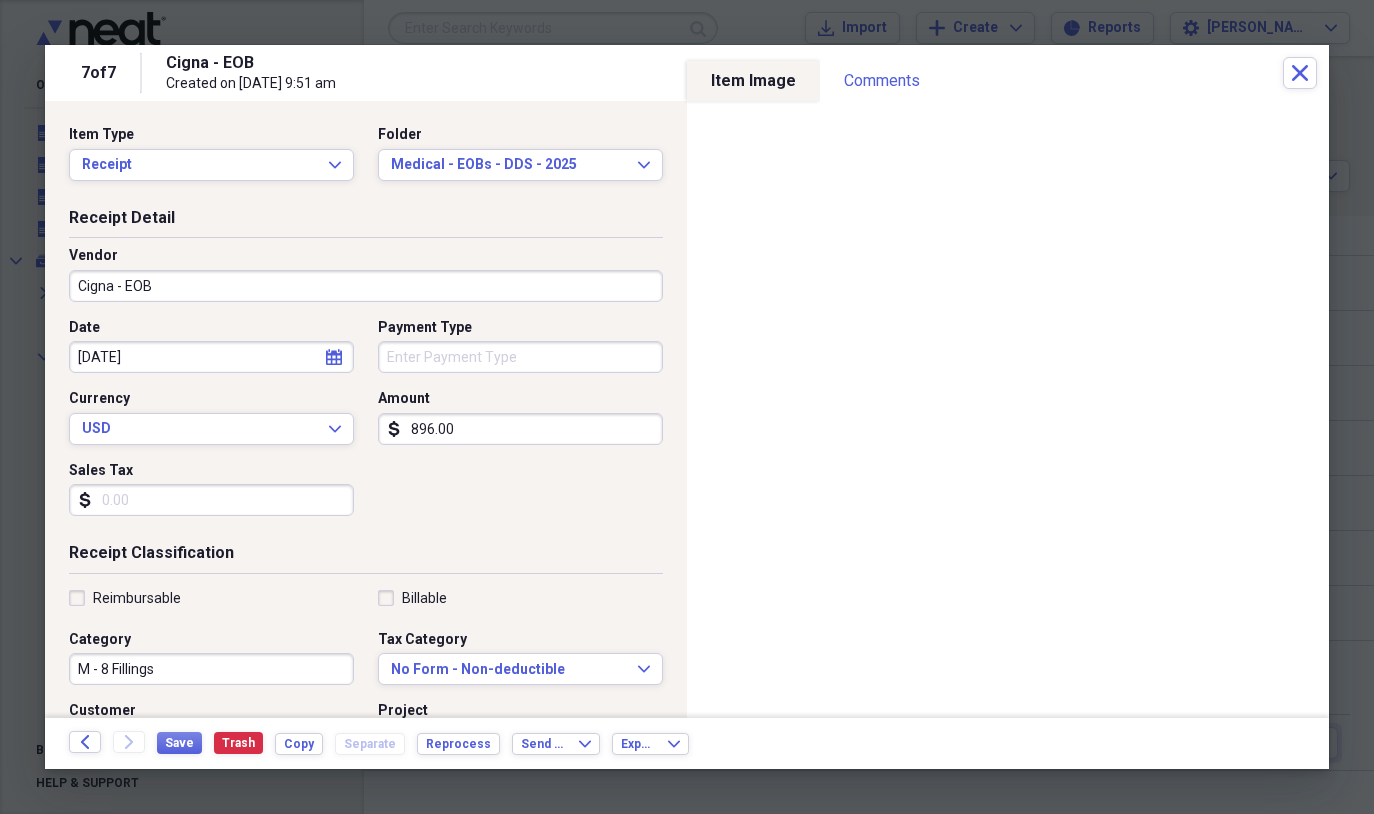 scroll, scrollTop: 0, scrollLeft: 0, axis: both 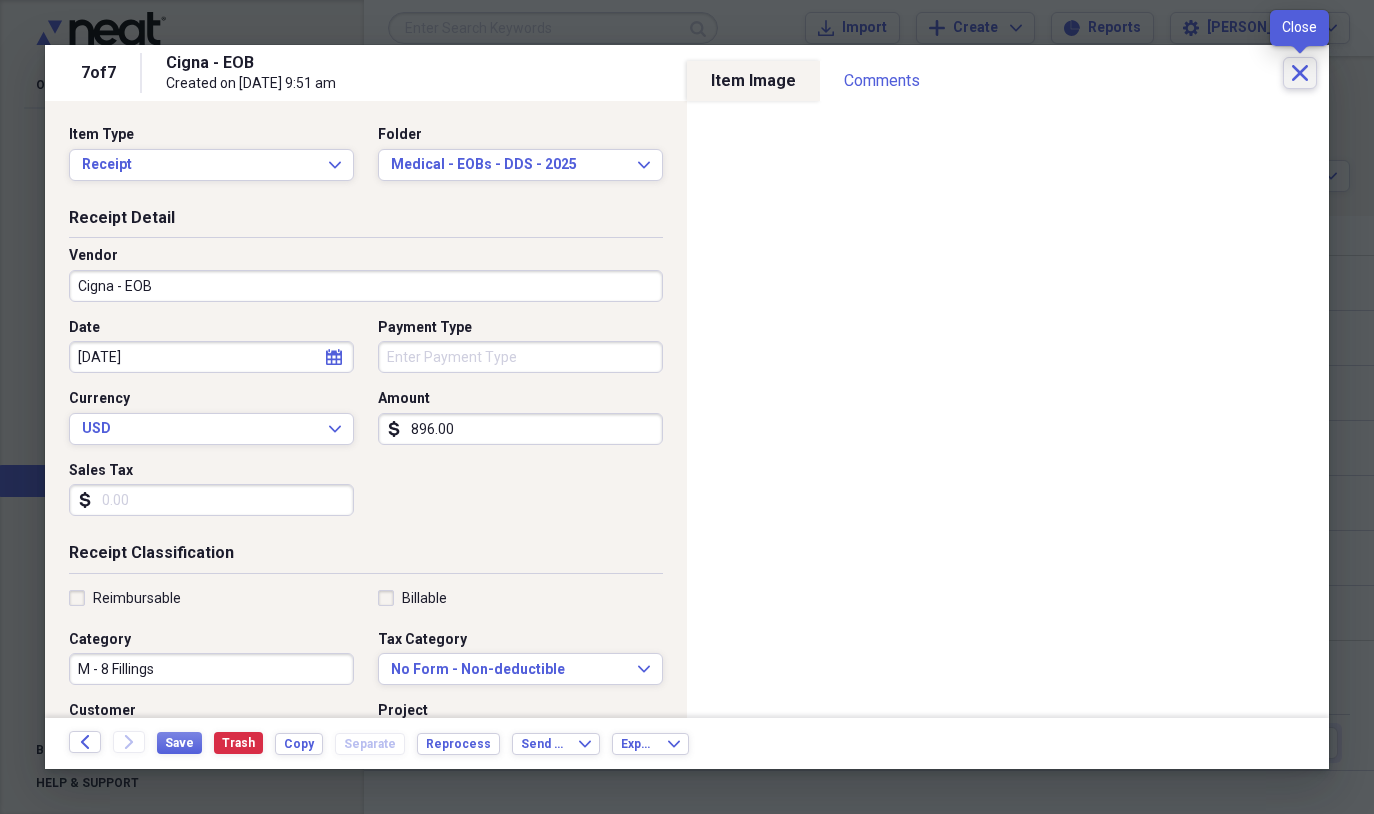 click on "Close" at bounding box center (1300, 73) 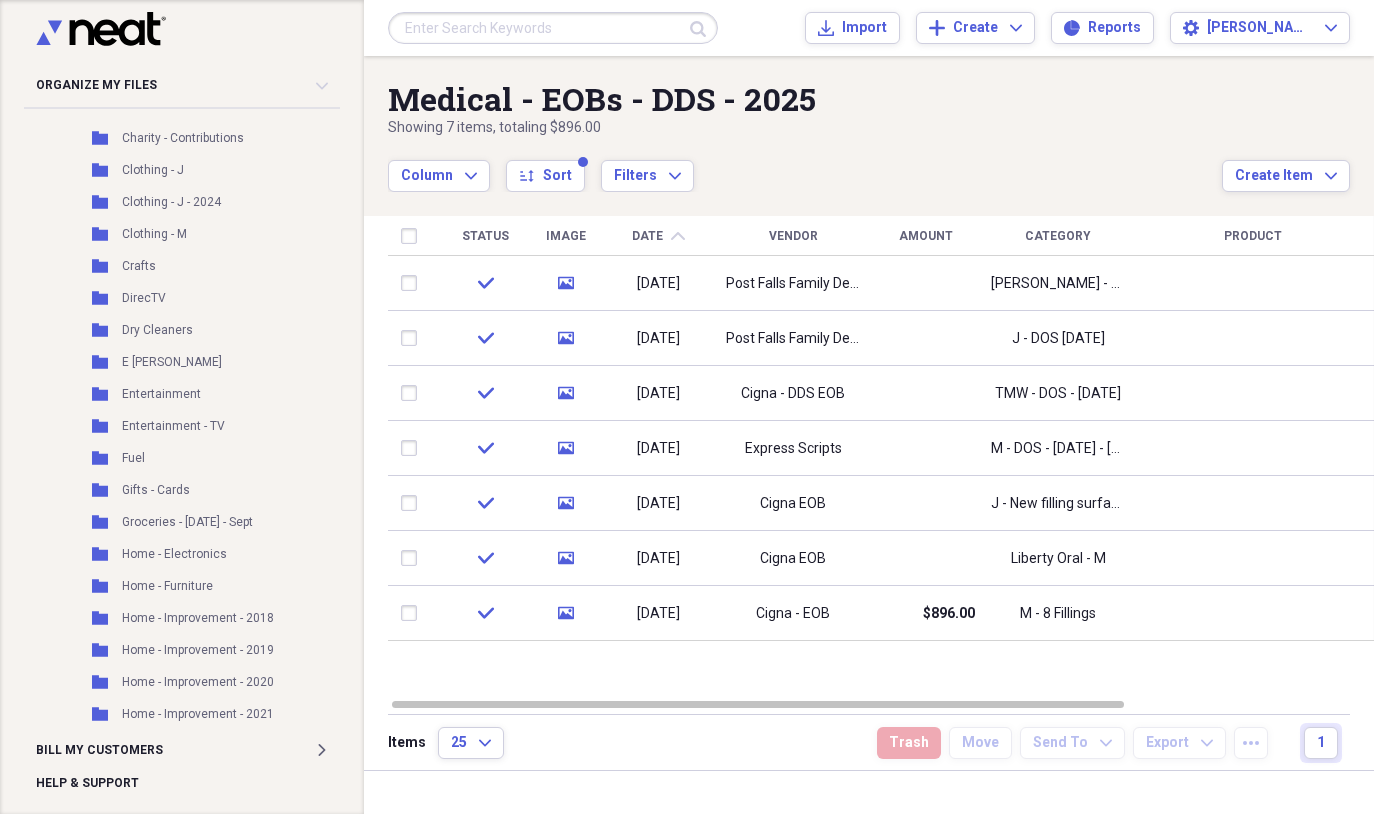 scroll, scrollTop: 0, scrollLeft: 0, axis: both 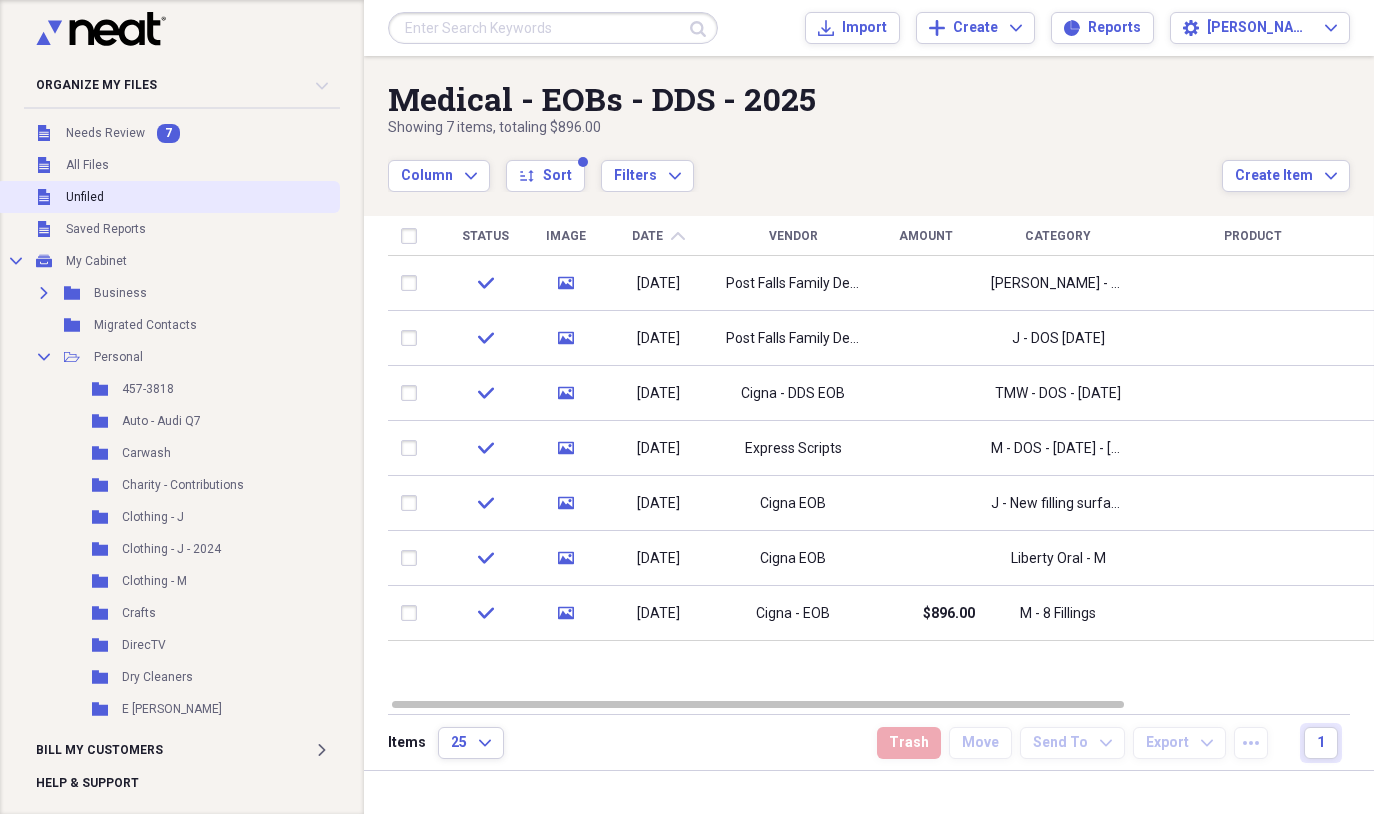 click on "Unfiled Unfiled" at bounding box center (168, 197) 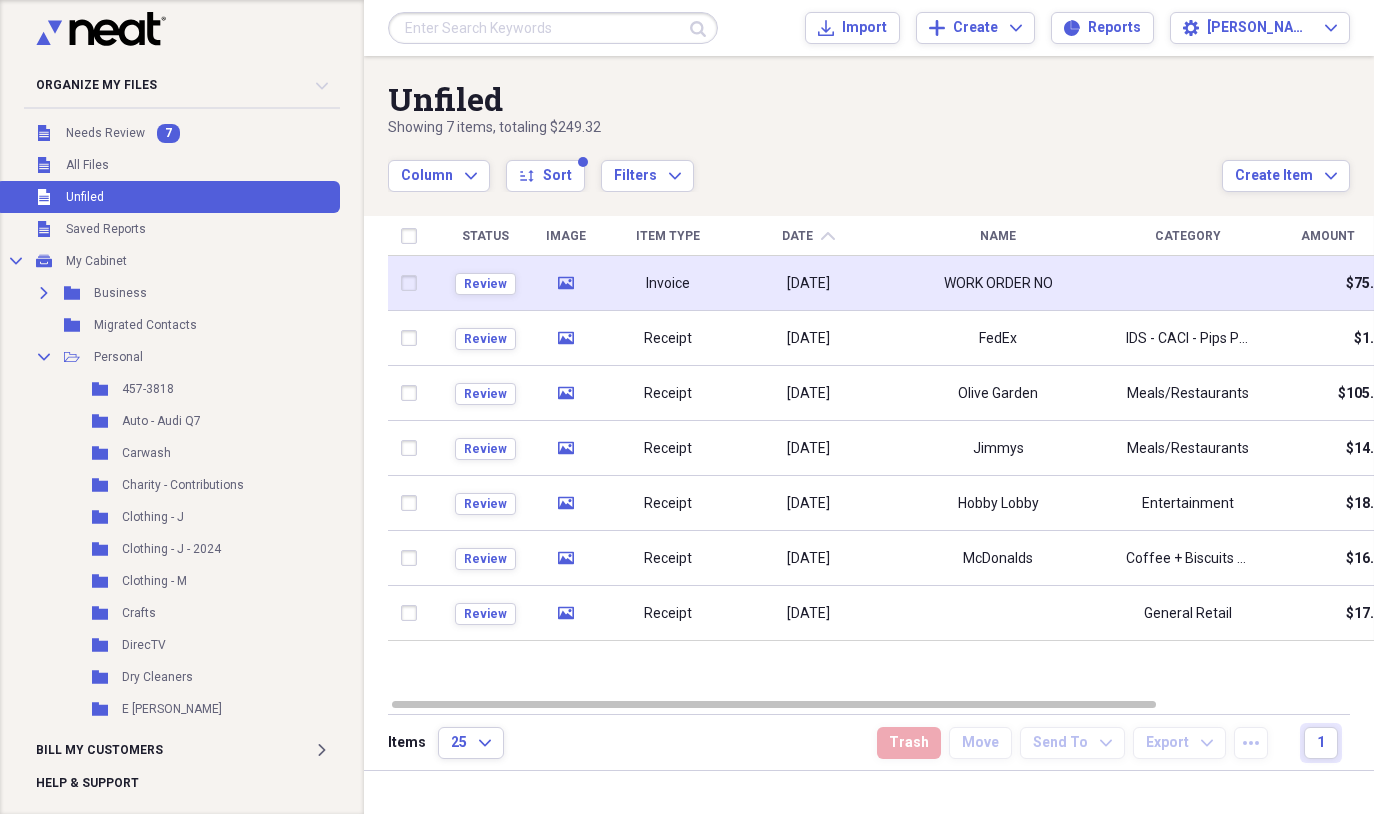 click on "WORK  ORDER  NO" at bounding box center (998, 283) 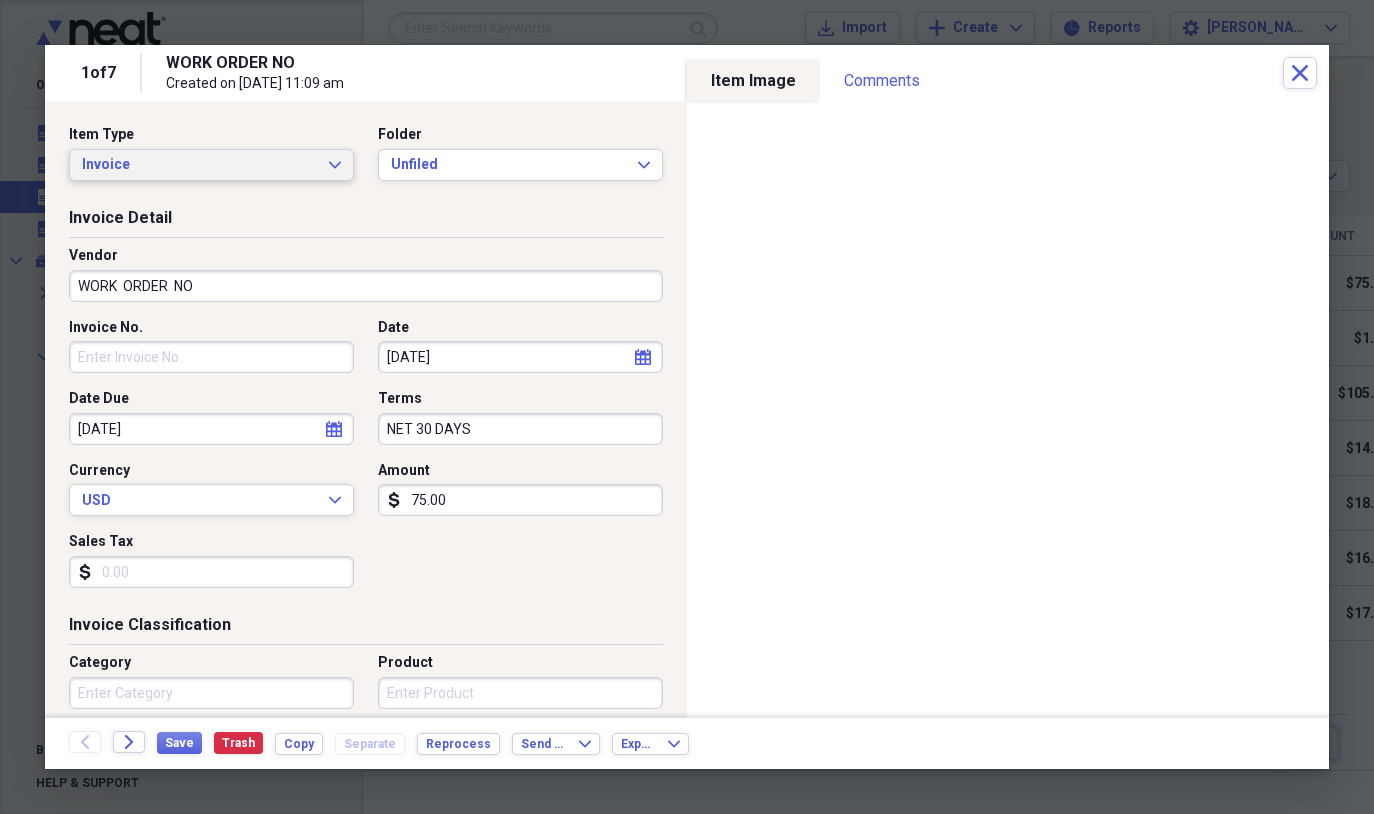 click on "Invoice Expand" at bounding box center [211, 165] 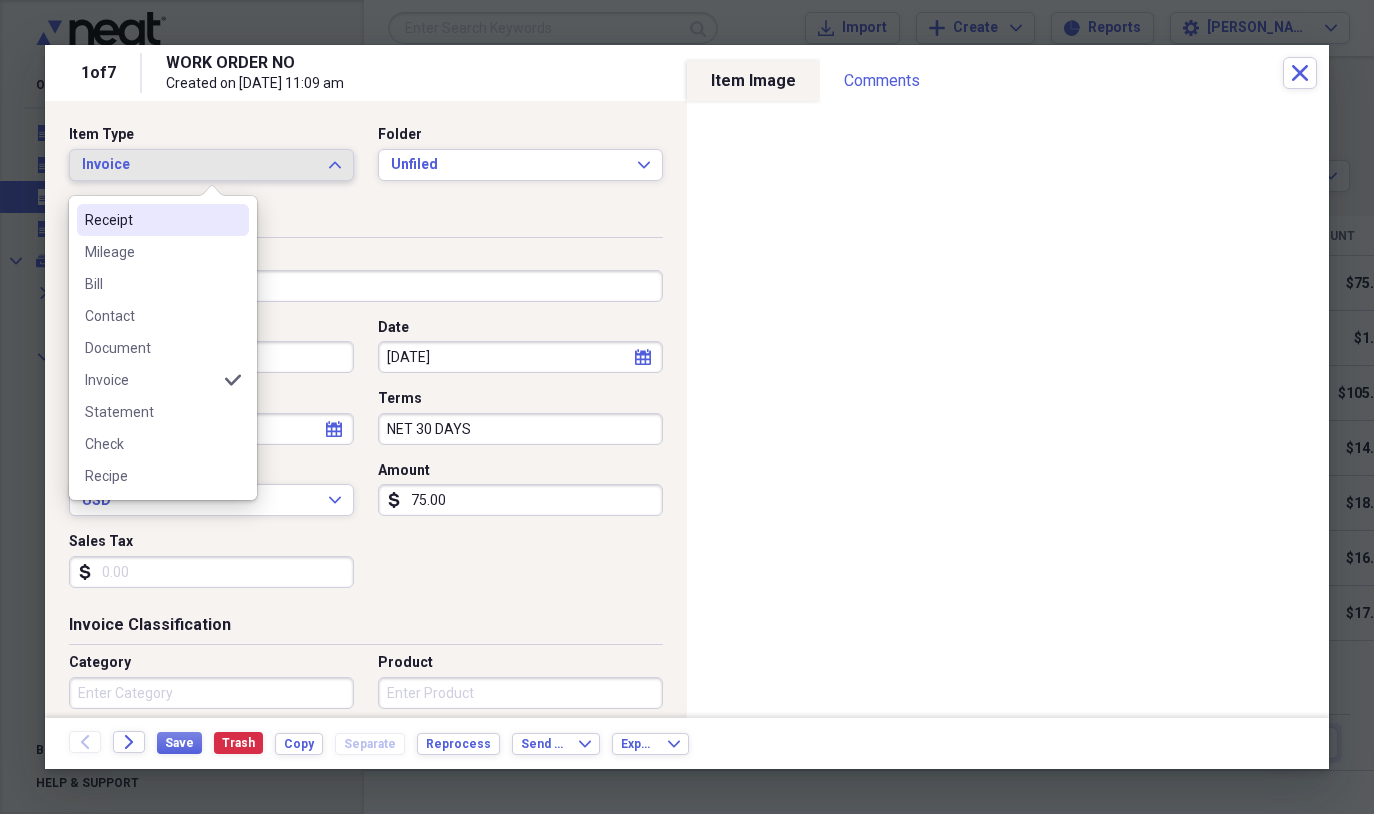 click on "Receipt" at bounding box center (151, 220) 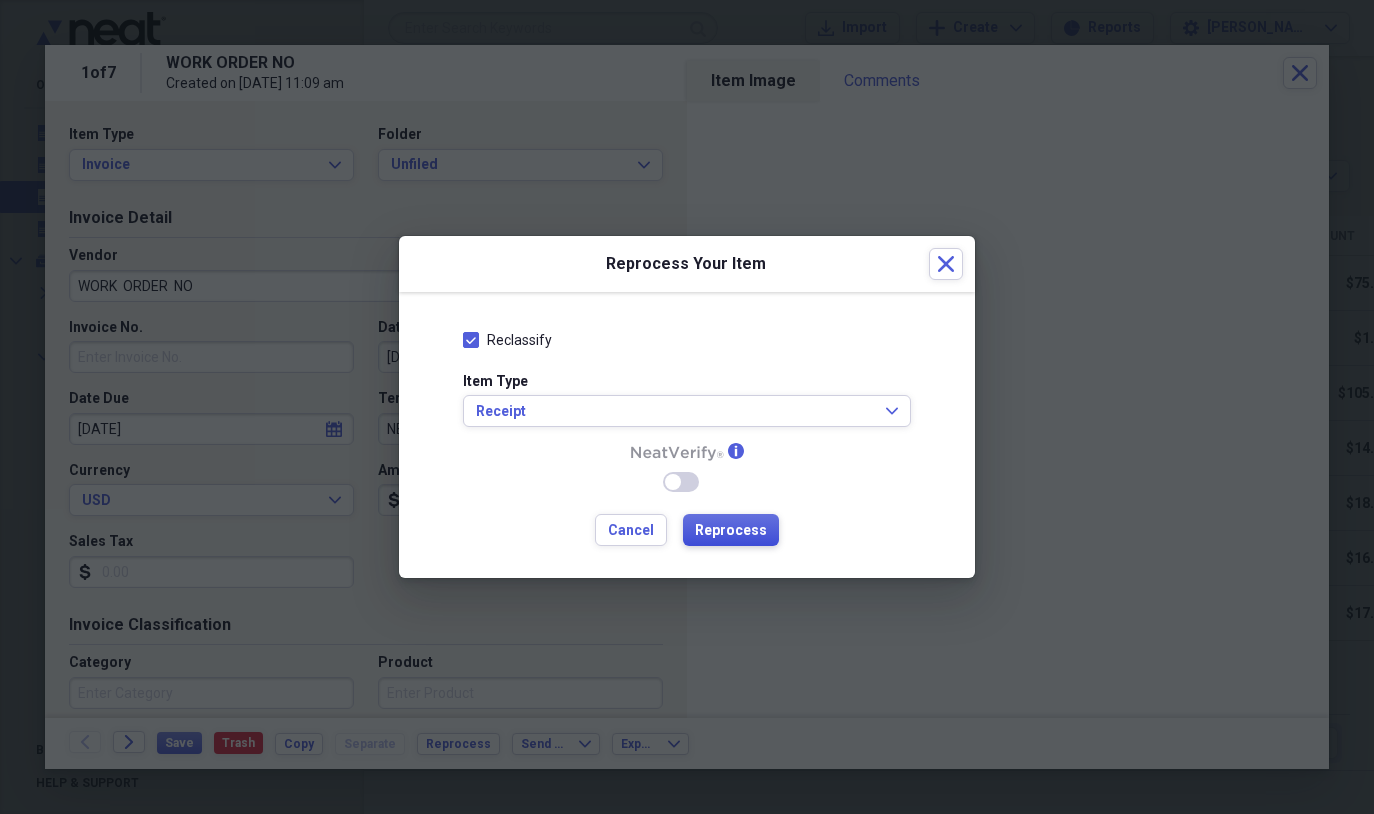 click on "Reprocess" at bounding box center [731, 531] 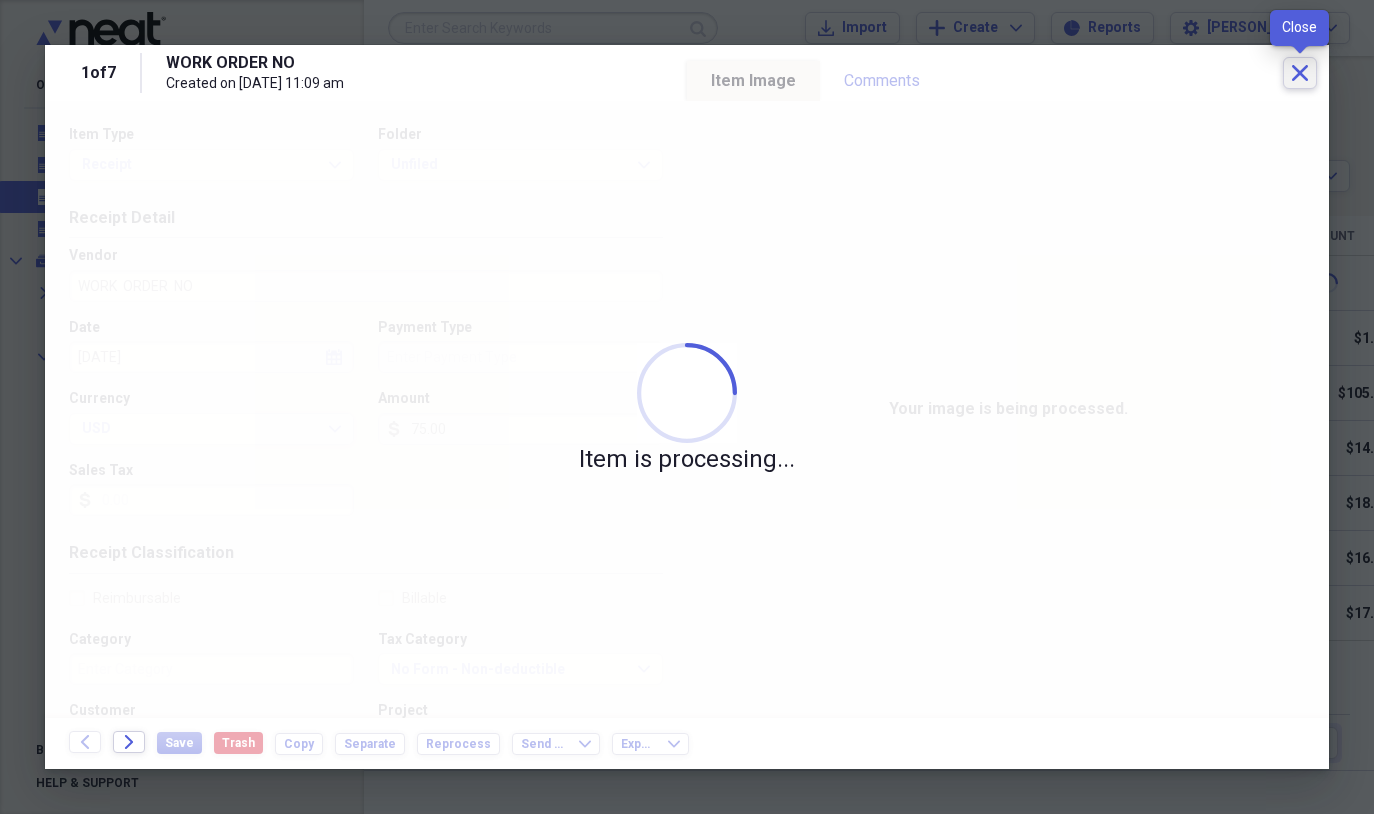 click on "Close" 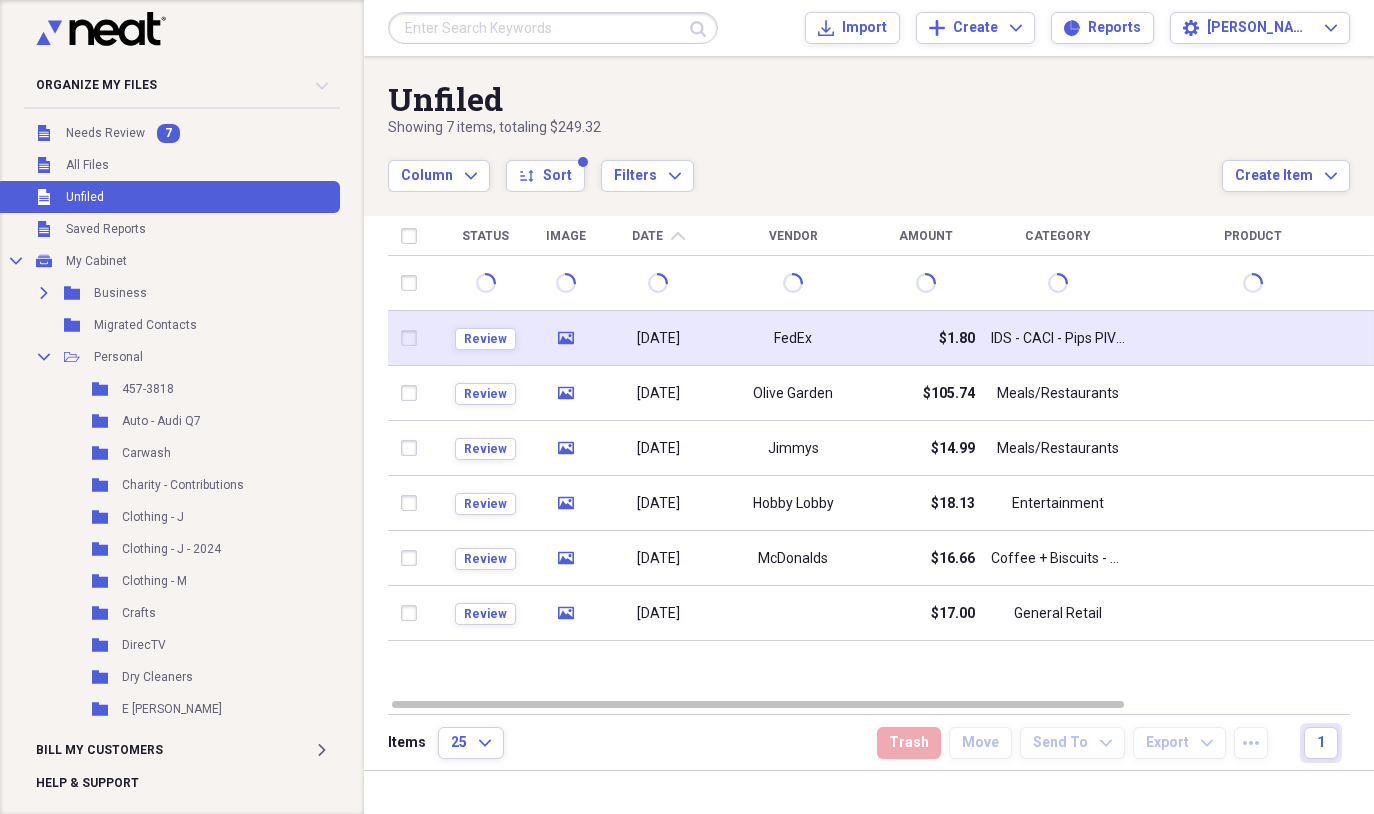click on "FedEx" at bounding box center (793, 339) 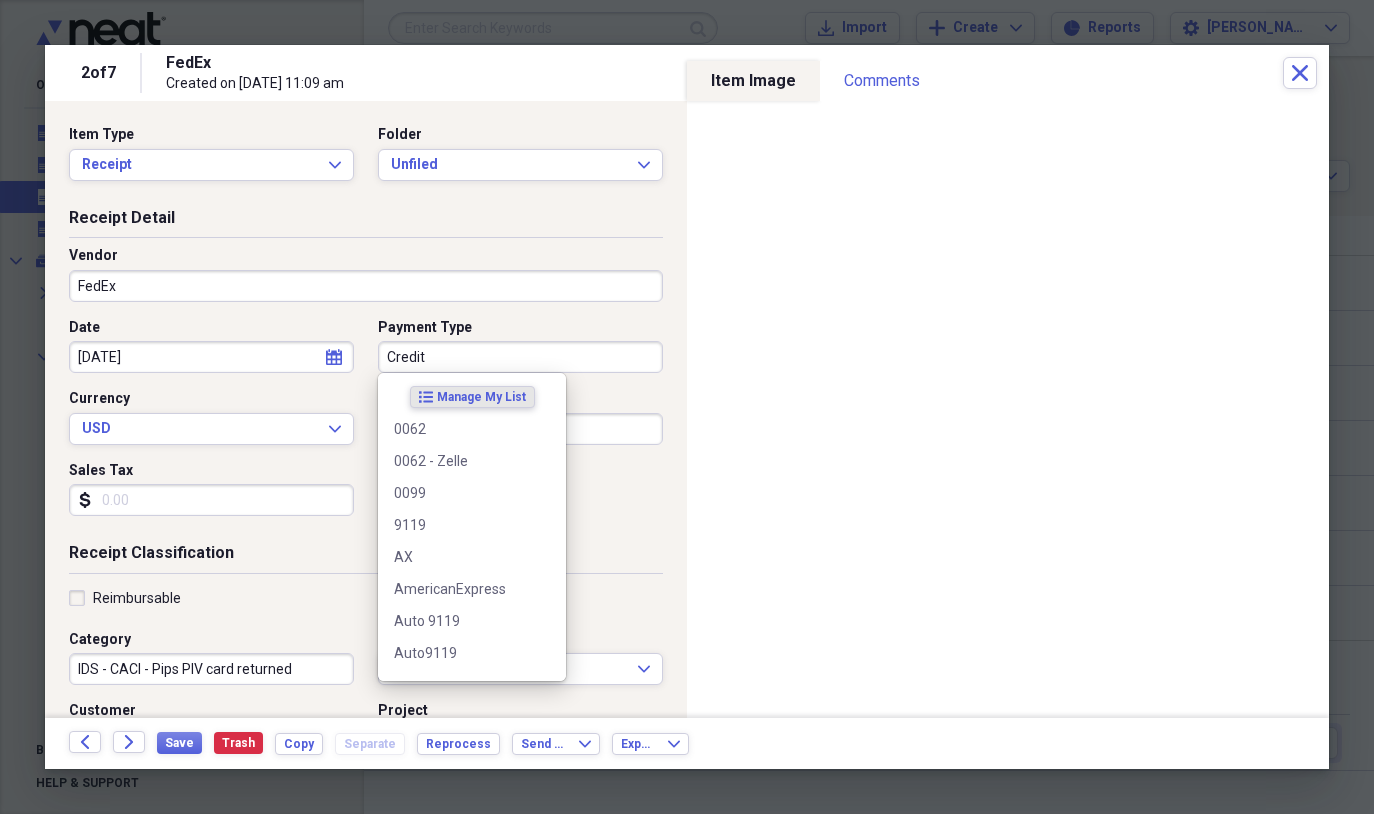 click on "Credit" at bounding box center (520, 357) 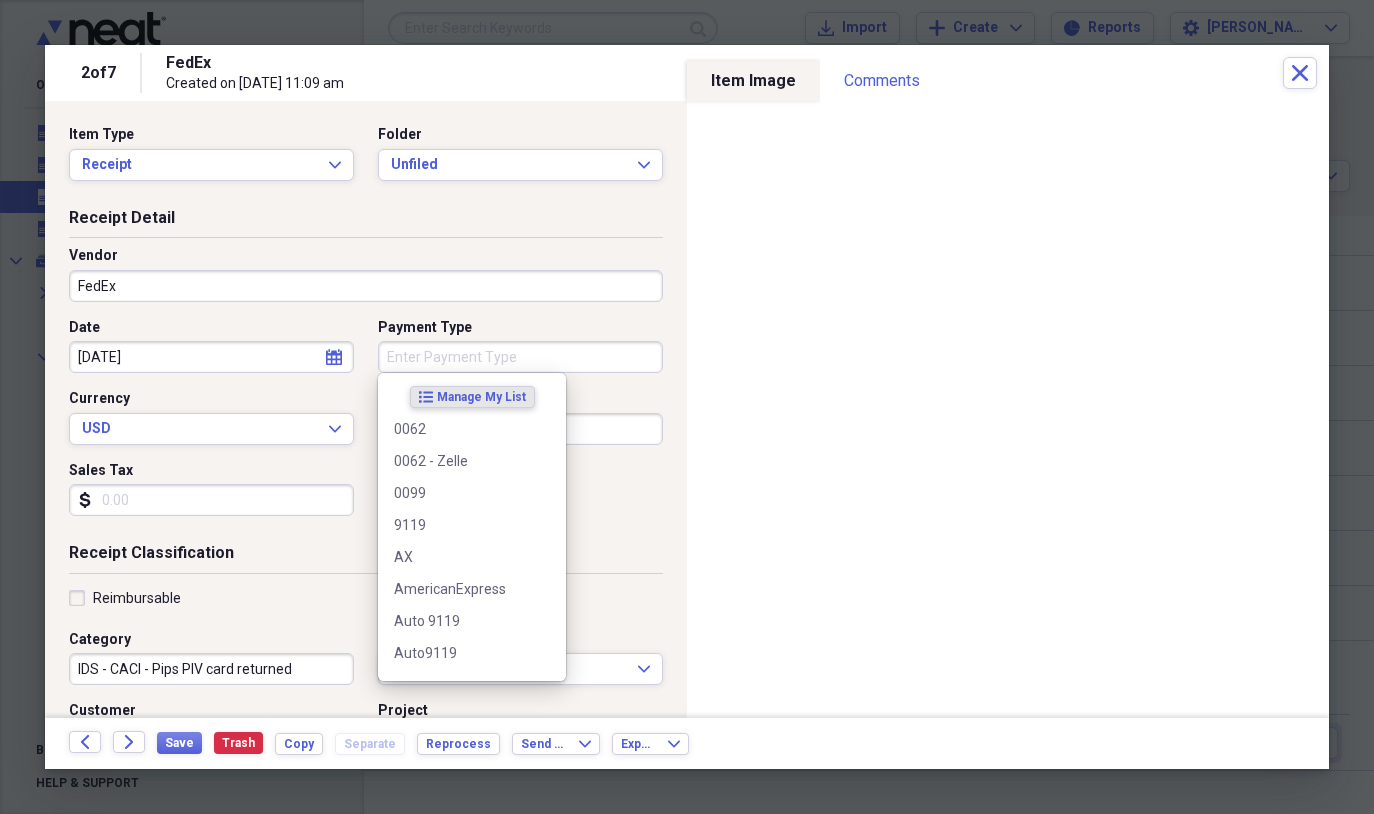 type 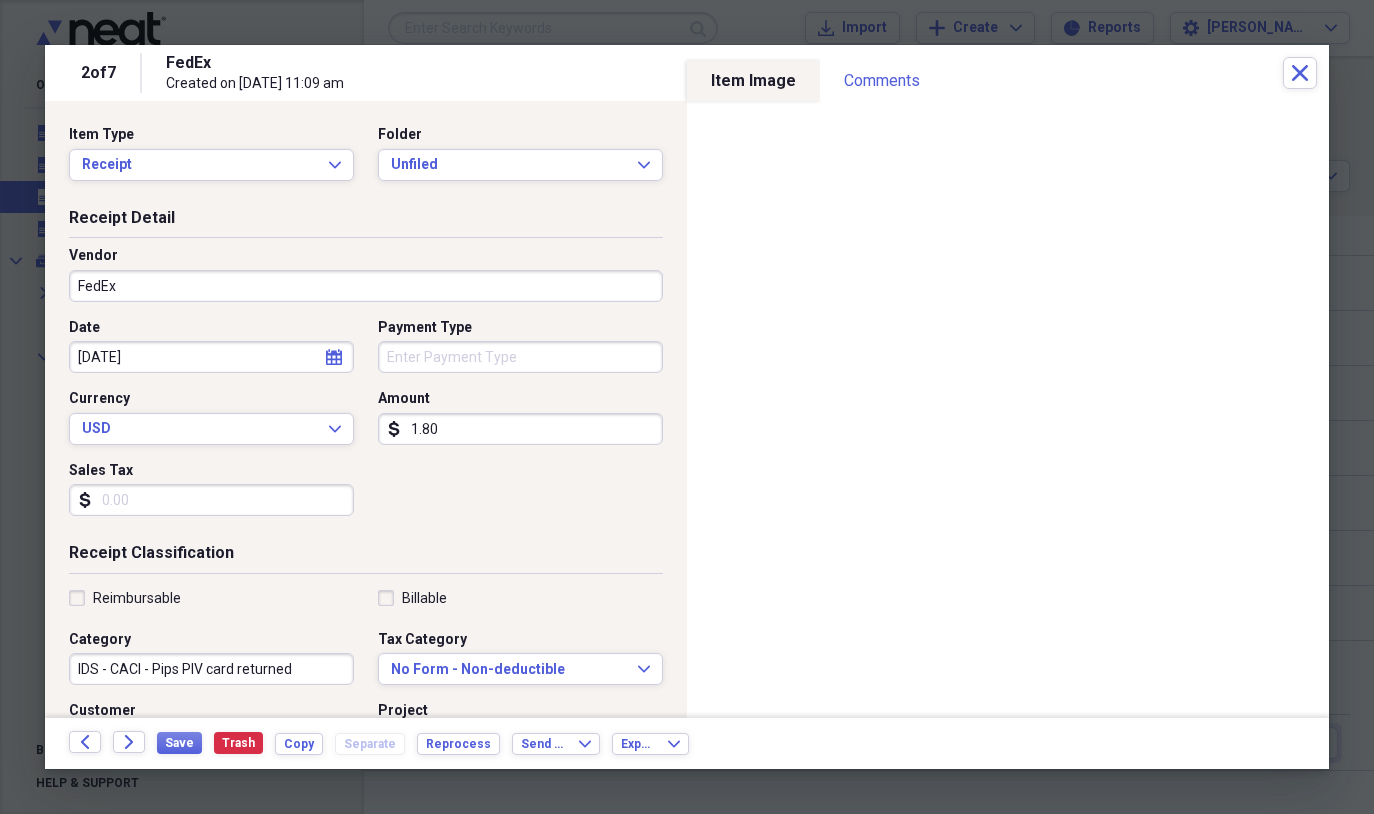 click on "1.80" at bounding box center [520, 429] 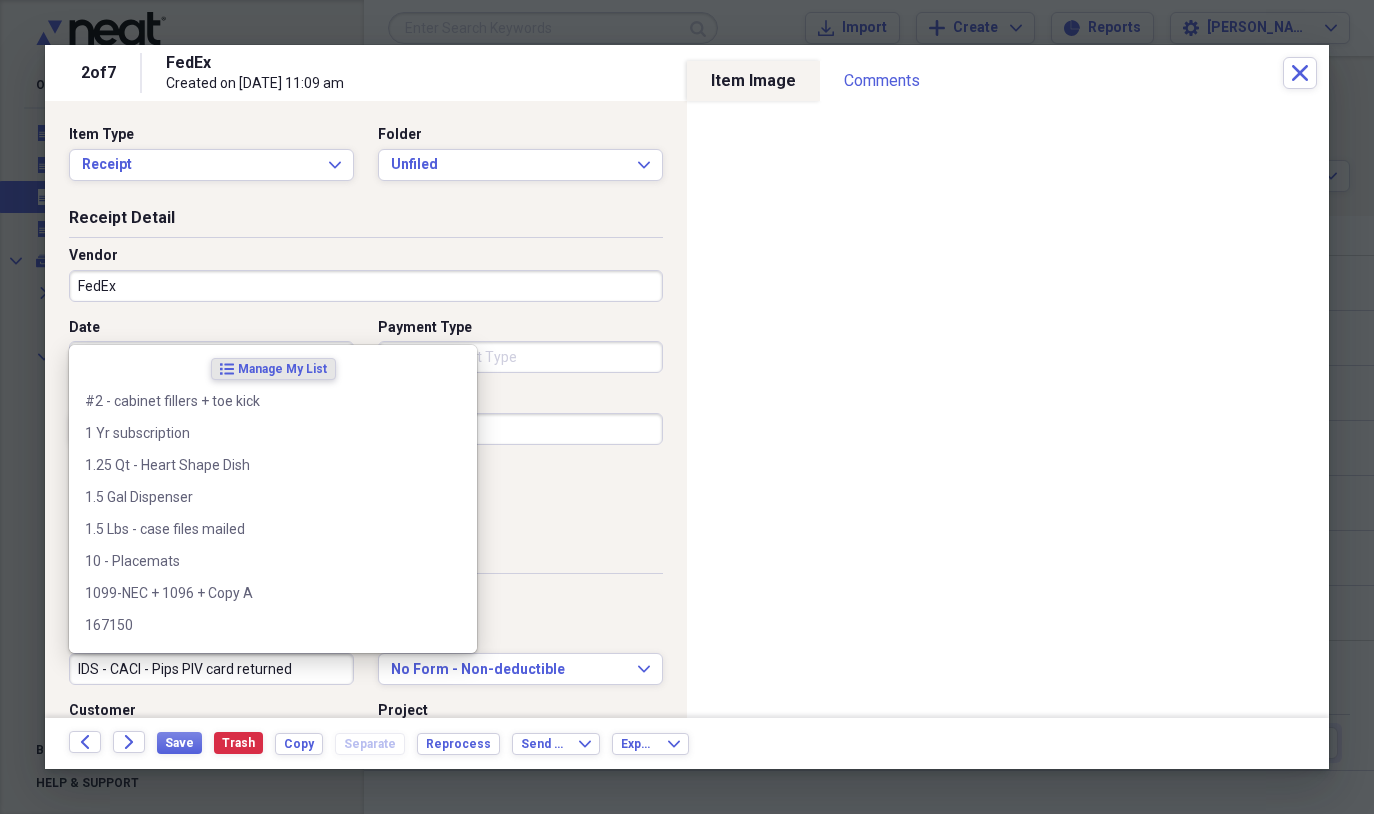 click on "IDS - CACI - Pips PIV card returned" at bounding box center (211, 669) 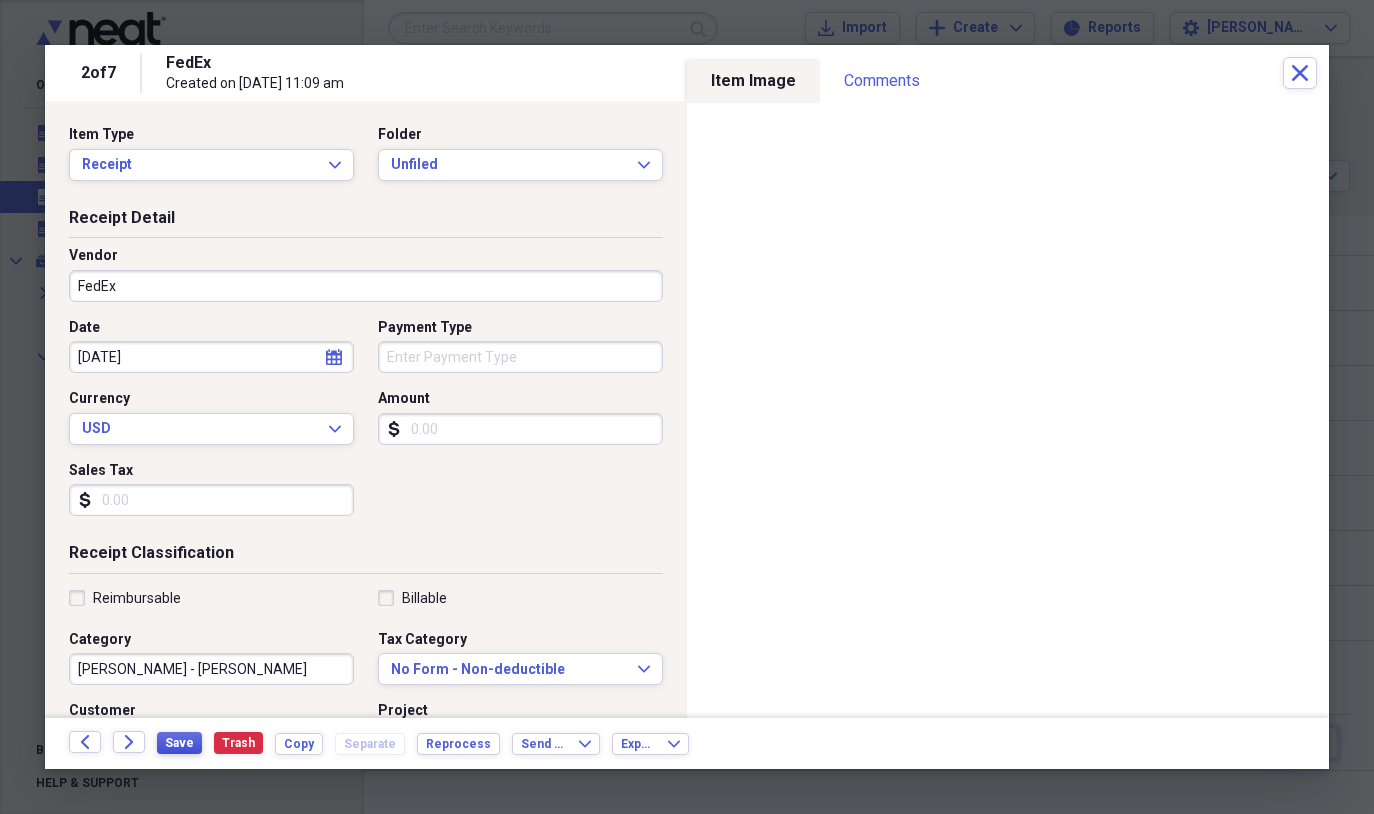 type on "[PERSON_NAME] - [PERSON_NAME]" 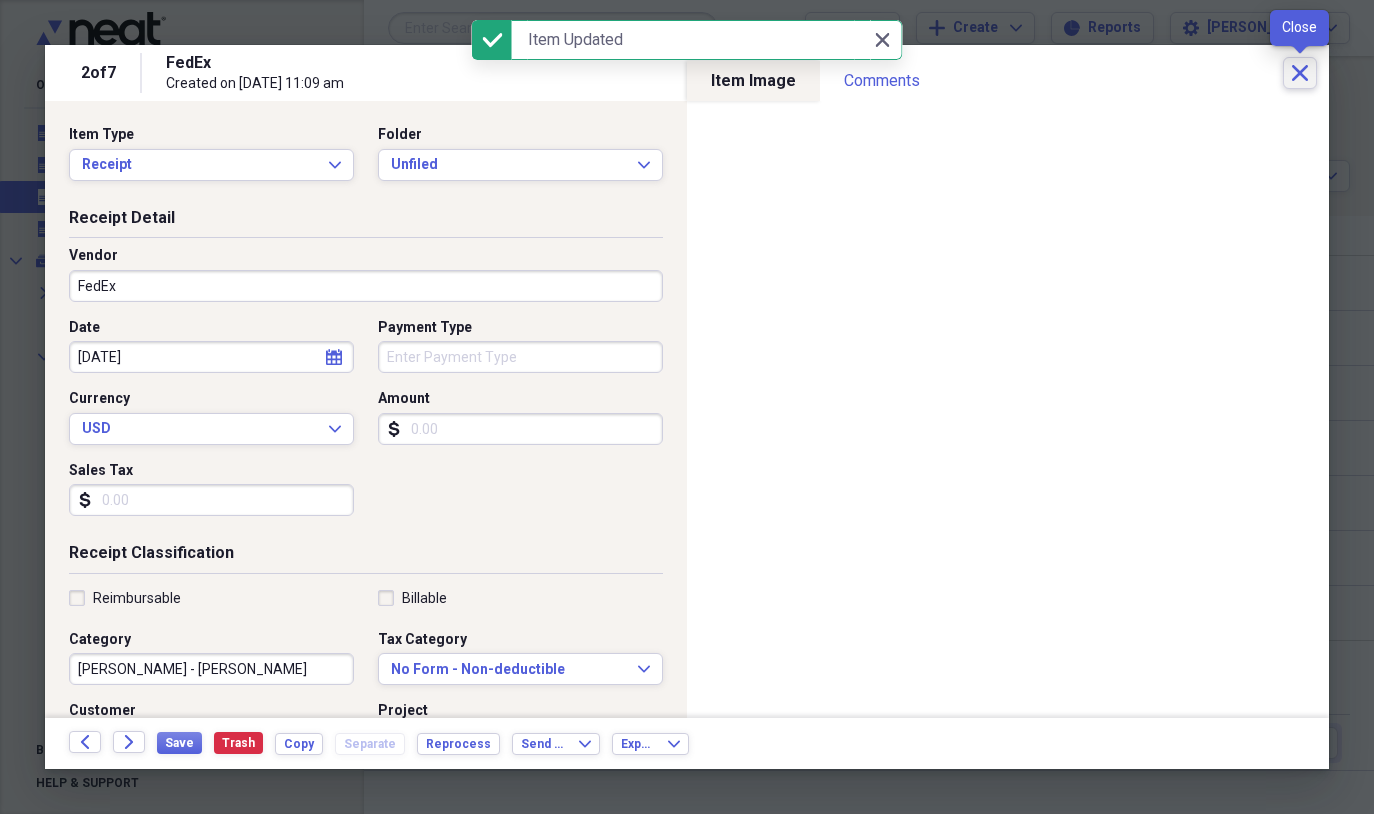 click 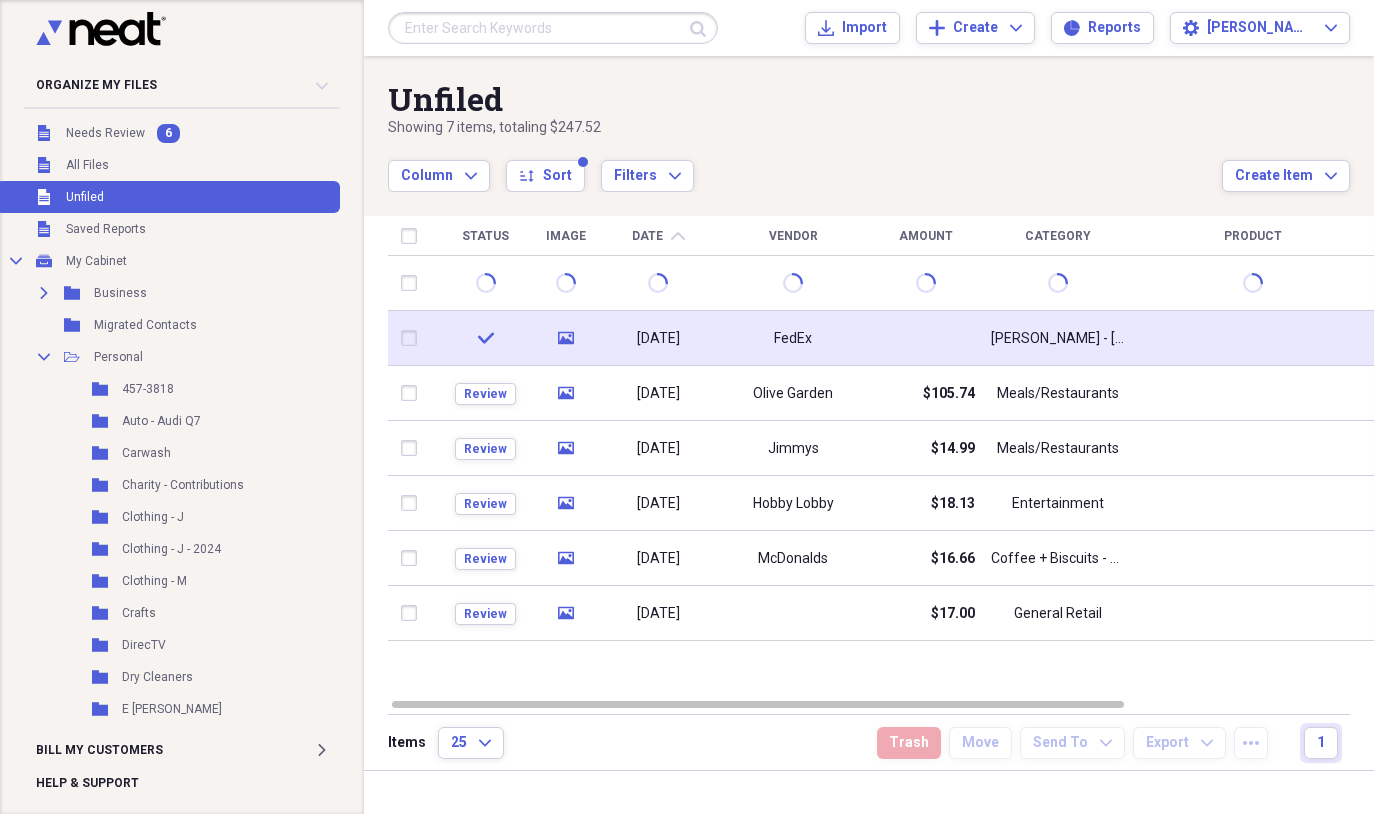 click at bounding box center (413, 338) 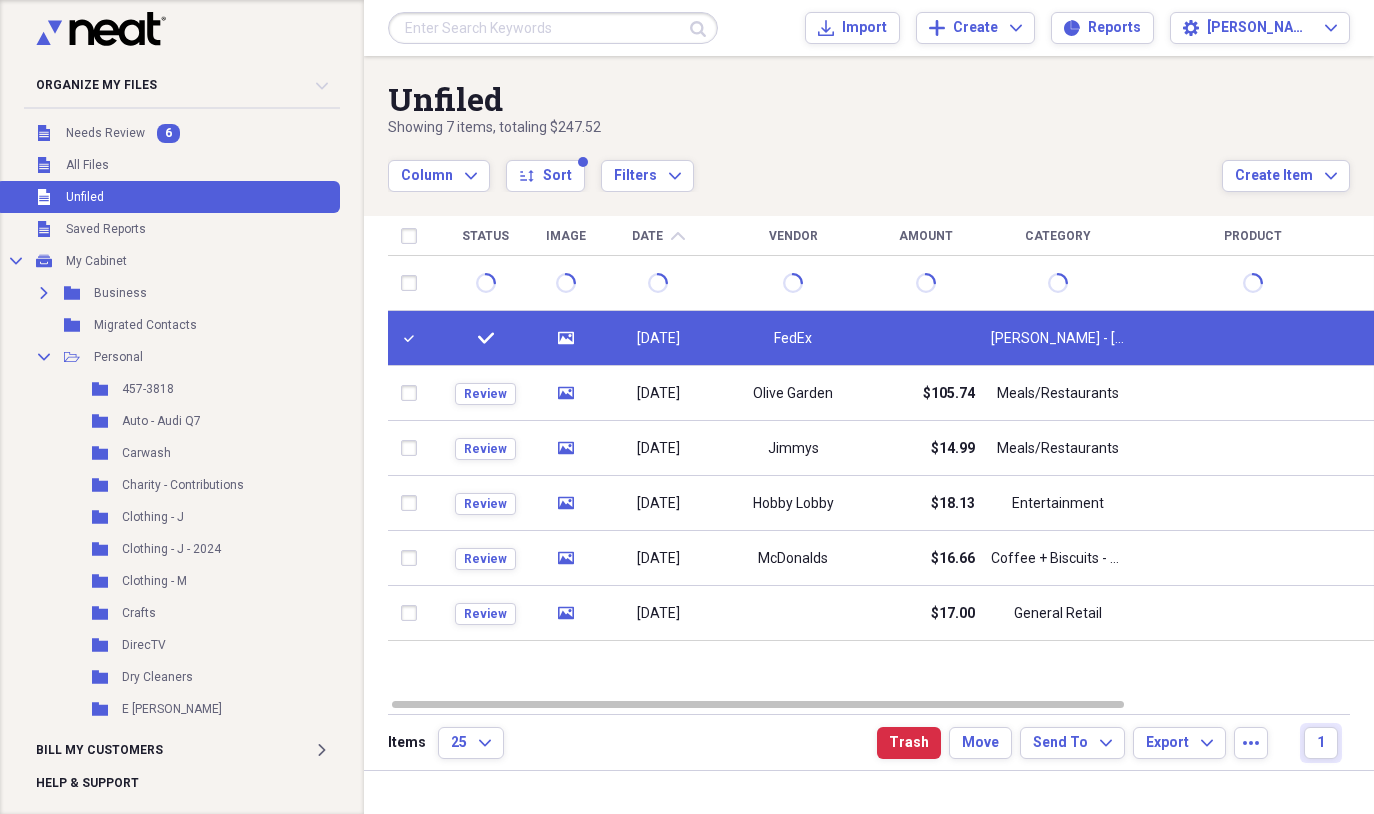click on "FedEx" at bounding box center [793, 338] 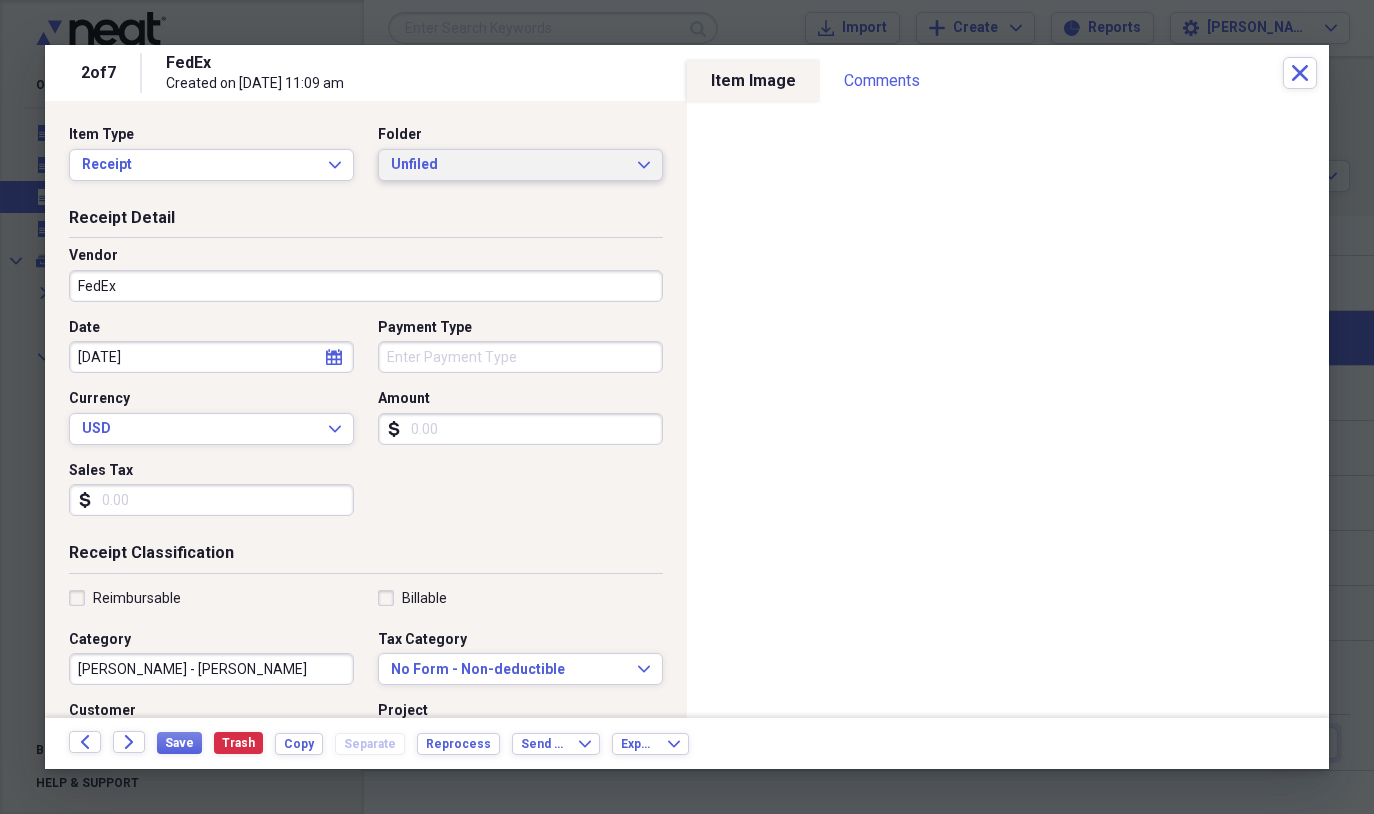 click on "Unfiled Expand" at bounding box center (520, 165) 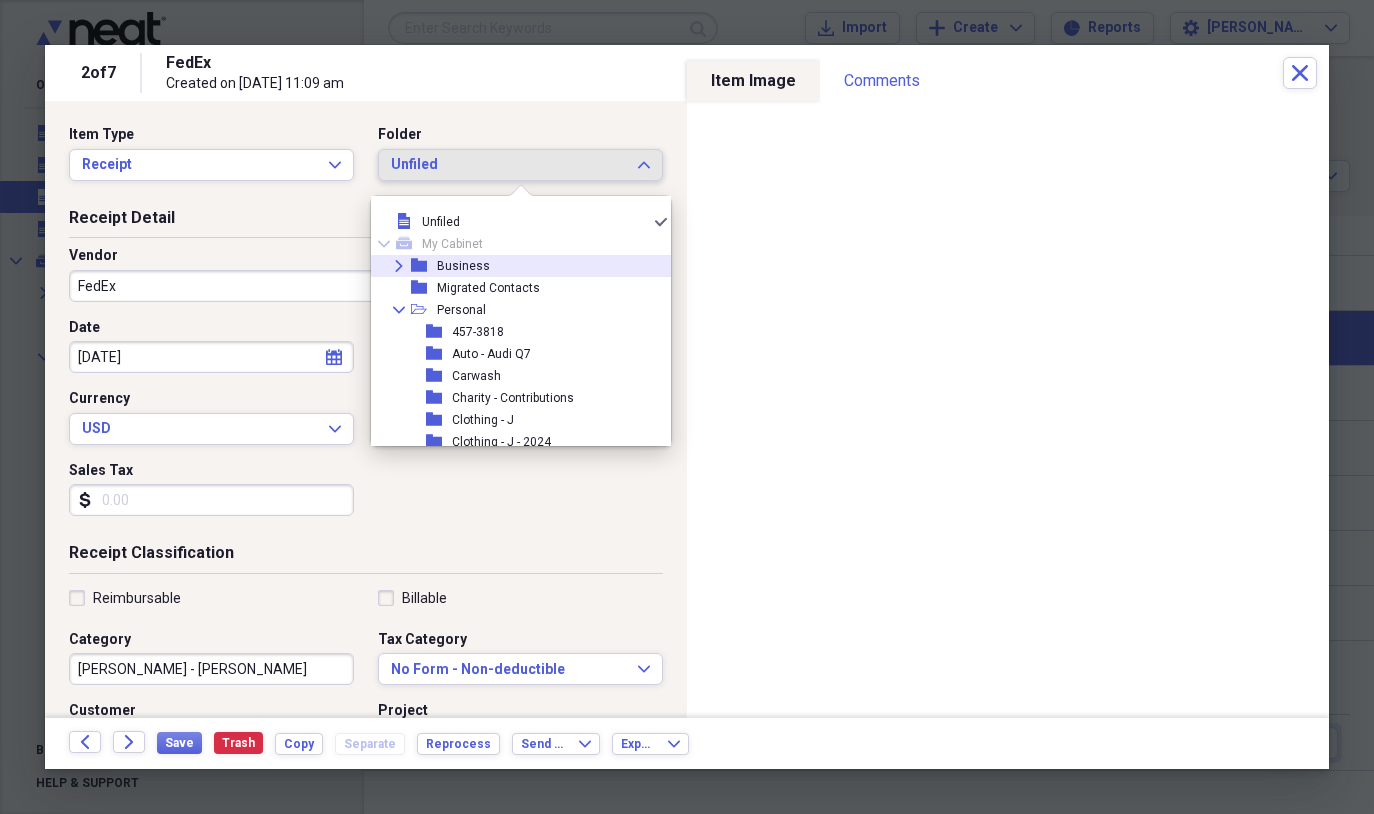 click on "Expand" 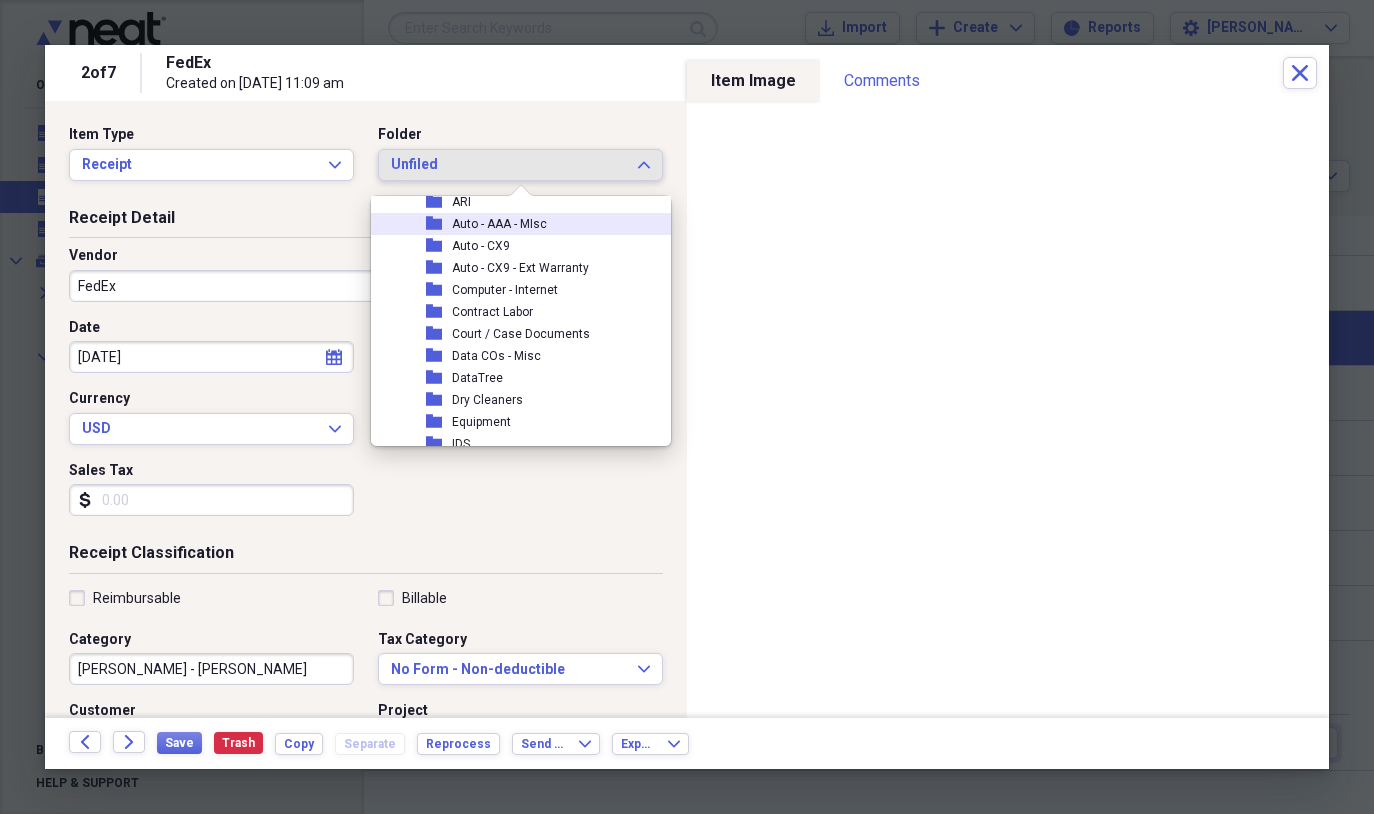 scroll, scrollTop: 342, scrollLeft: 0, axis: vertical 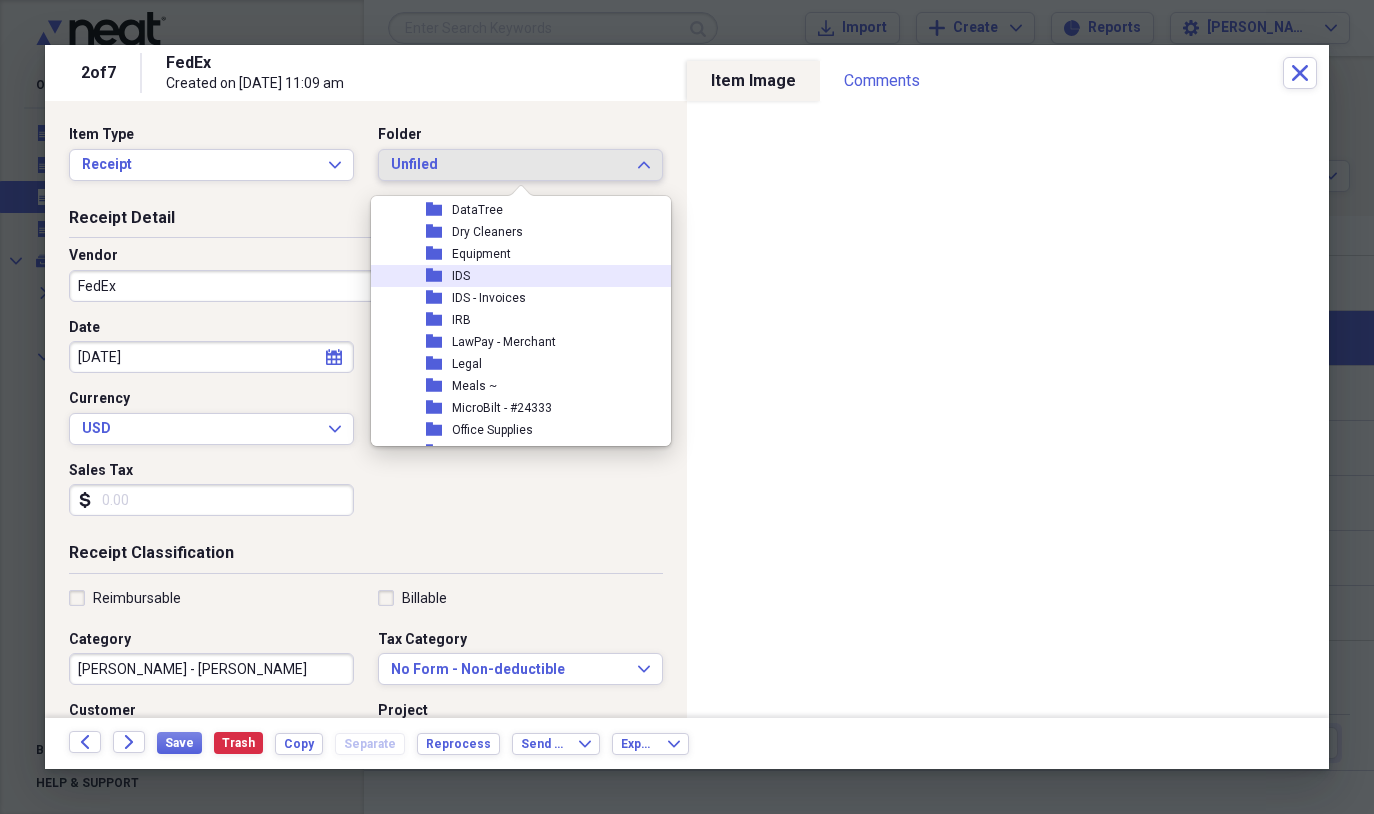 click on "folder IDS" at bounding box center [513, 276] 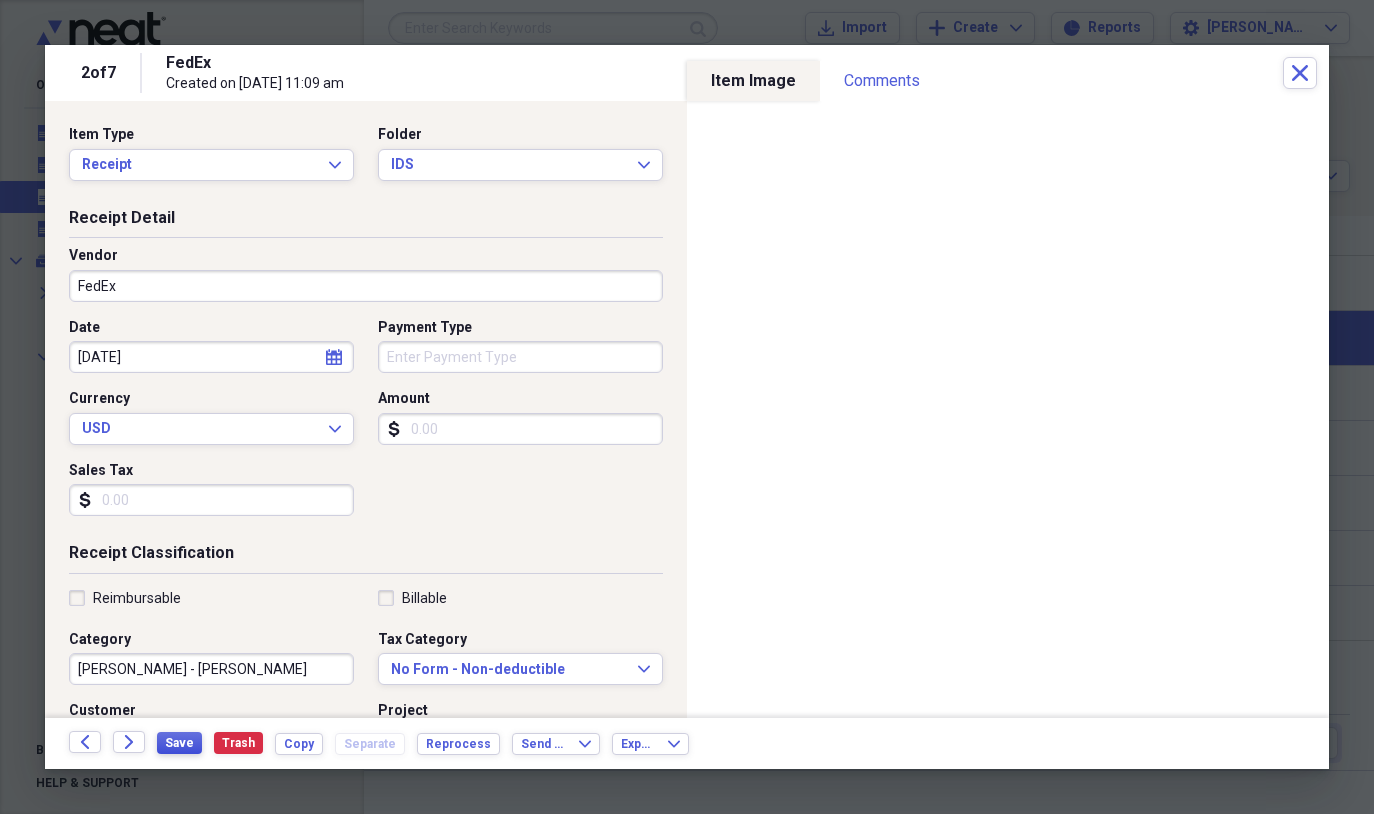 click on "Save" at bounding box center [179, 743] 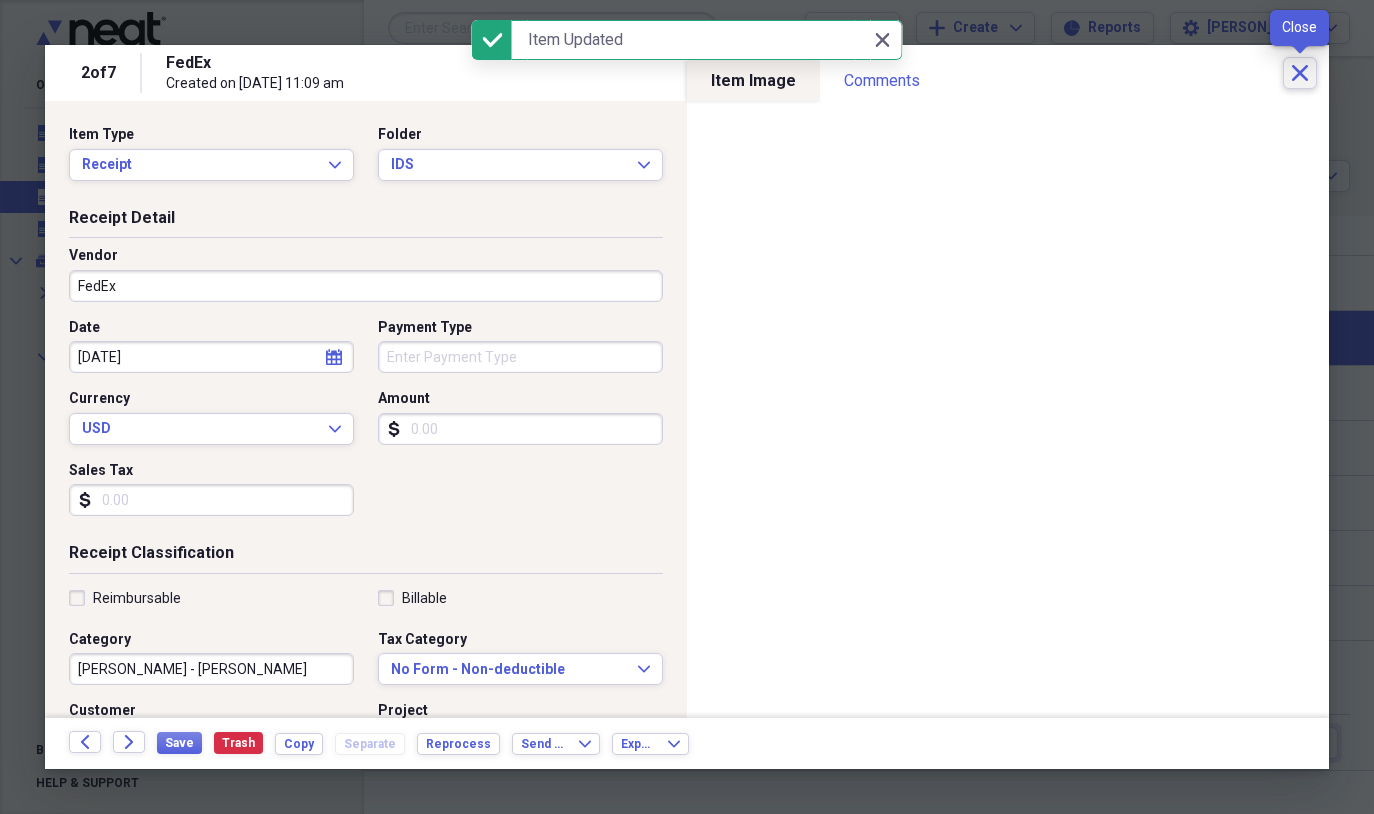 click on "Close" 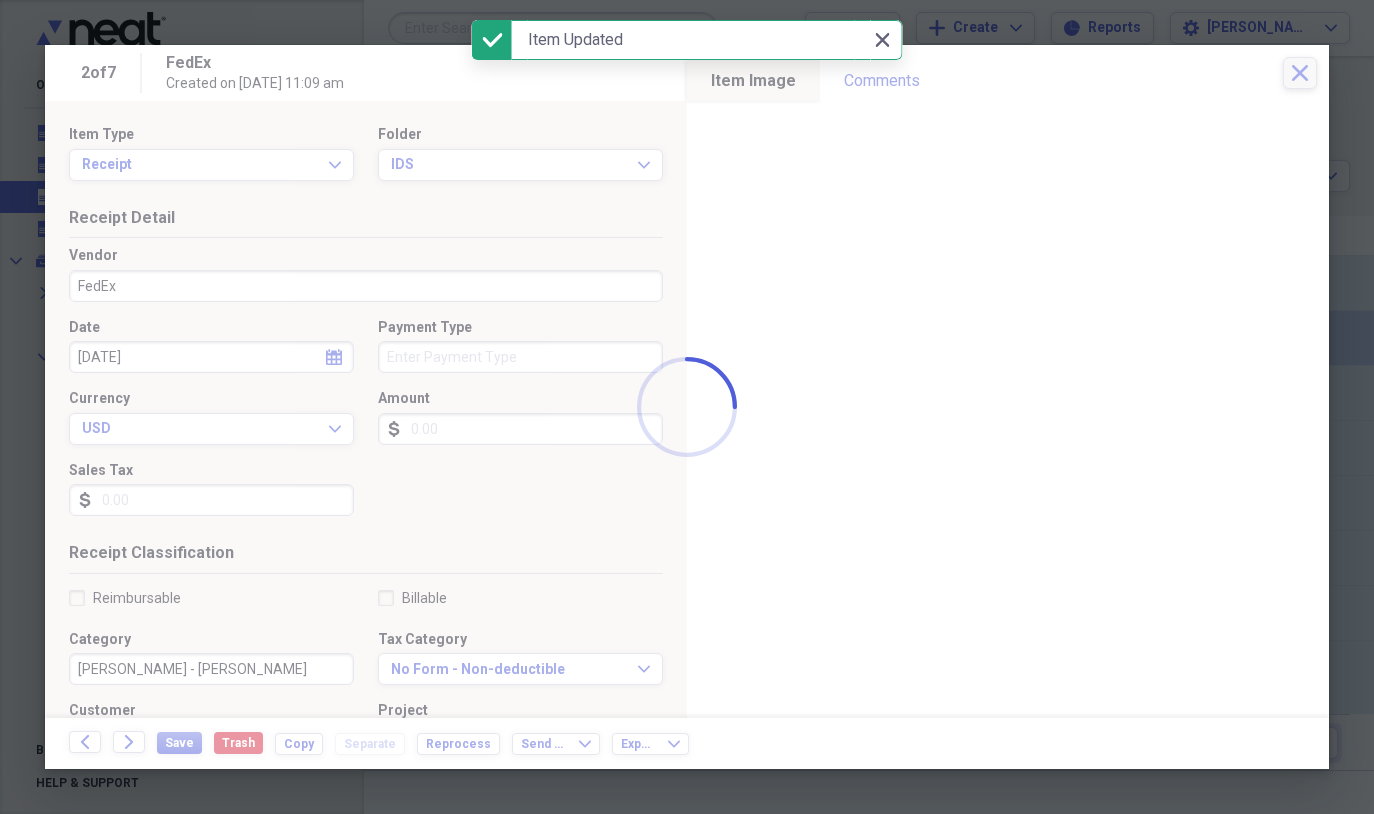checkbox on "false" 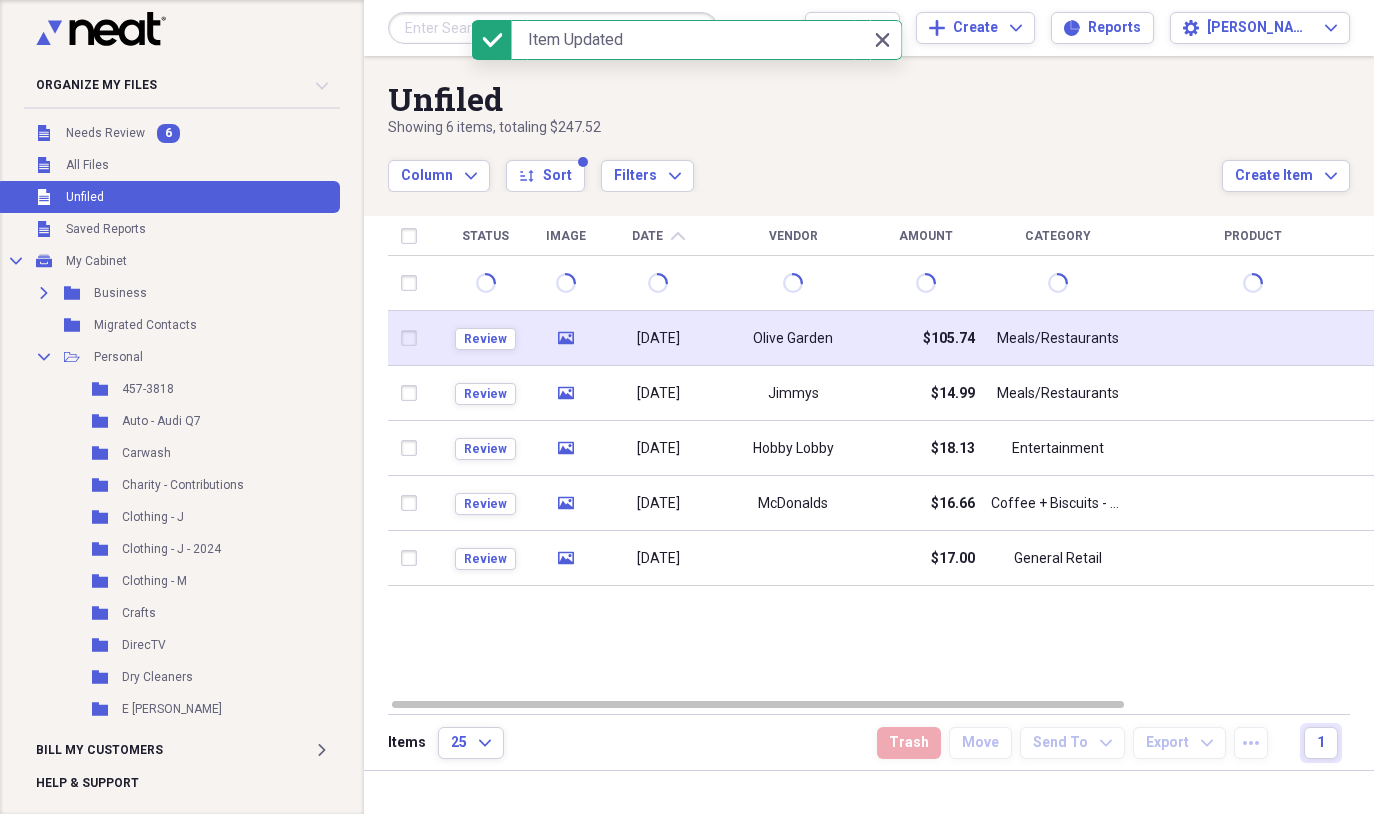click on "Olive Garden" at bounding box center [793, 338] 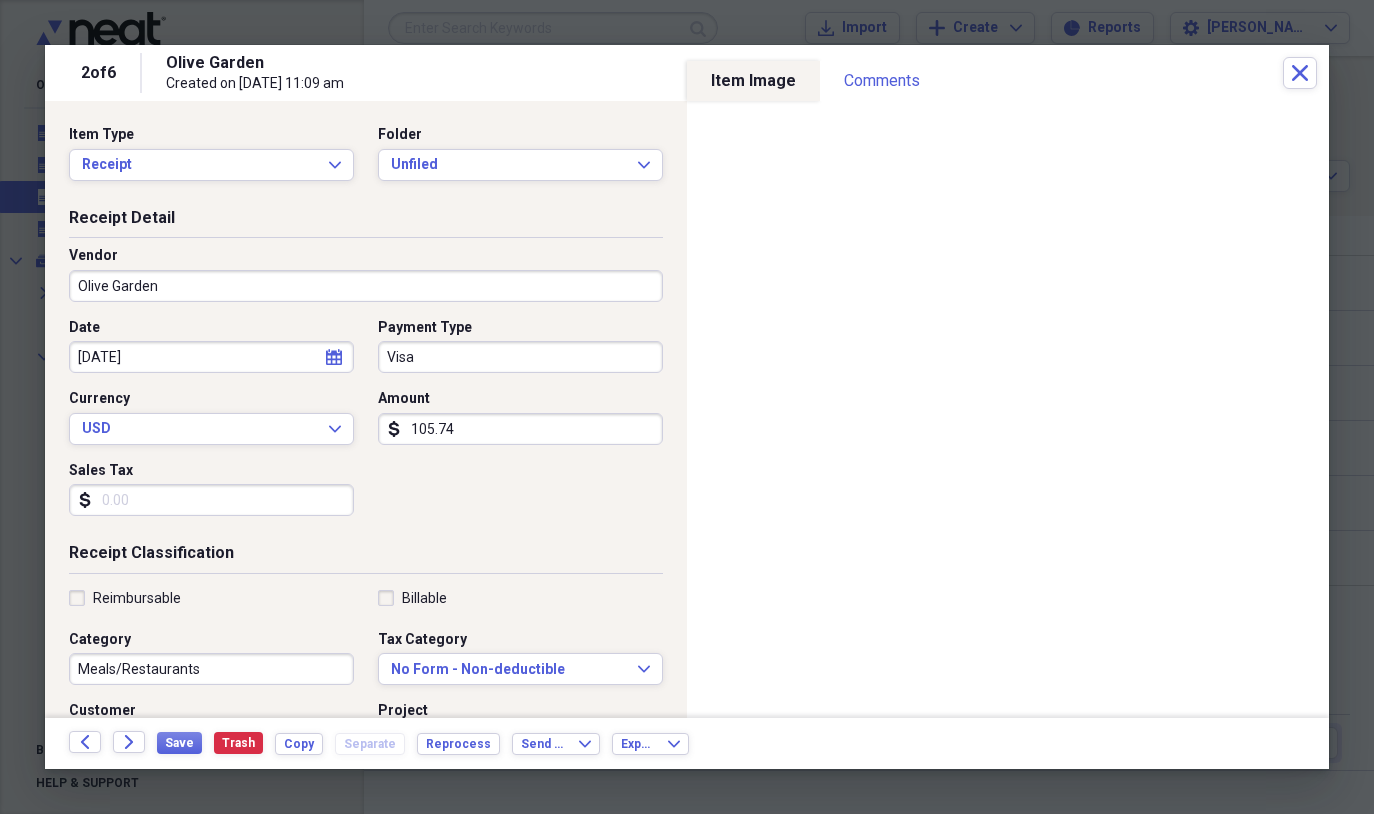click on "Visa" at bounding box center [520, 357] 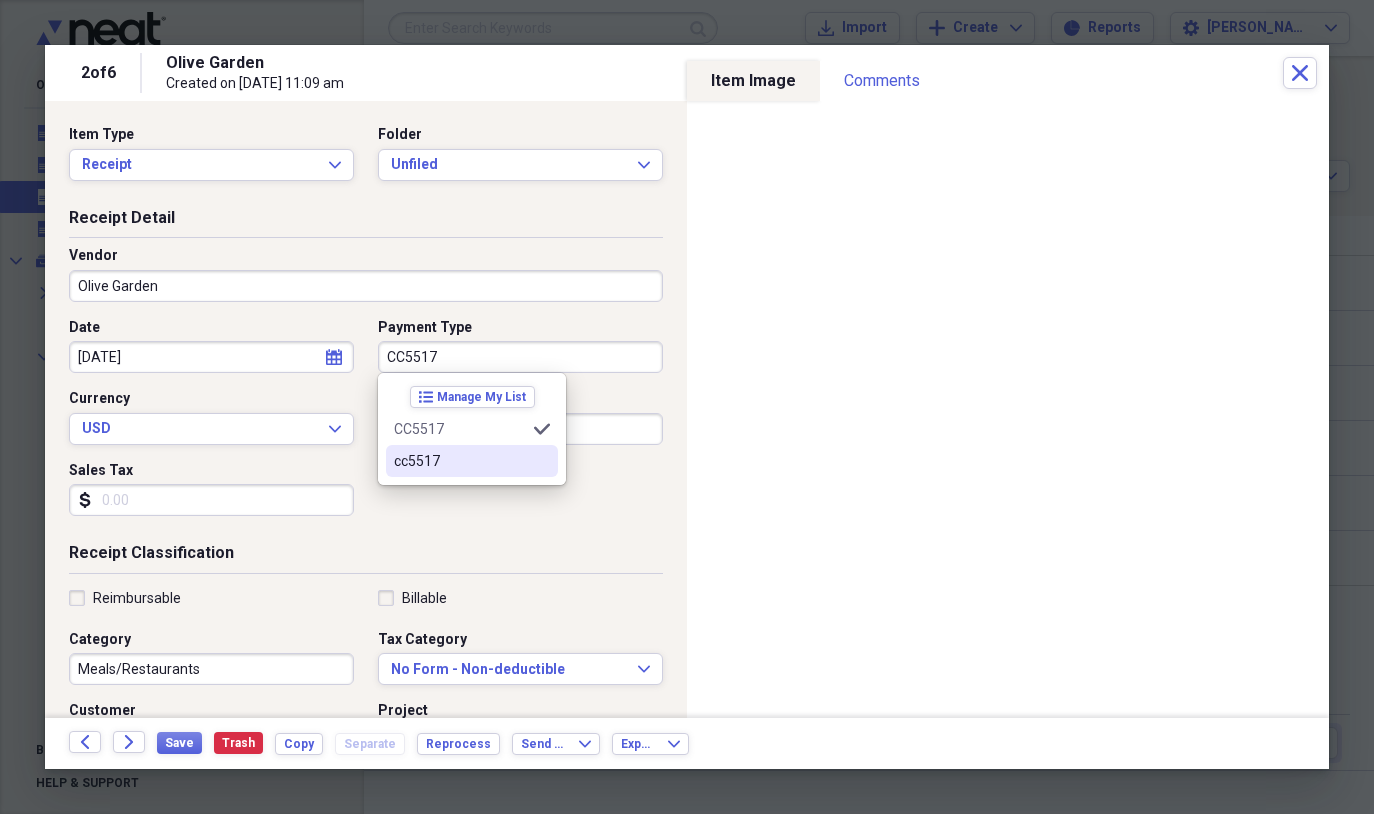 type on "CC5517" 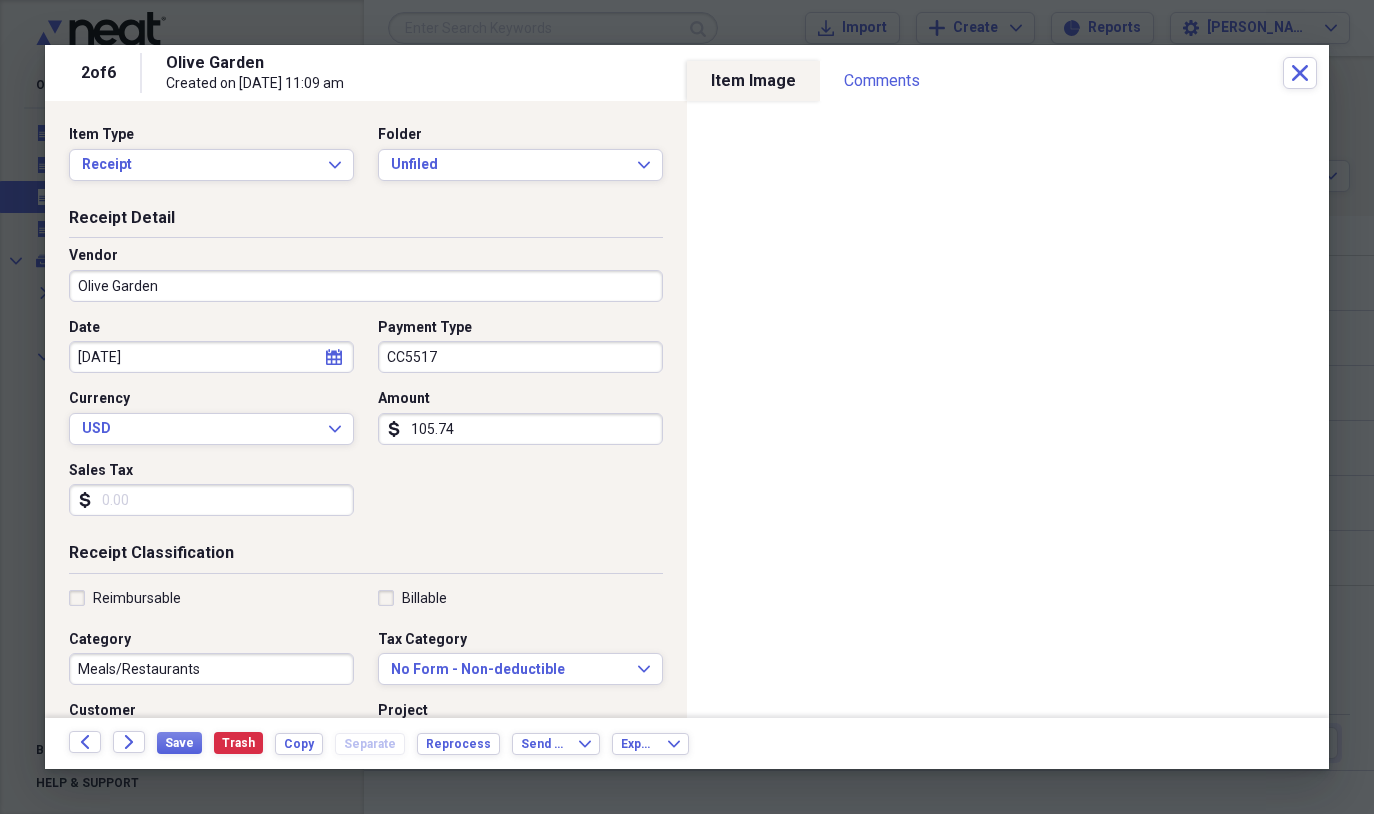 click on "Receipt Detail Vendor Olive Garden Date [DATE] calendar Calendar Payment Type CC5517 Currency USD Expand Amount dollar-sign 105.74 Sales Tax dollar-sign" at bounding box center [366, 375] 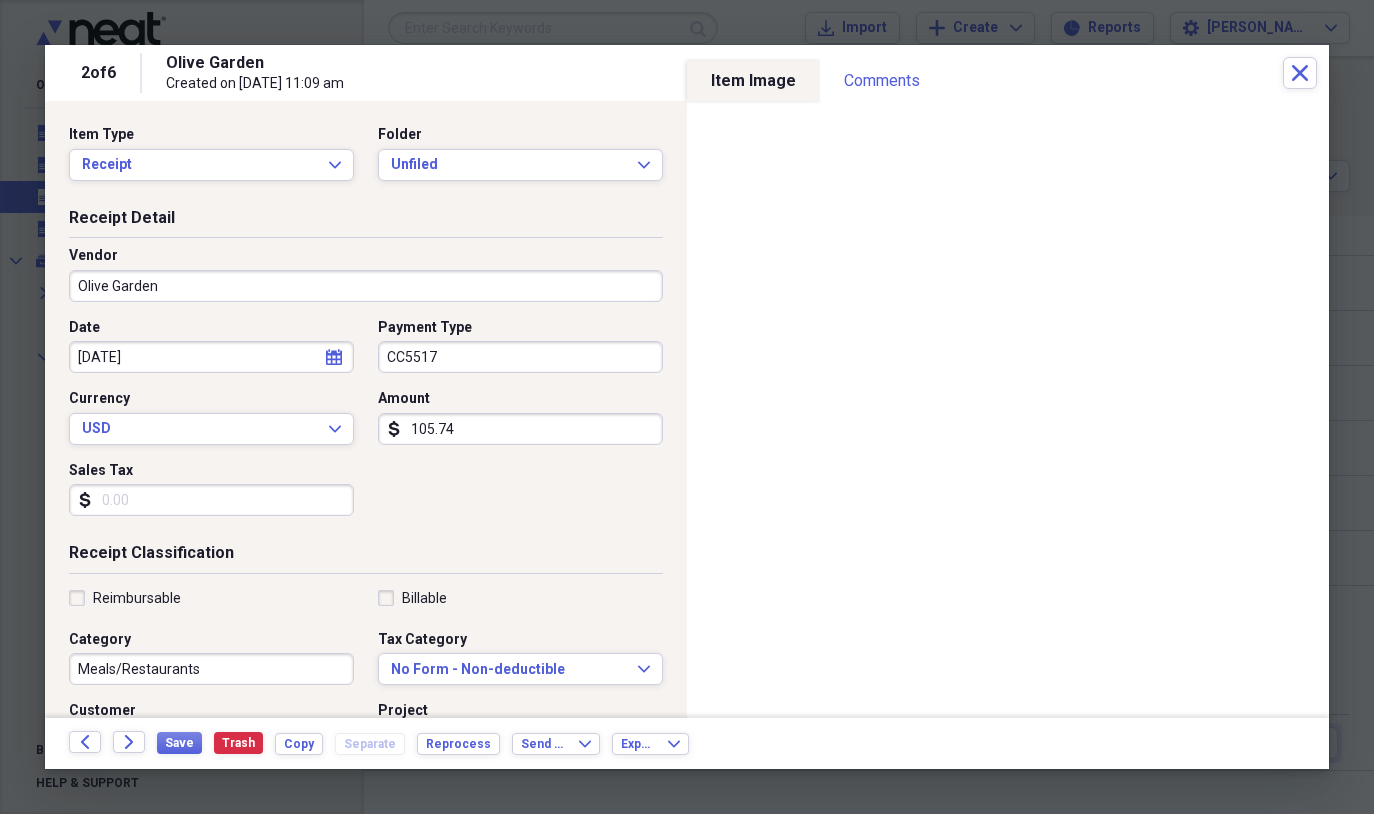 click on "Sales Tax" at bounding box center (211, 500) 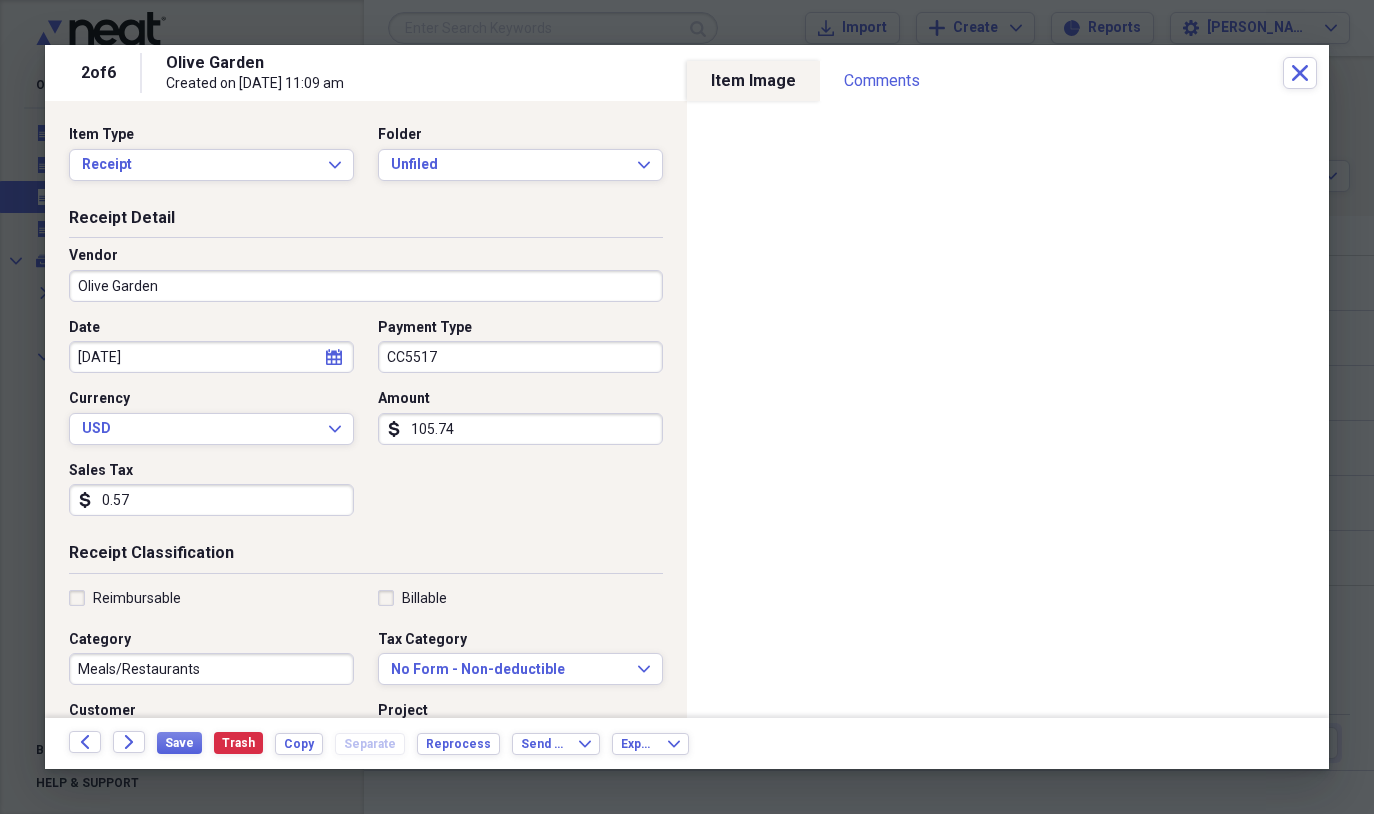 type on "5.70" 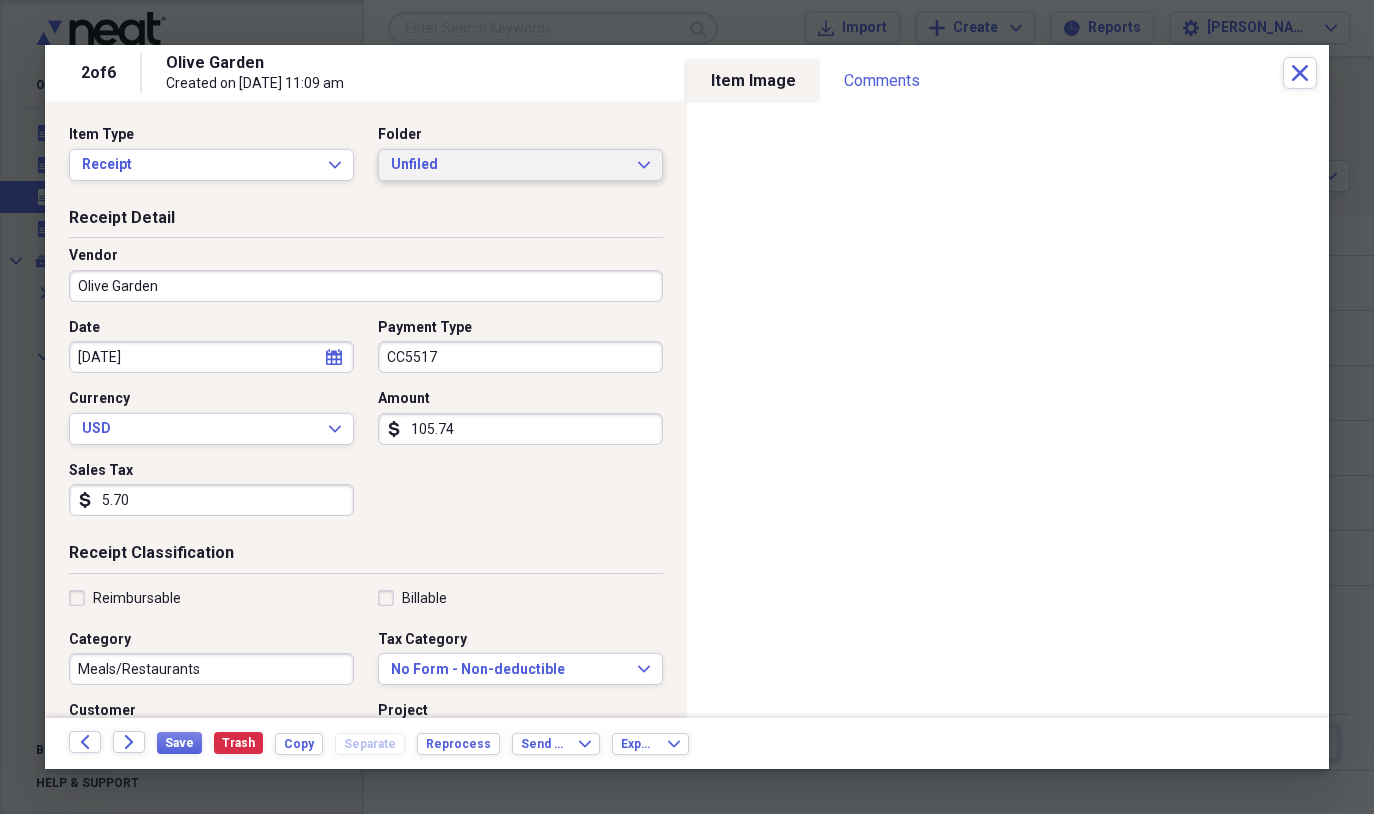 click on "Expand" 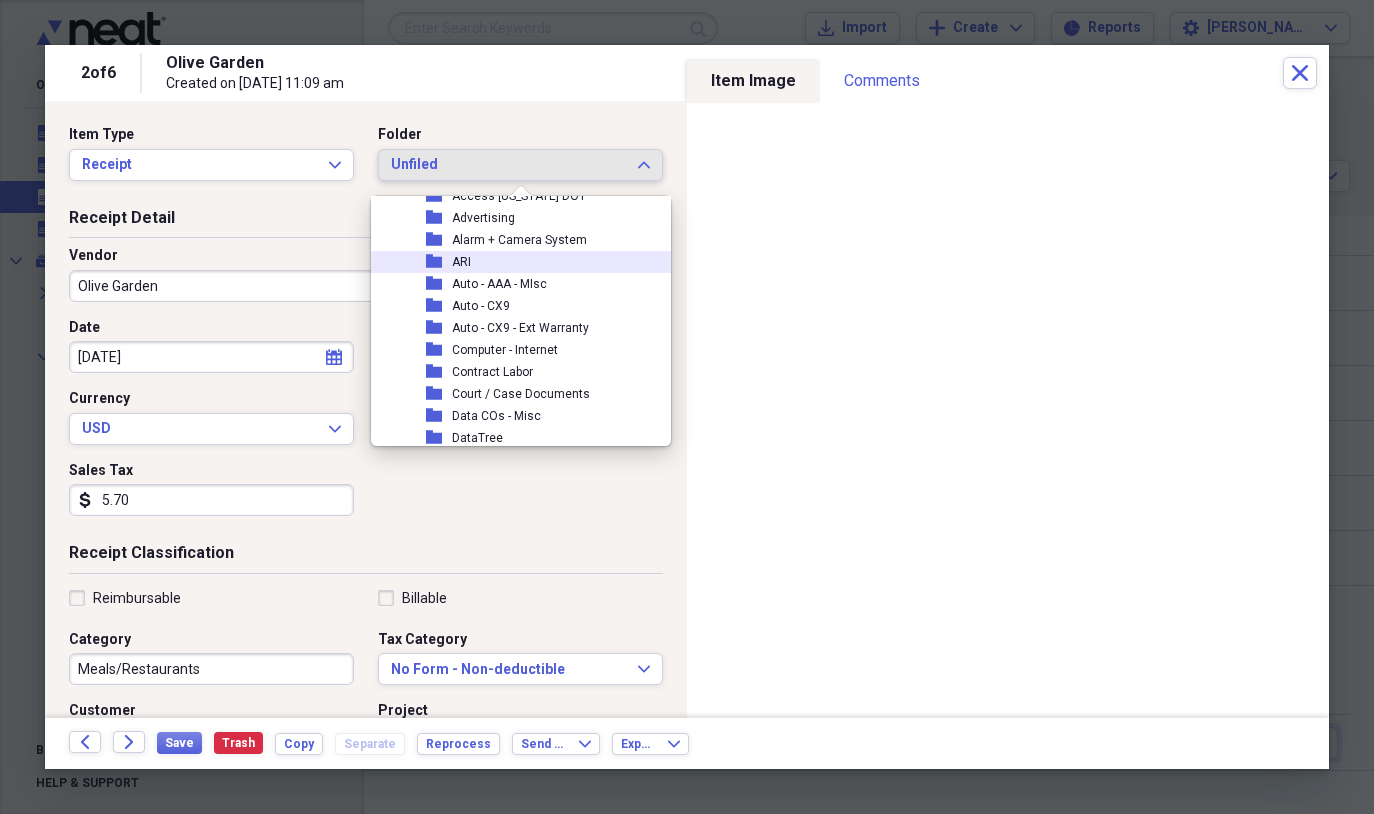 scroll, scrollTop: 0, scrollLeft: 0, axis: both 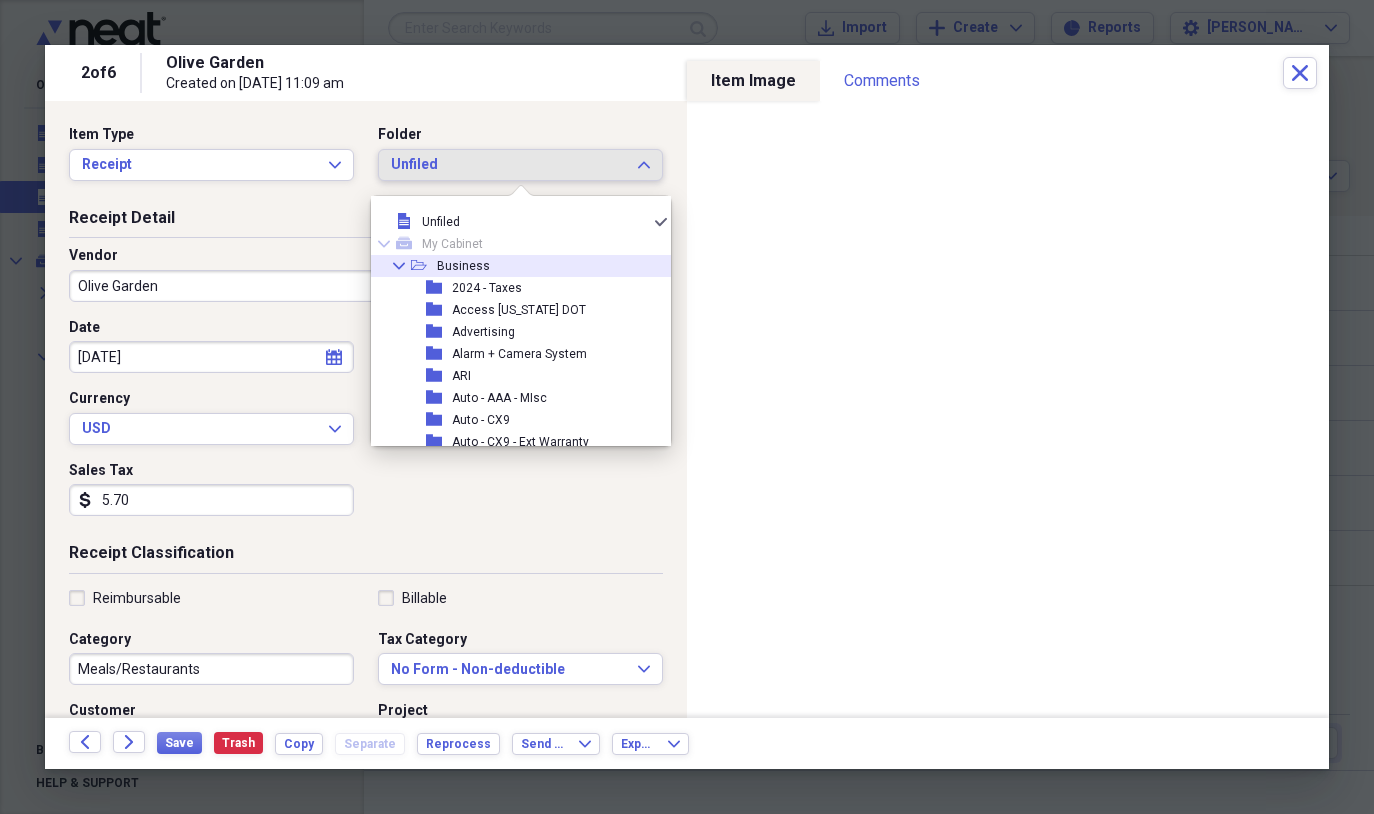 click on "Collapse" at bounding box center [399, 266] 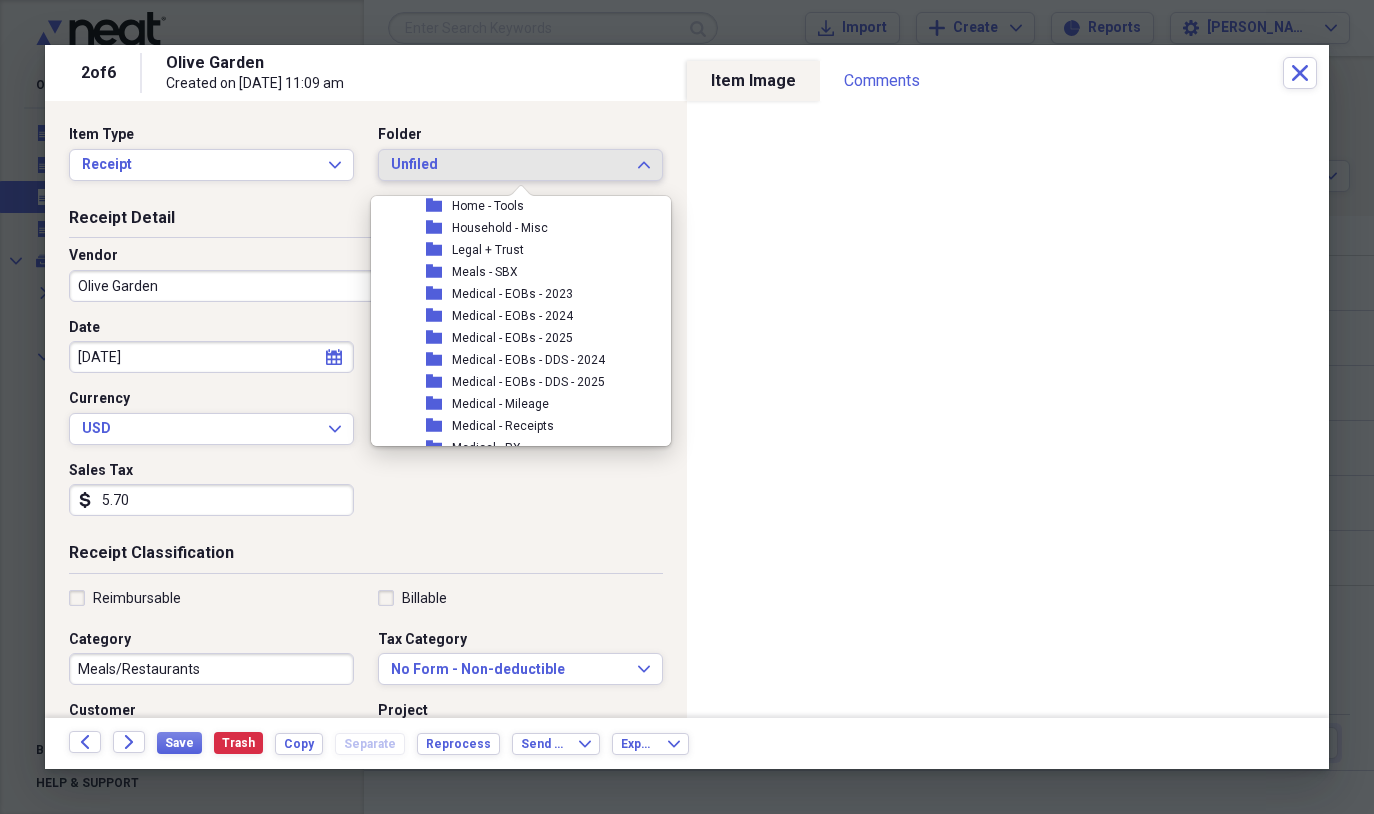 scroll, scrollTop: 798, scrollLeft: 0, axis: vertical 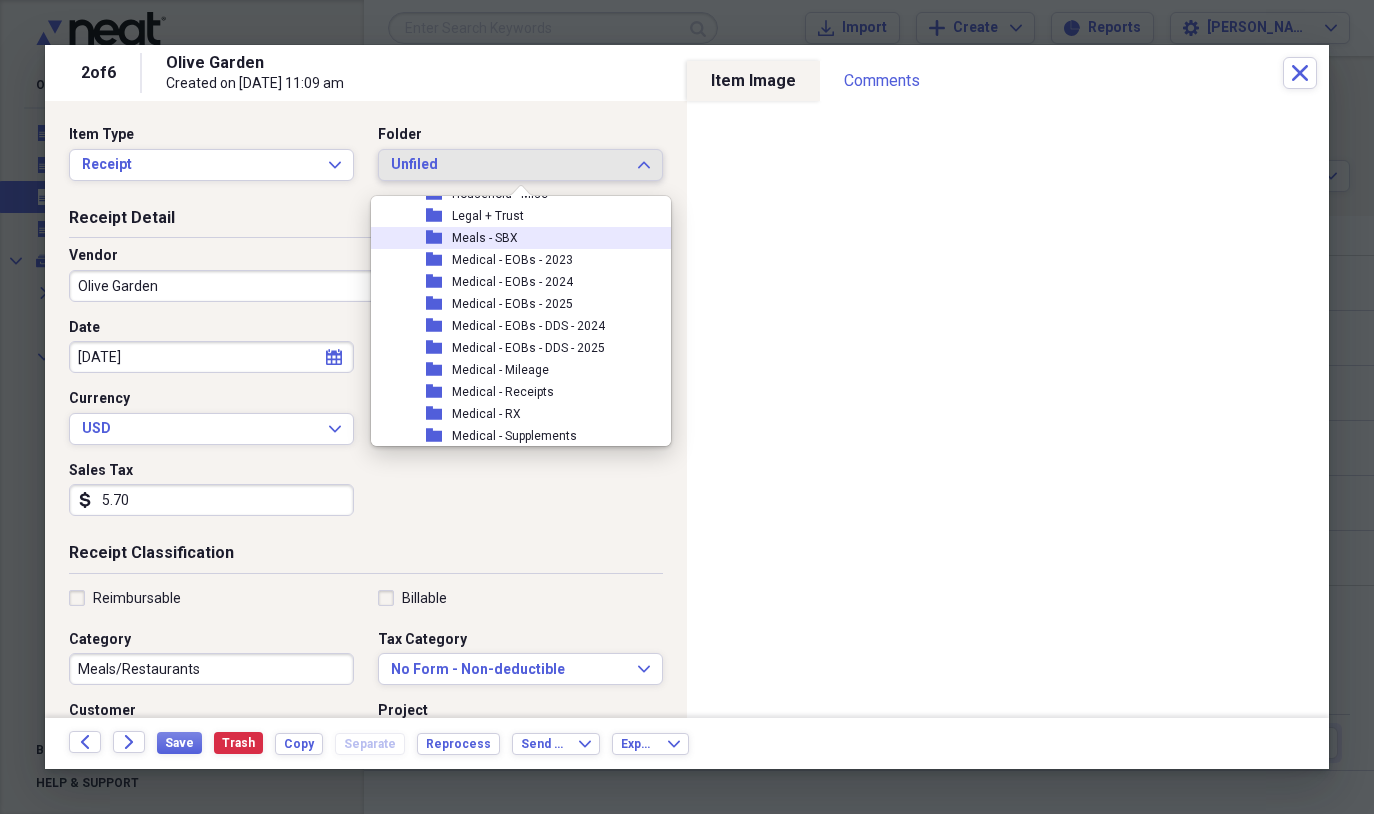 click on "Meals - SBX" at bounding box center (485, 238) 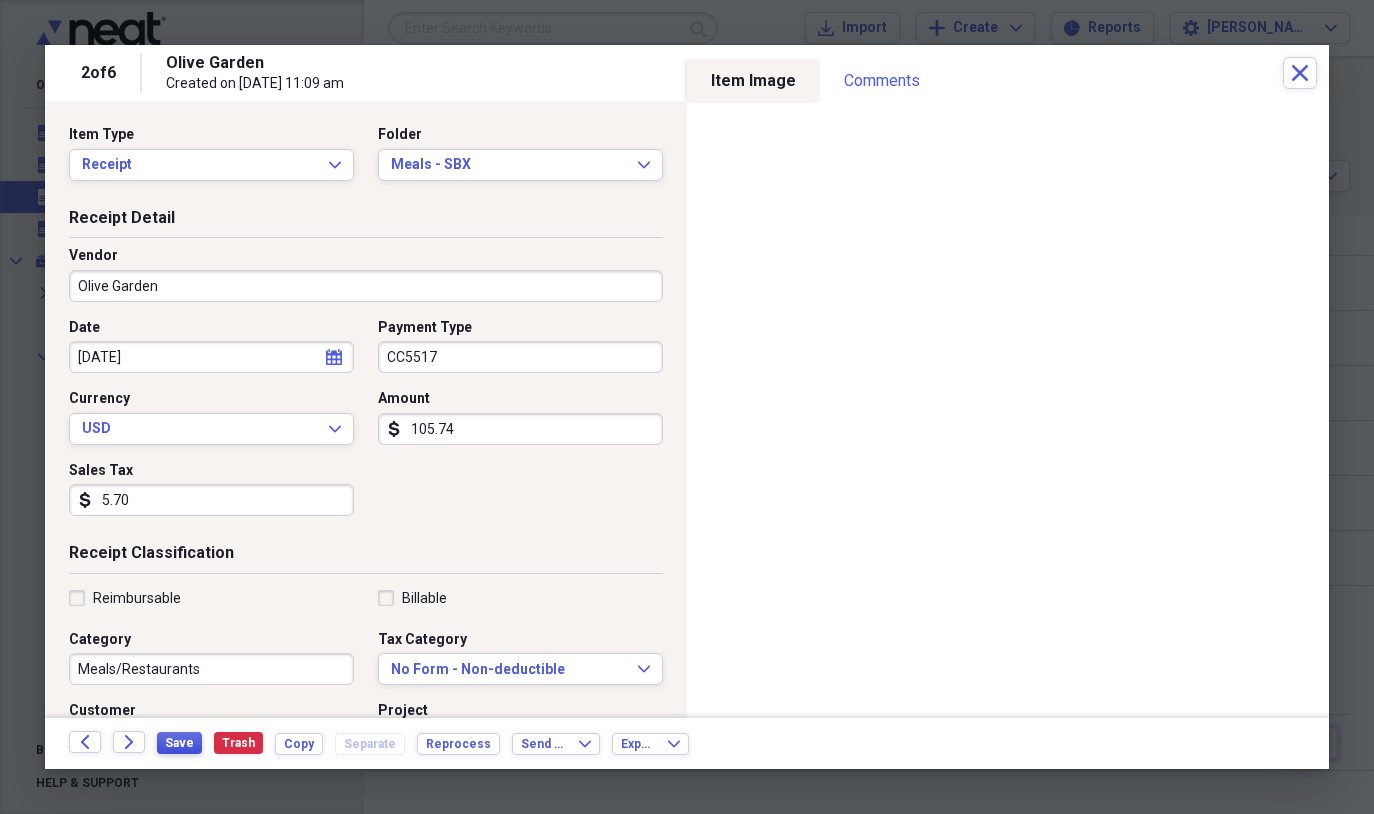 click on "Save" at bounding box center [179, 743] 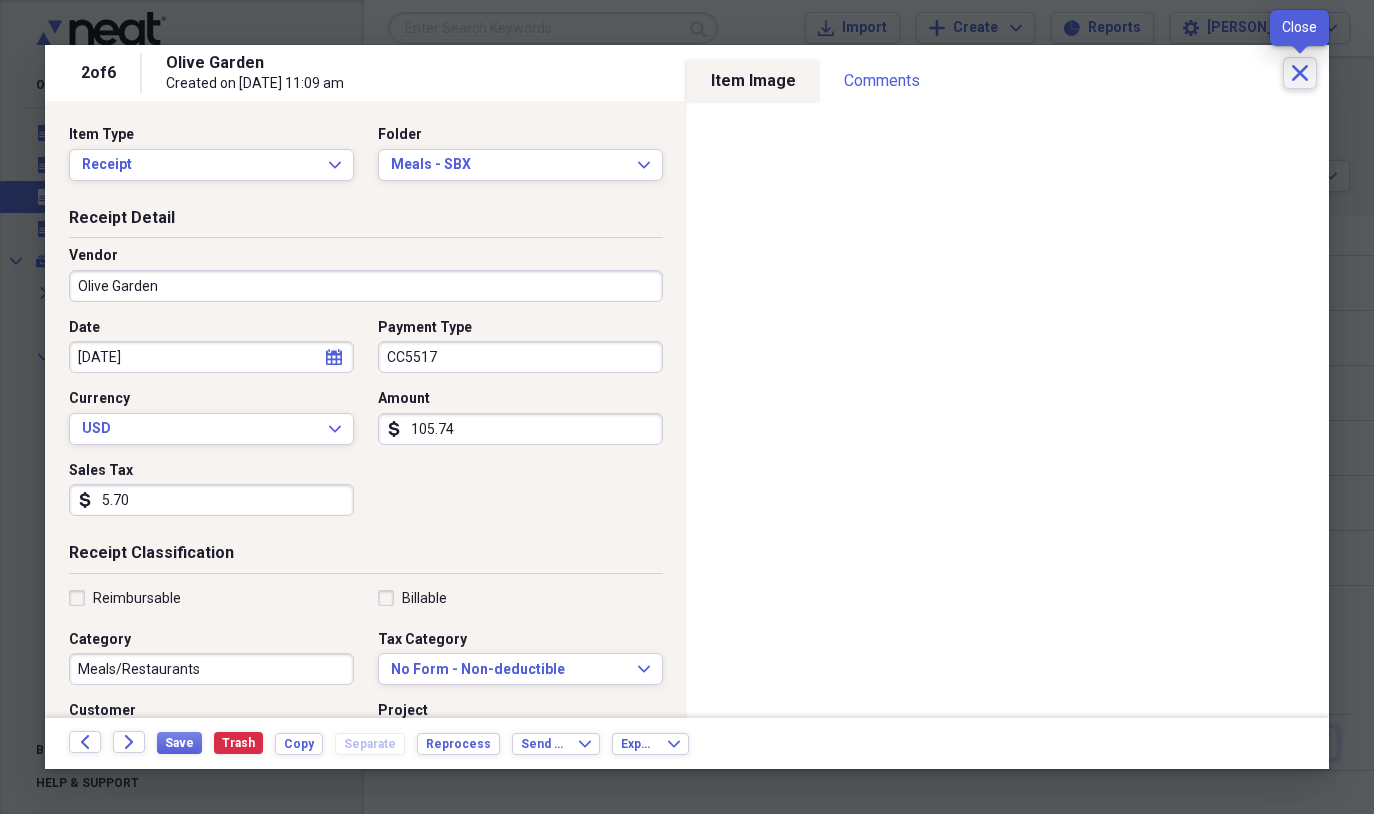 click on "Close" at bounding box center (1300, 73) 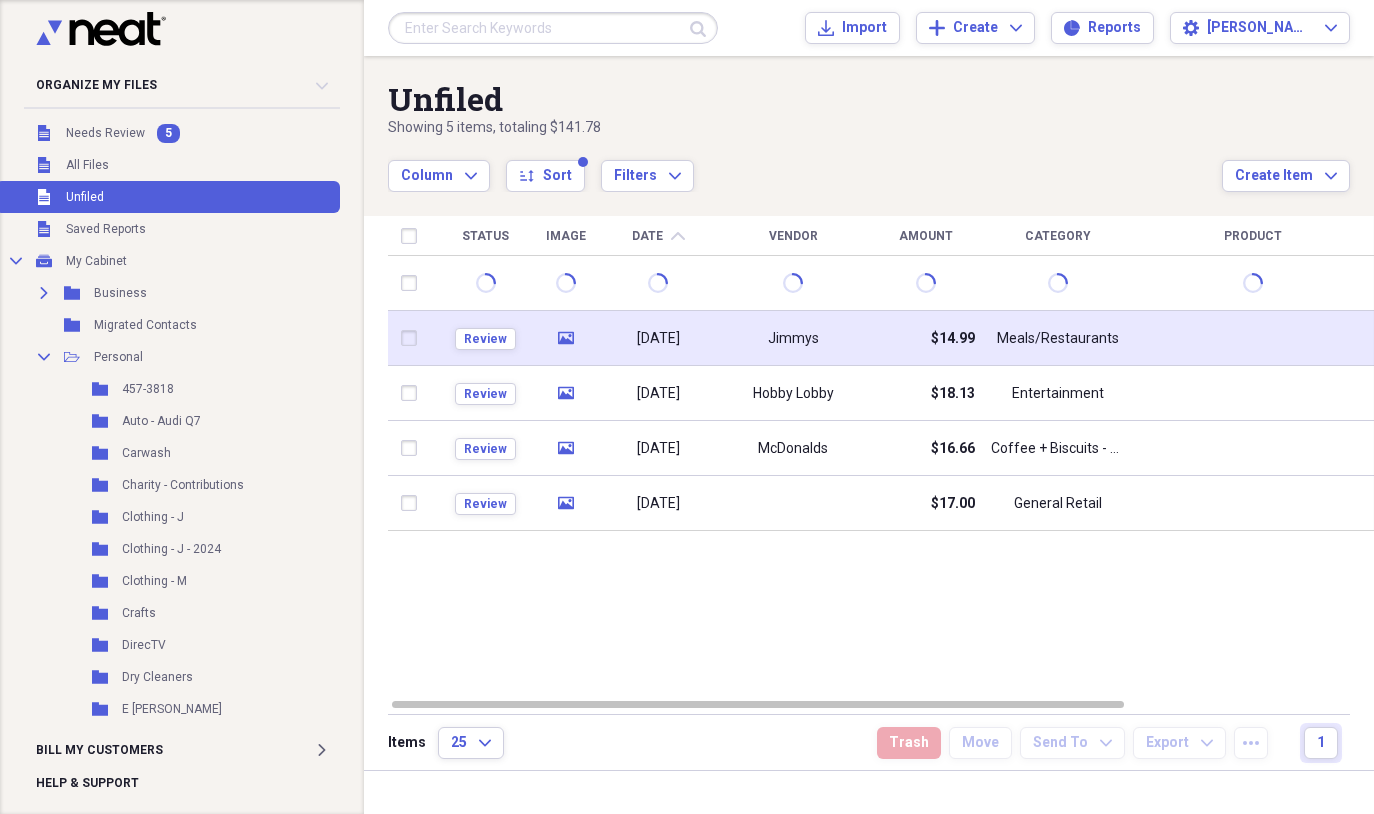 click on "$14.99" at bounding box center (925, 338) 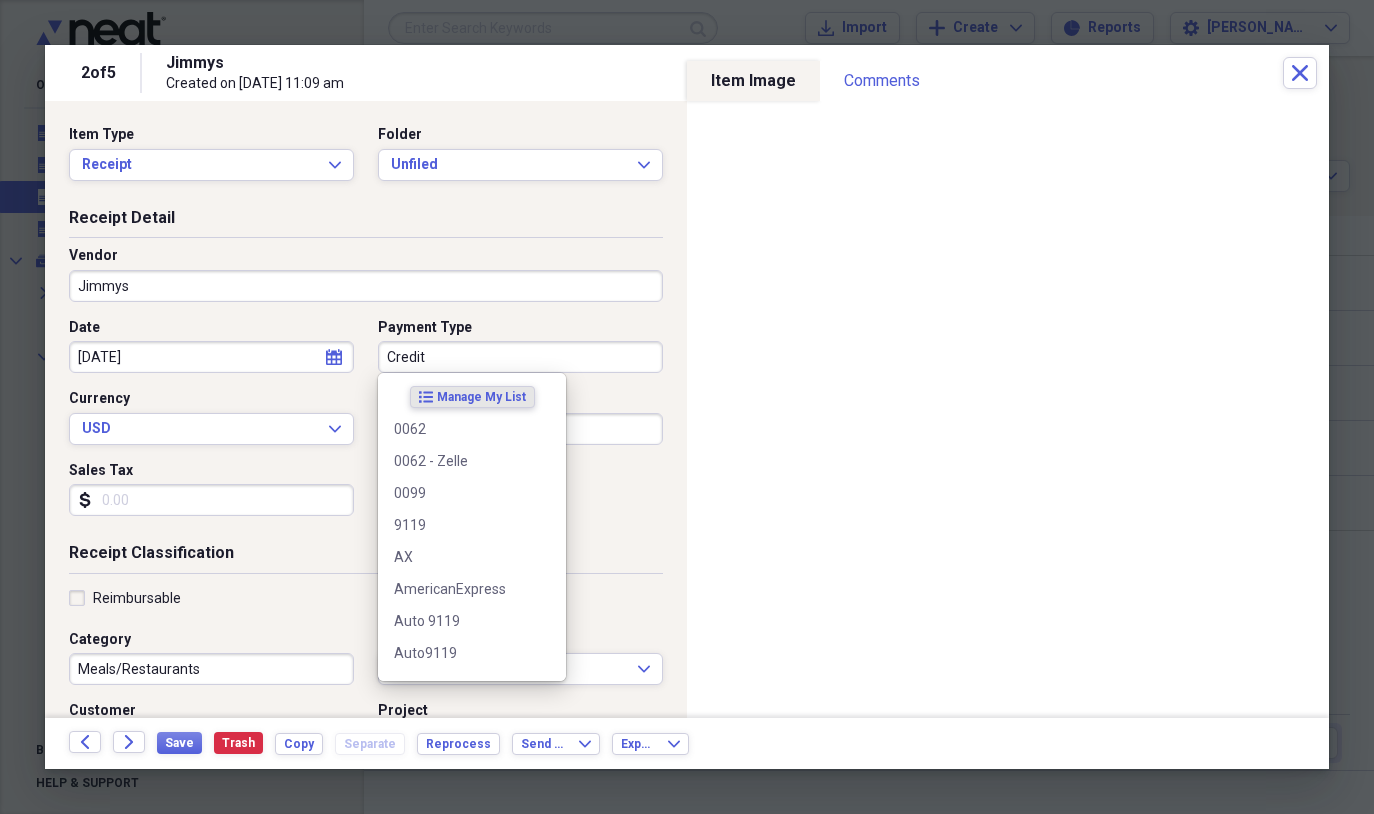 click on "Credit" at bounding box center (520, 357) 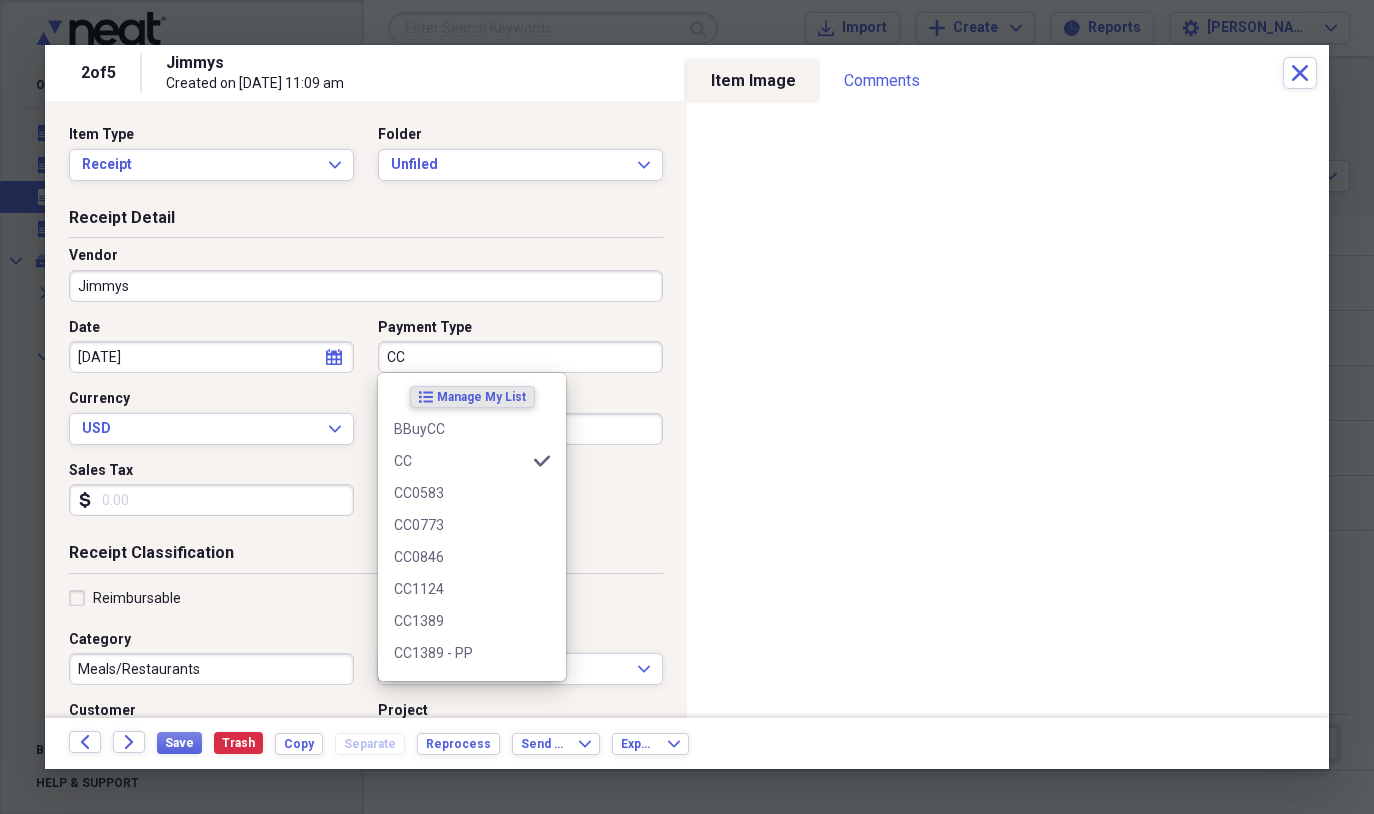 type on "CC" 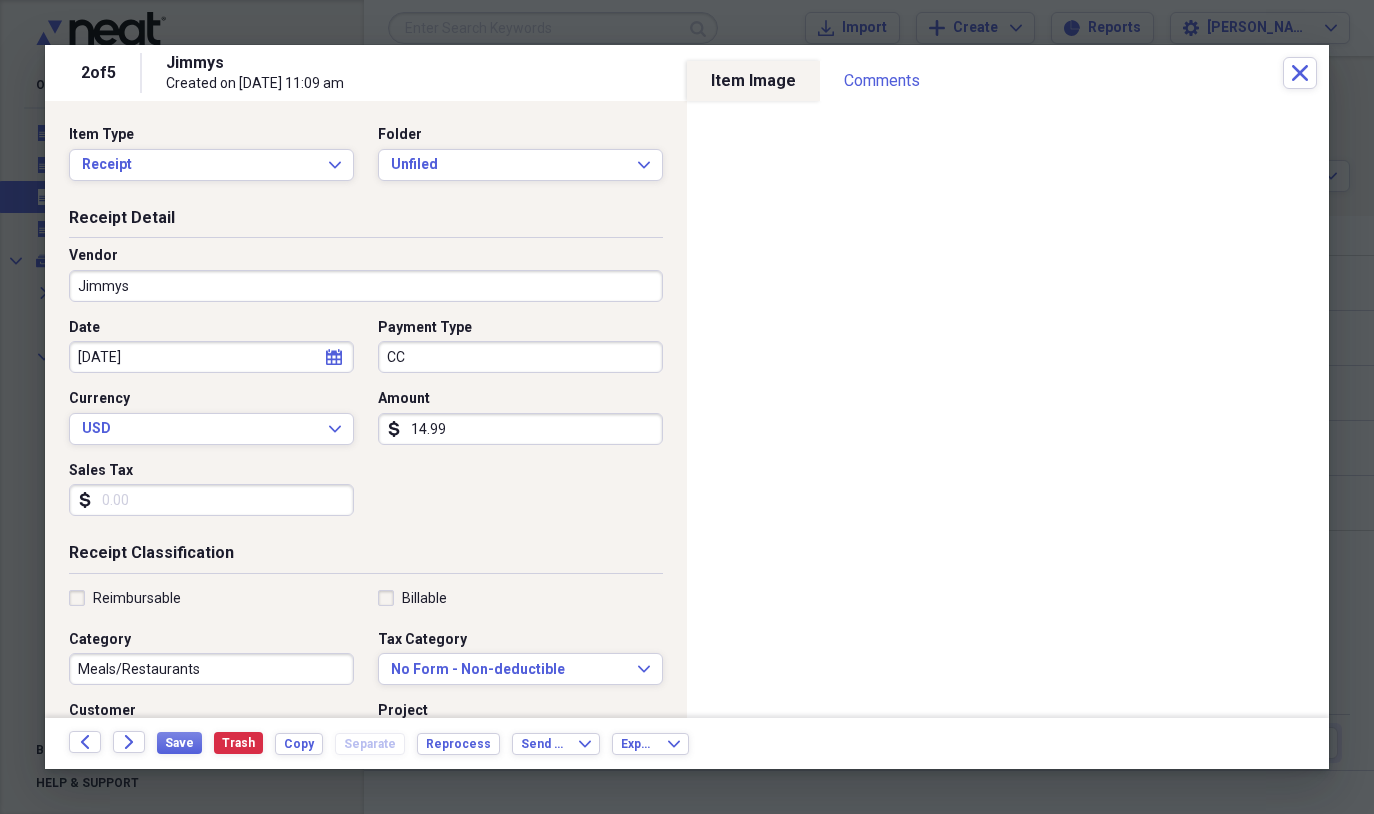 click on "14.99" at bounding box center [520, 429] 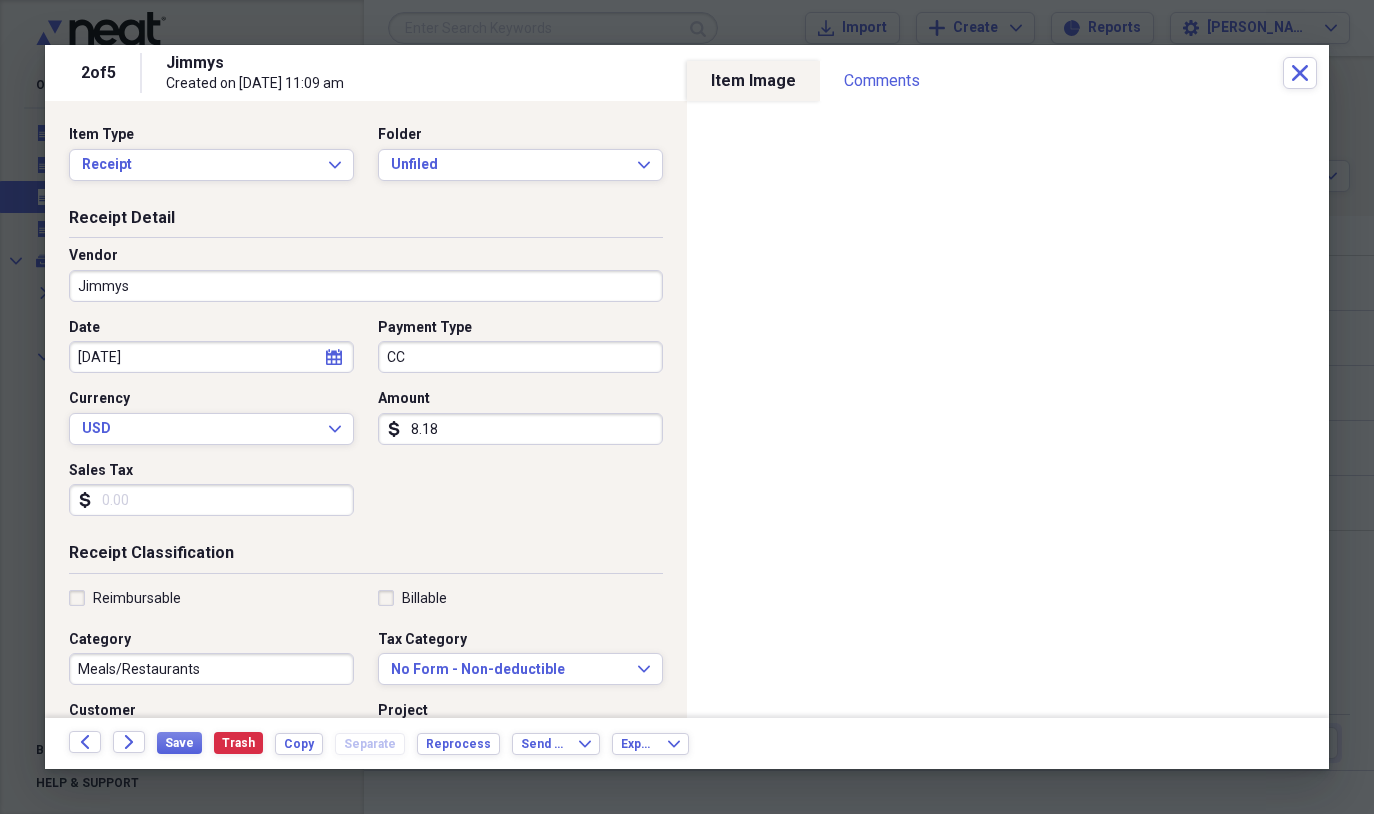 type on "81.81" 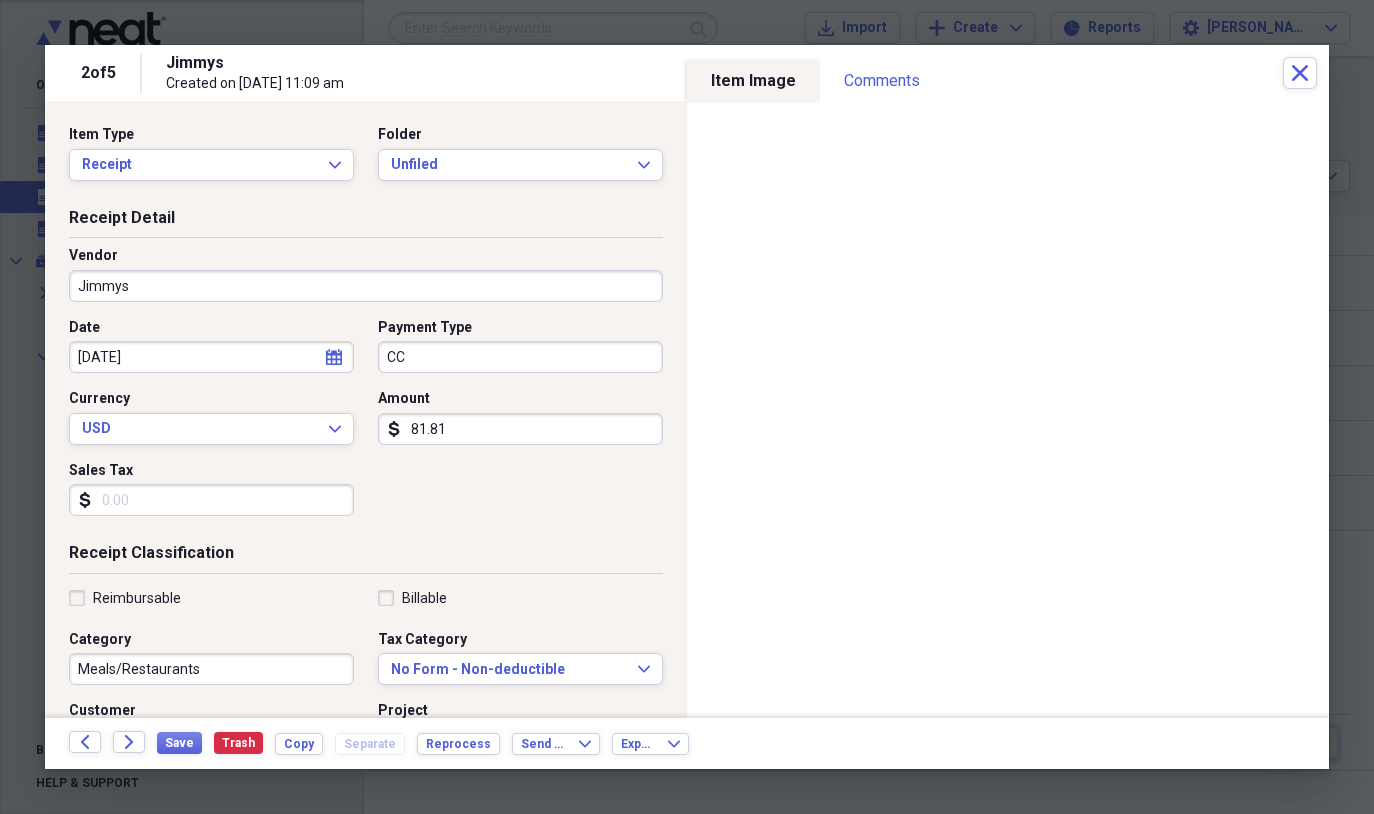 click on "Sales Tax" at bounding box center [211, 500] 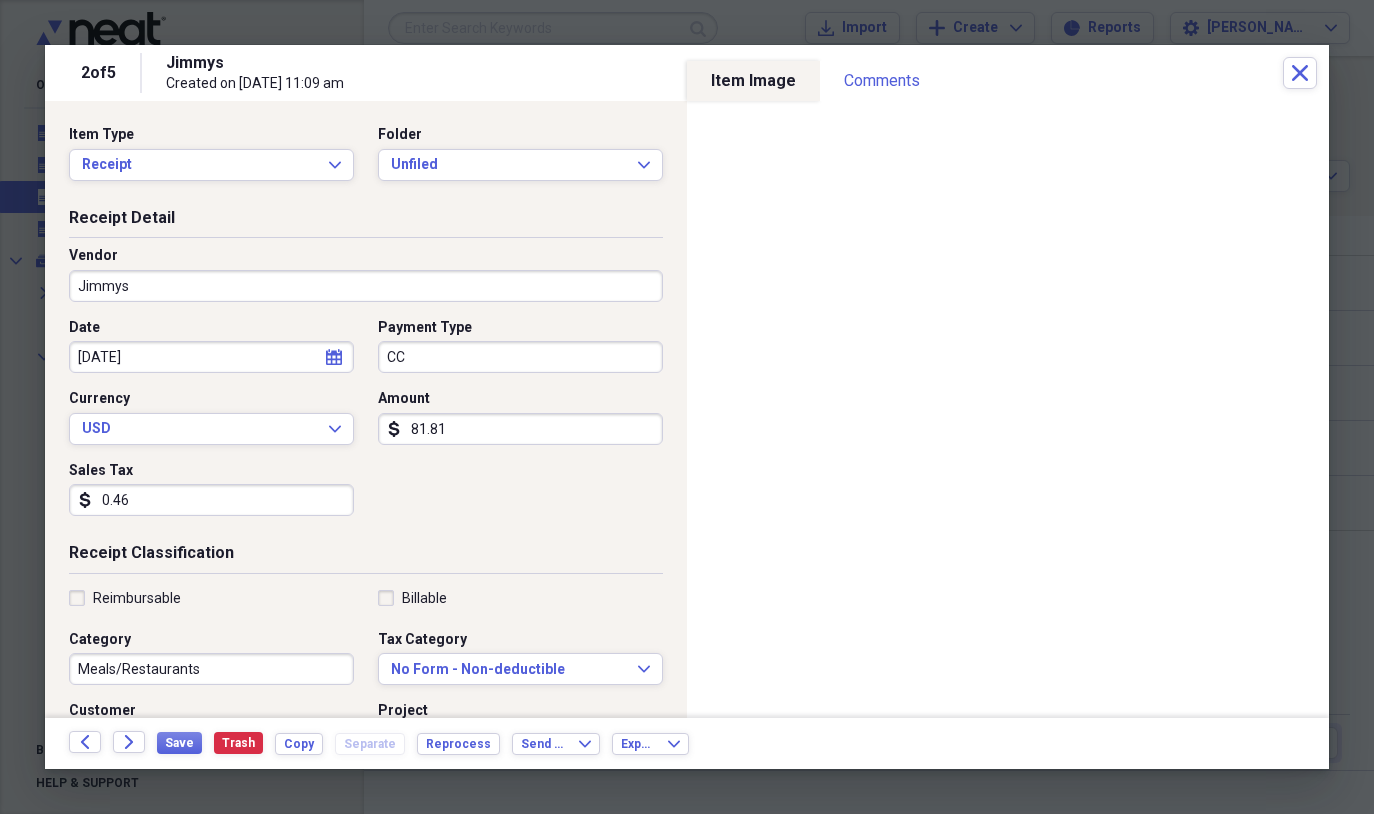 type on "4.63" 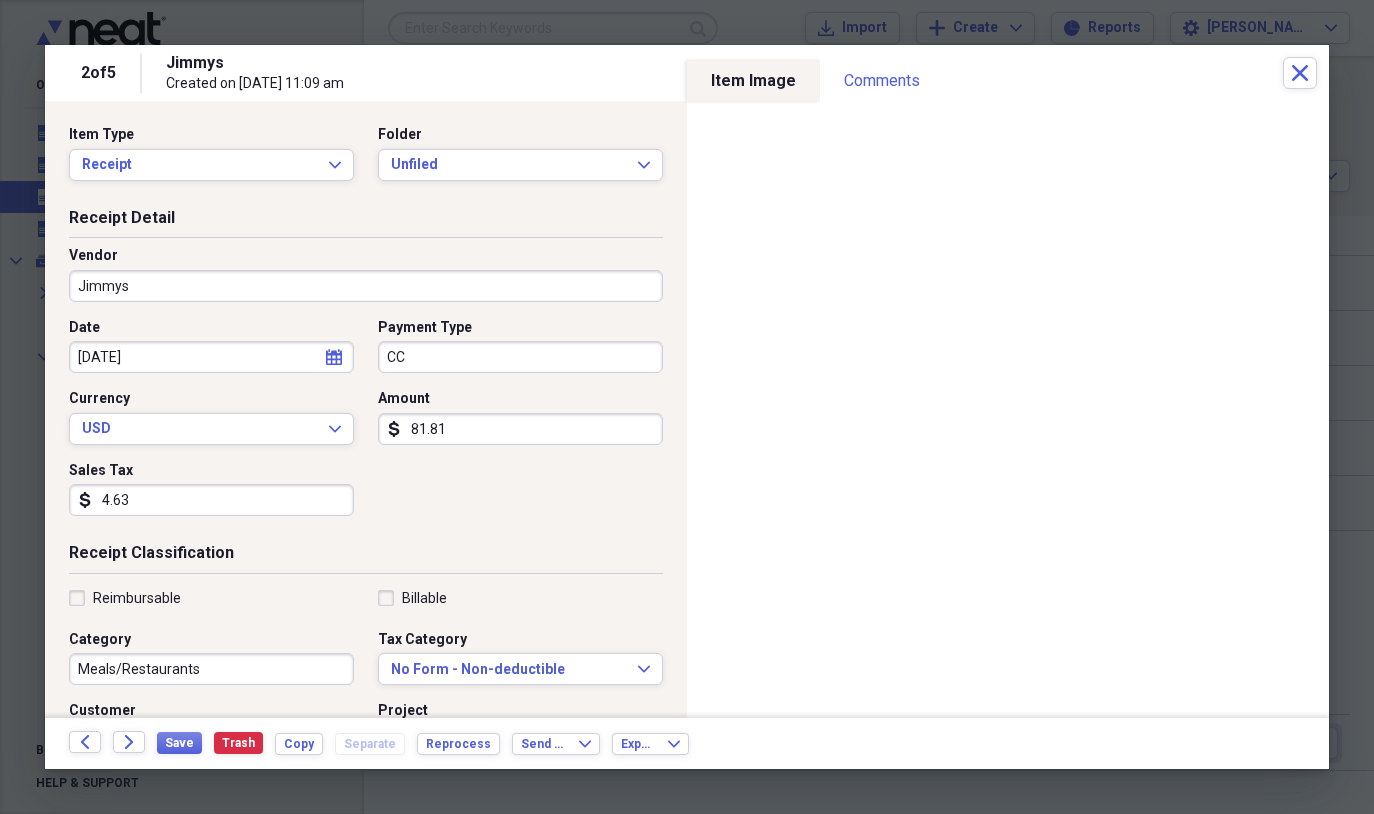 click on "Meals/Restaurants" at bounding box center [211, 669] 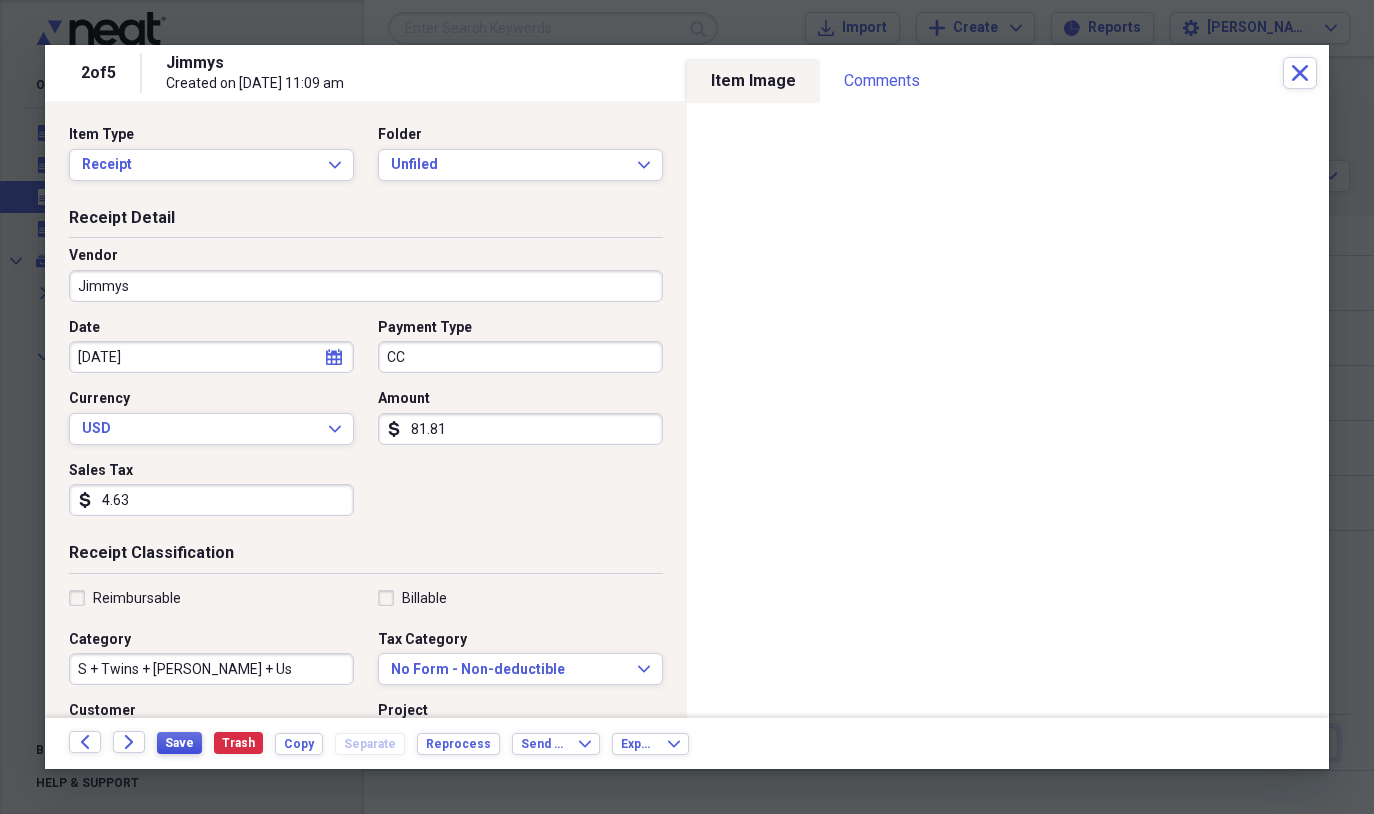 type on "S + Twins + [PERSON_NAME] + Us" 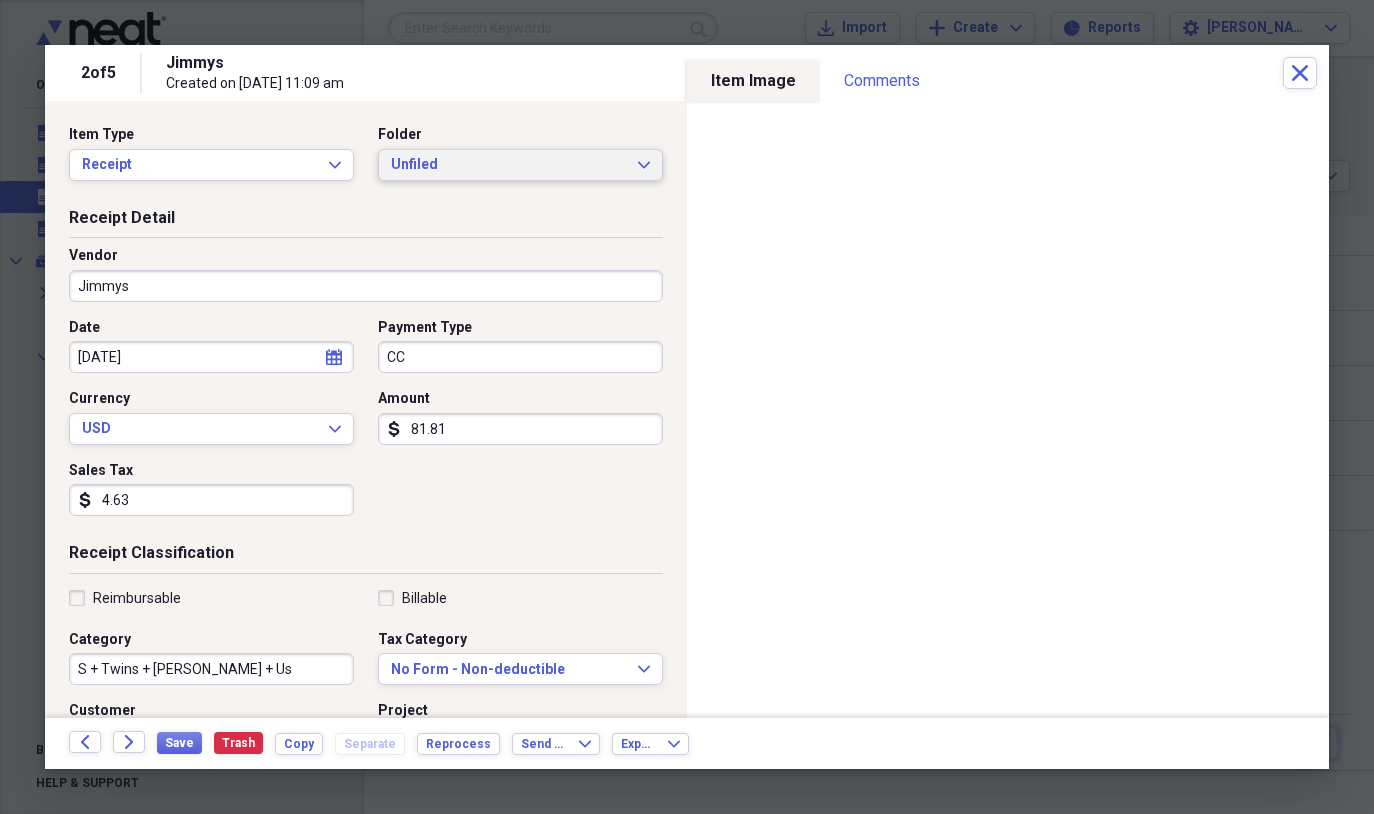 click on "Unfiled Expand" at bounding box center (520, 165) 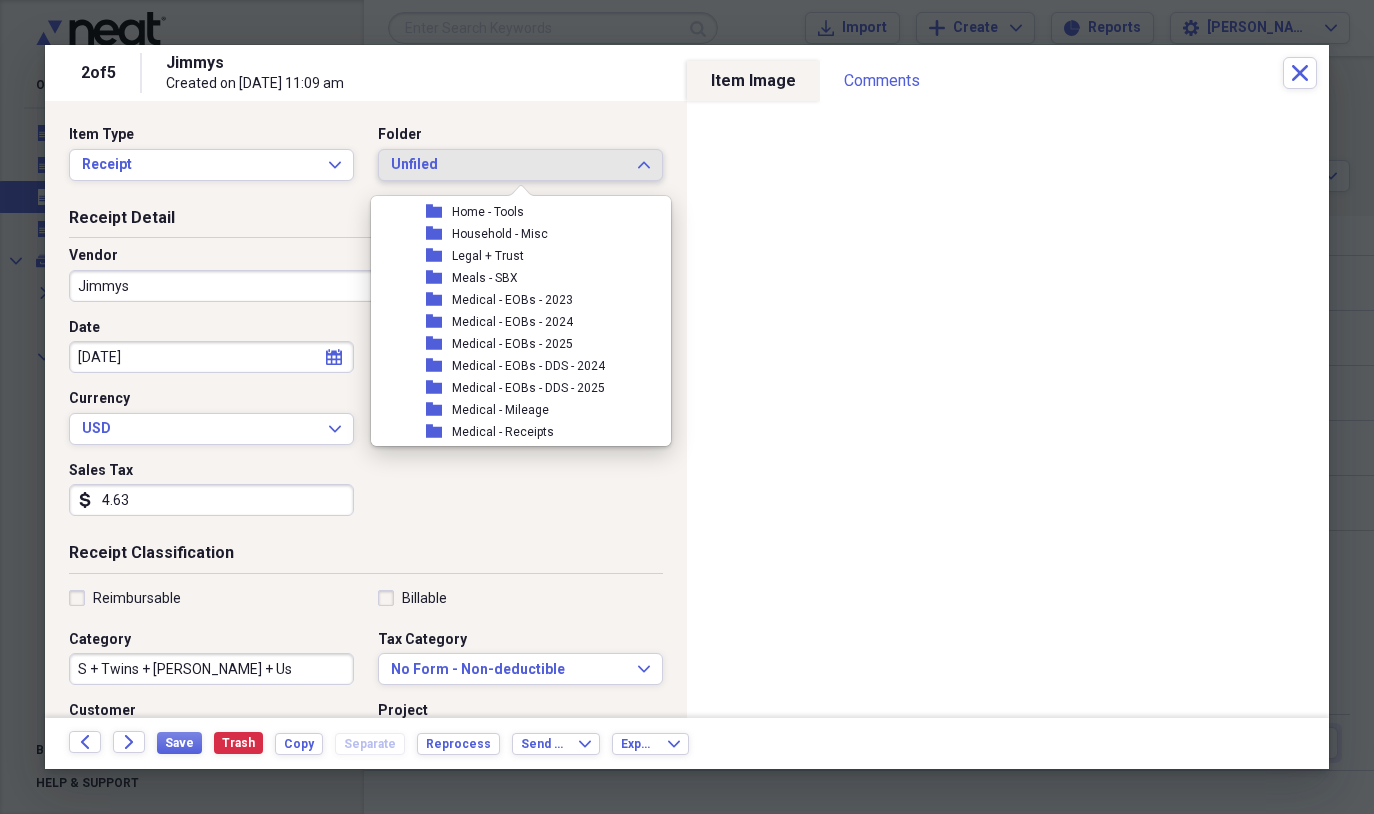 scroll, scrollTop: 798, scrollLeft: 0, axis: vertical 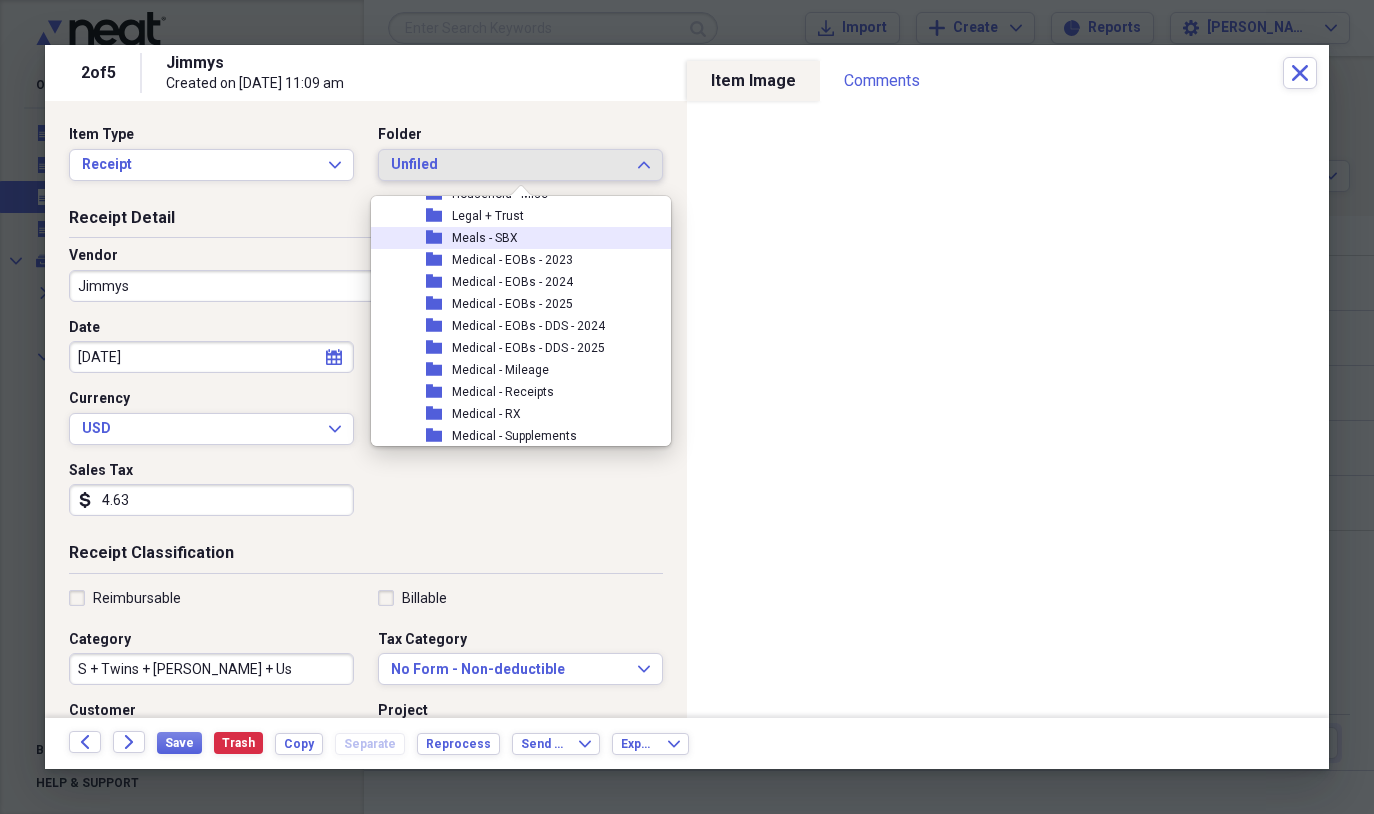 click on "Meals - SBX" at bounding box center (485, 238) 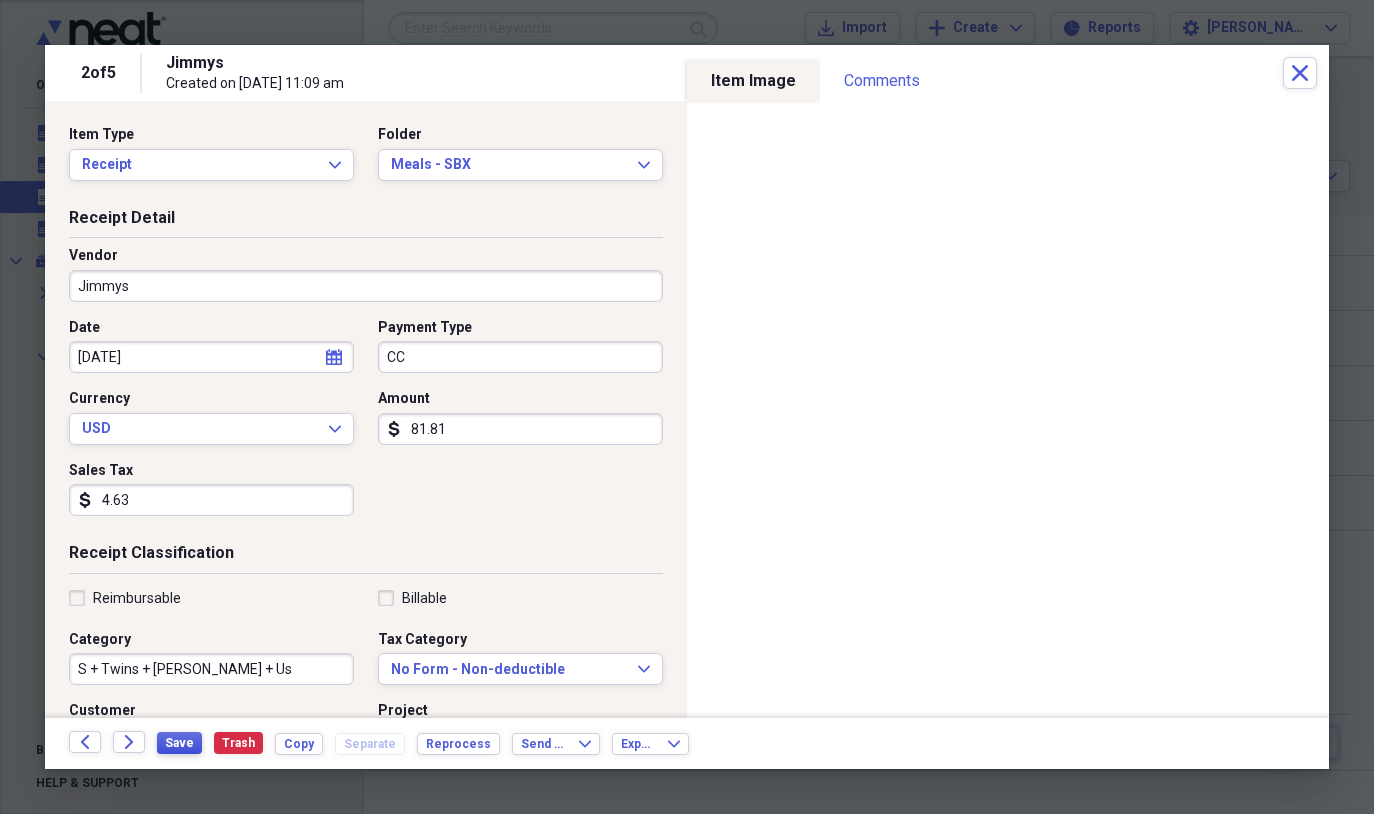 click on "Save" at bounding box center (179, 743) 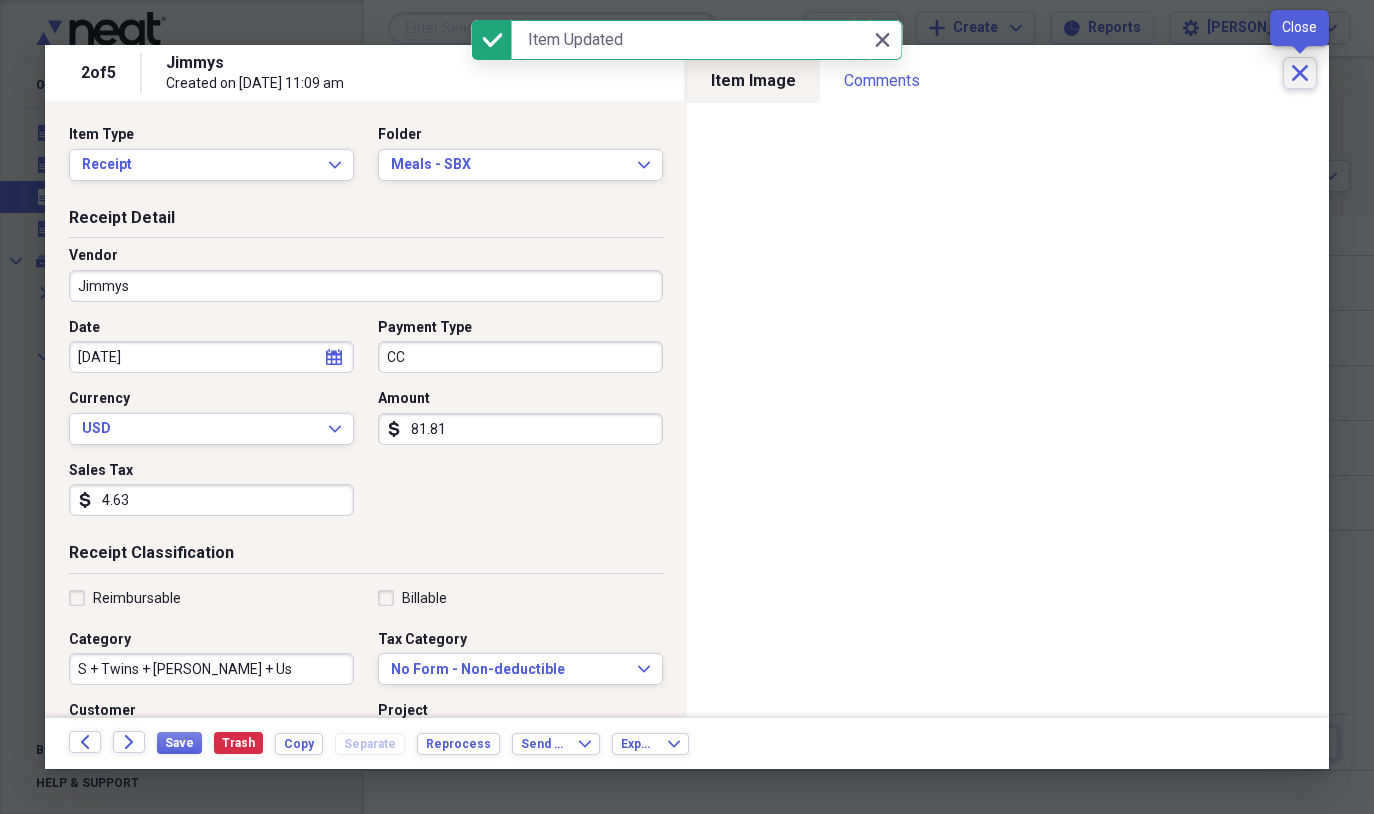 click on "Close" 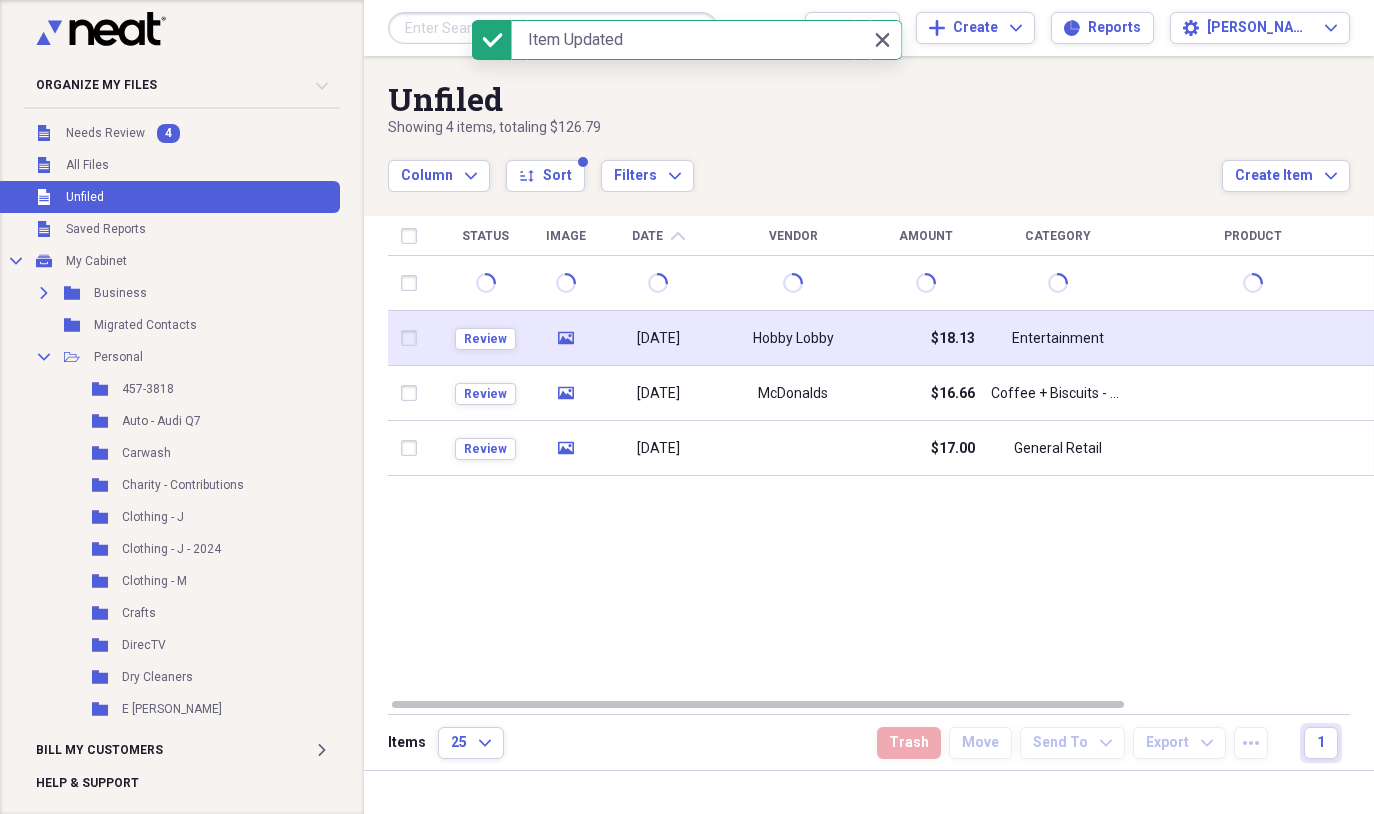 click on "Hobby Lobby" at bounding box center [793, 339] 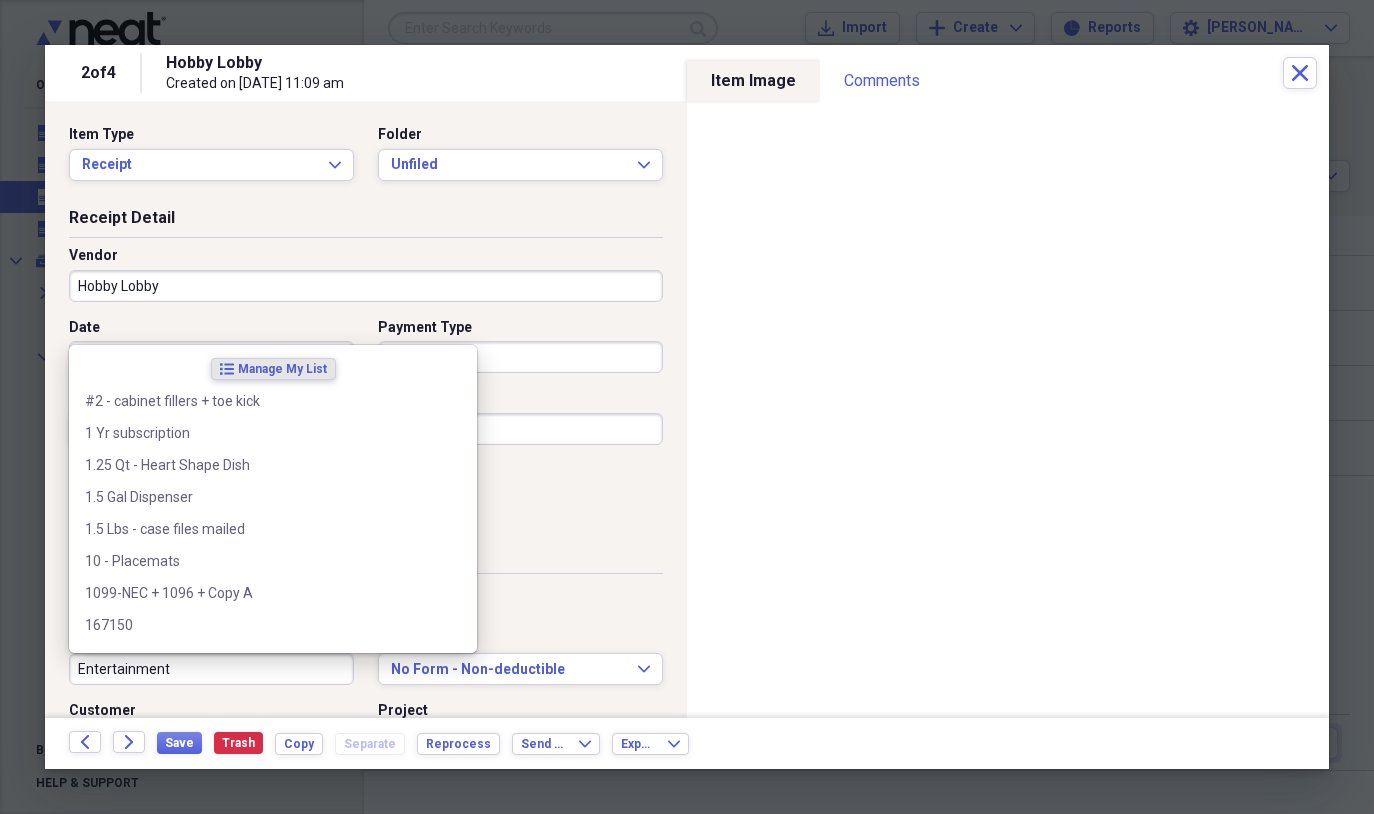 click on "Entertainment" at bounding box center (211, 669) 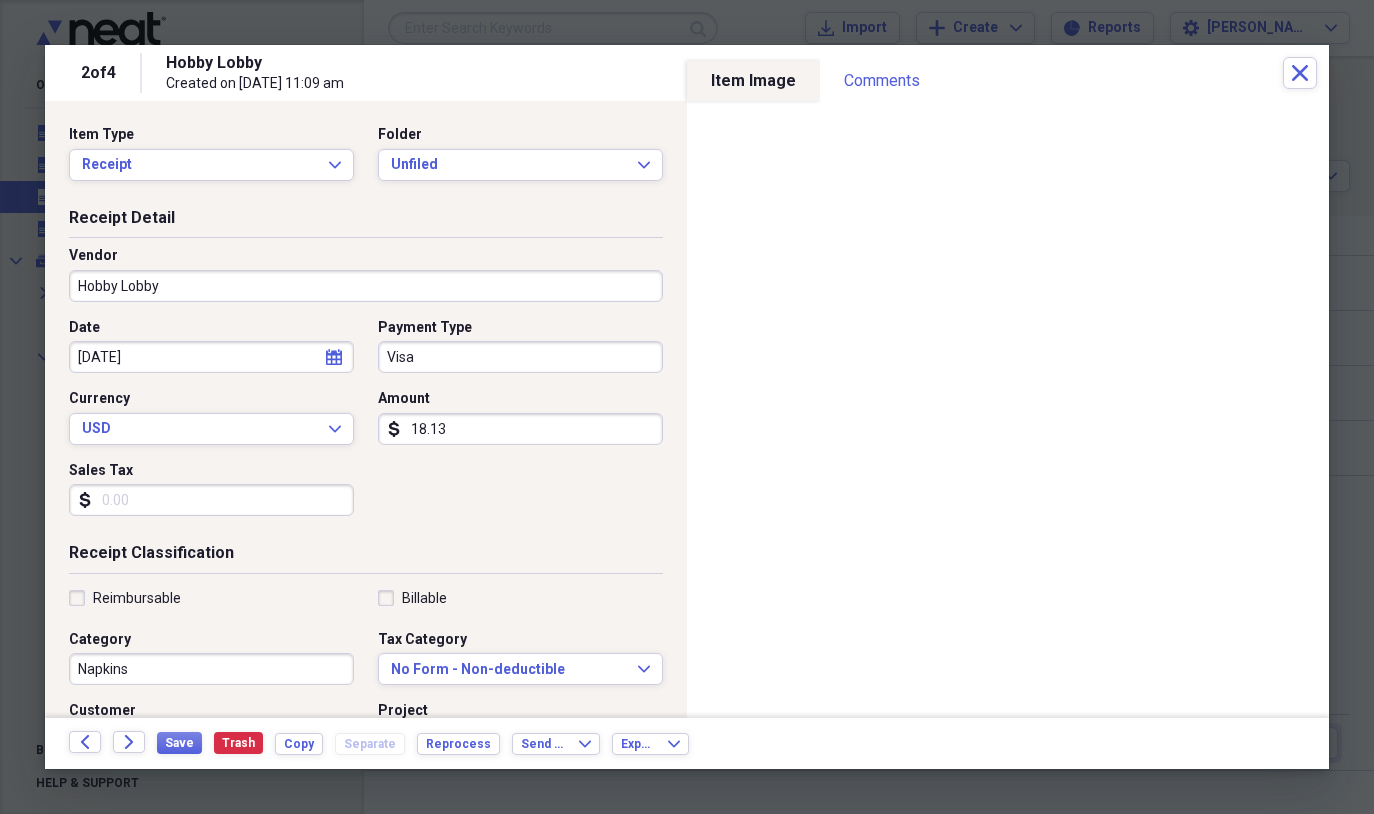 type on "Napkins" 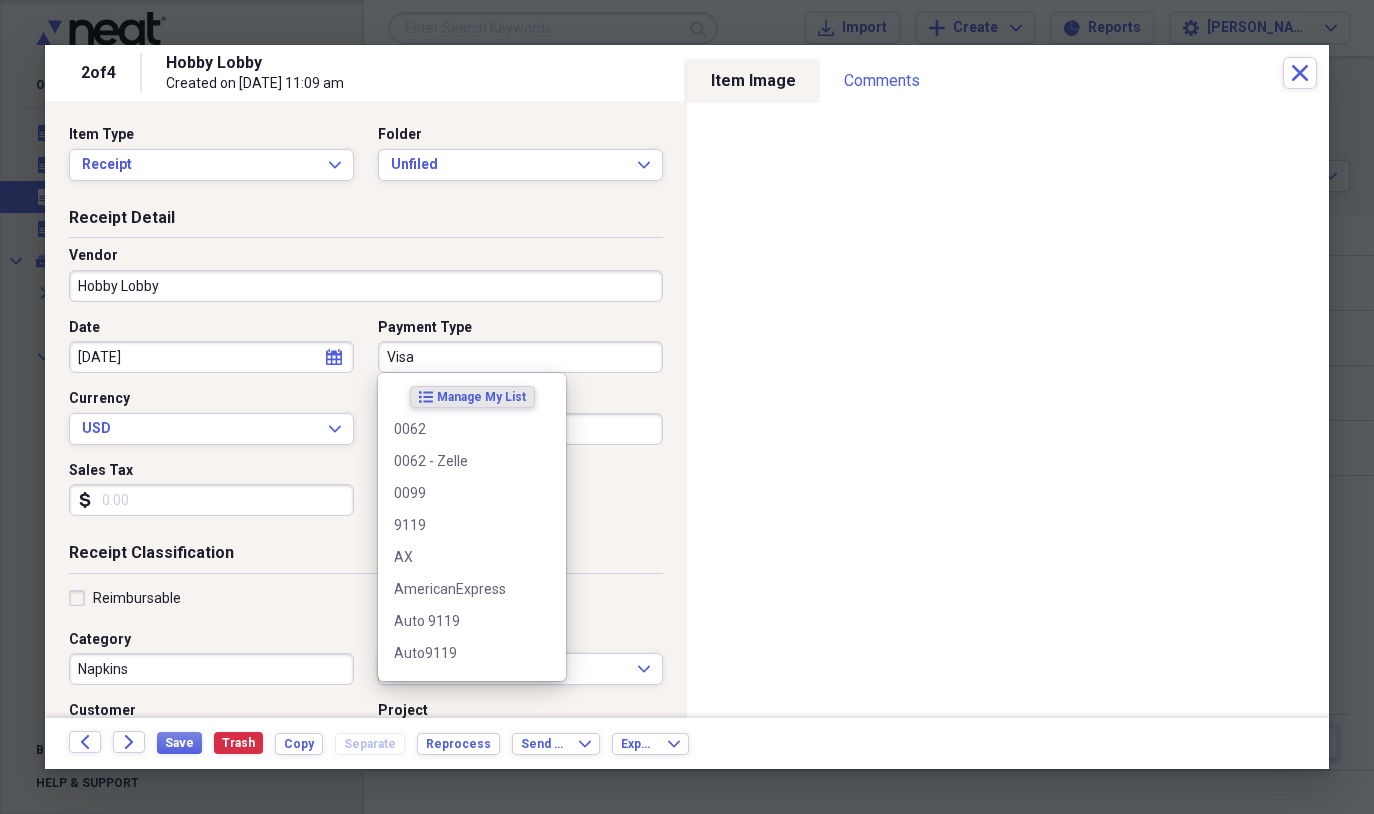 click on "Visa" at bounding box center [520, 357] 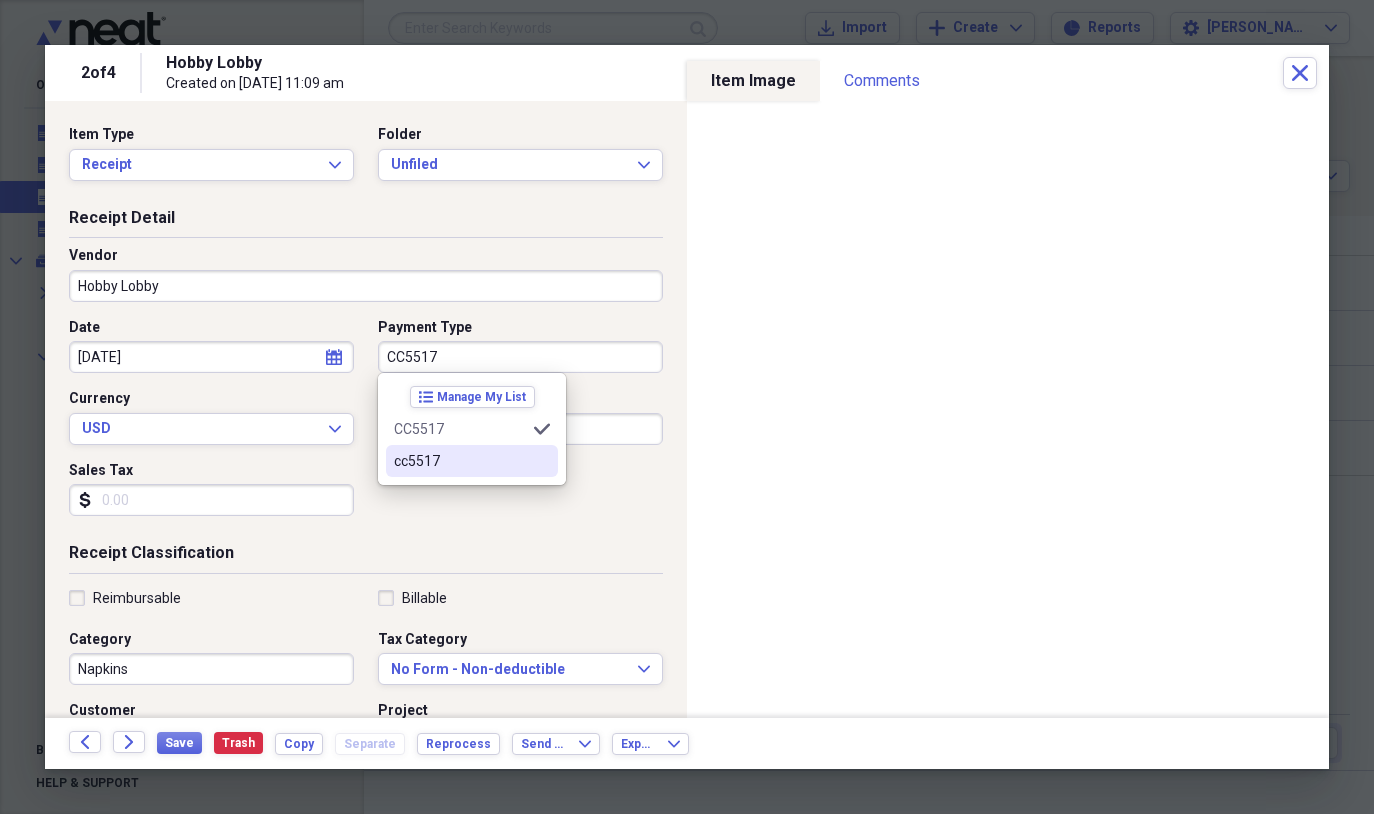type on "CC5517" 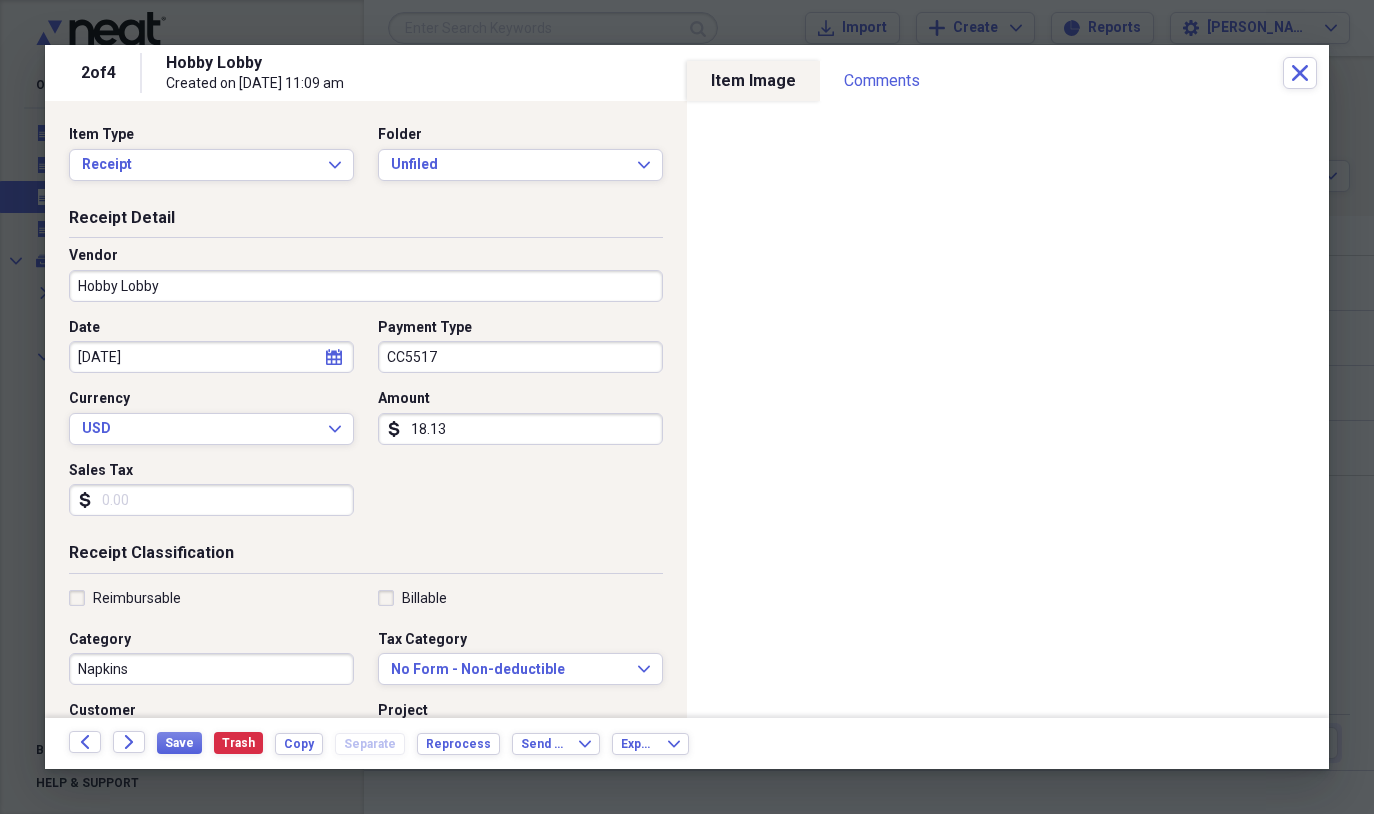 click on "Sales Tax" at bounding box center [211, 500] 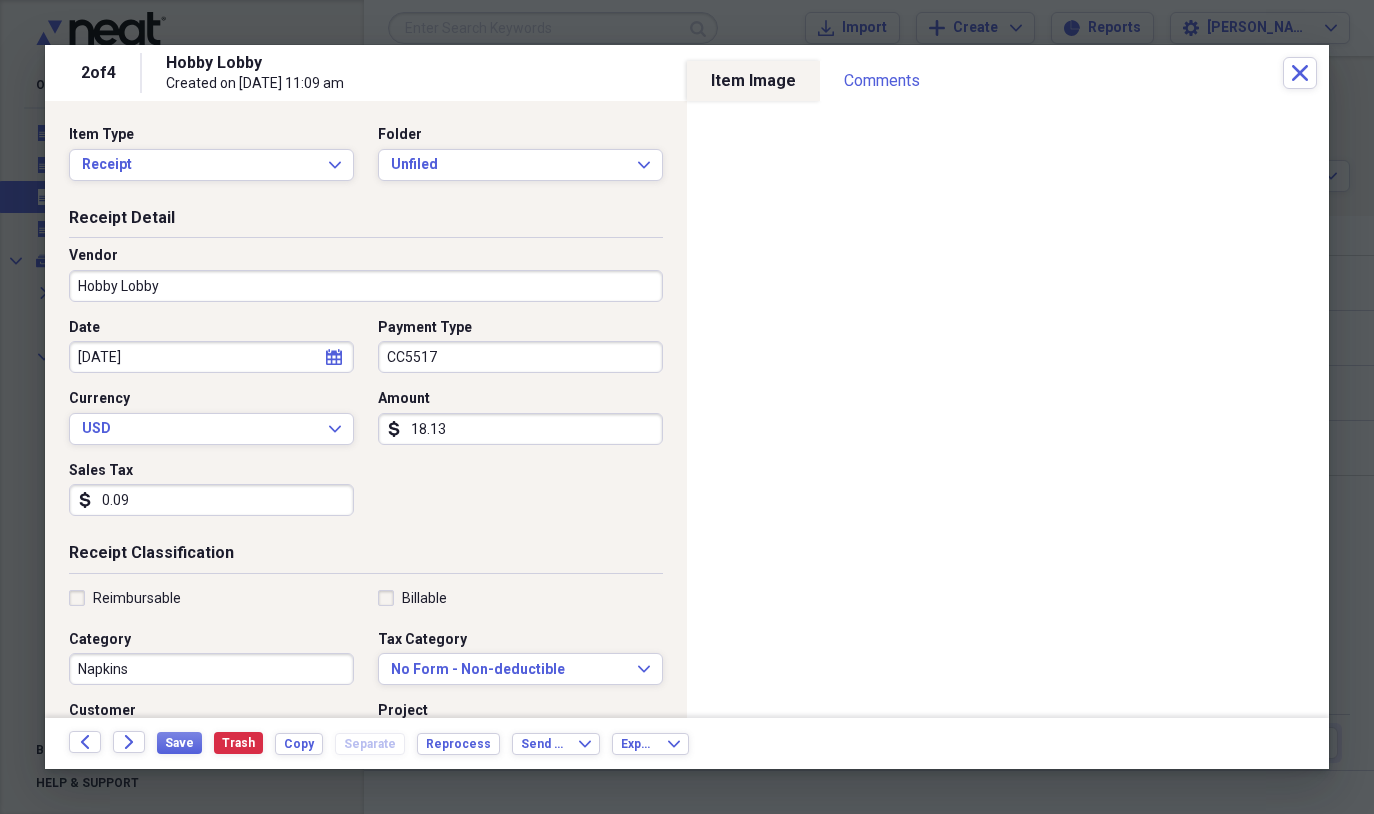 type on "0.99" 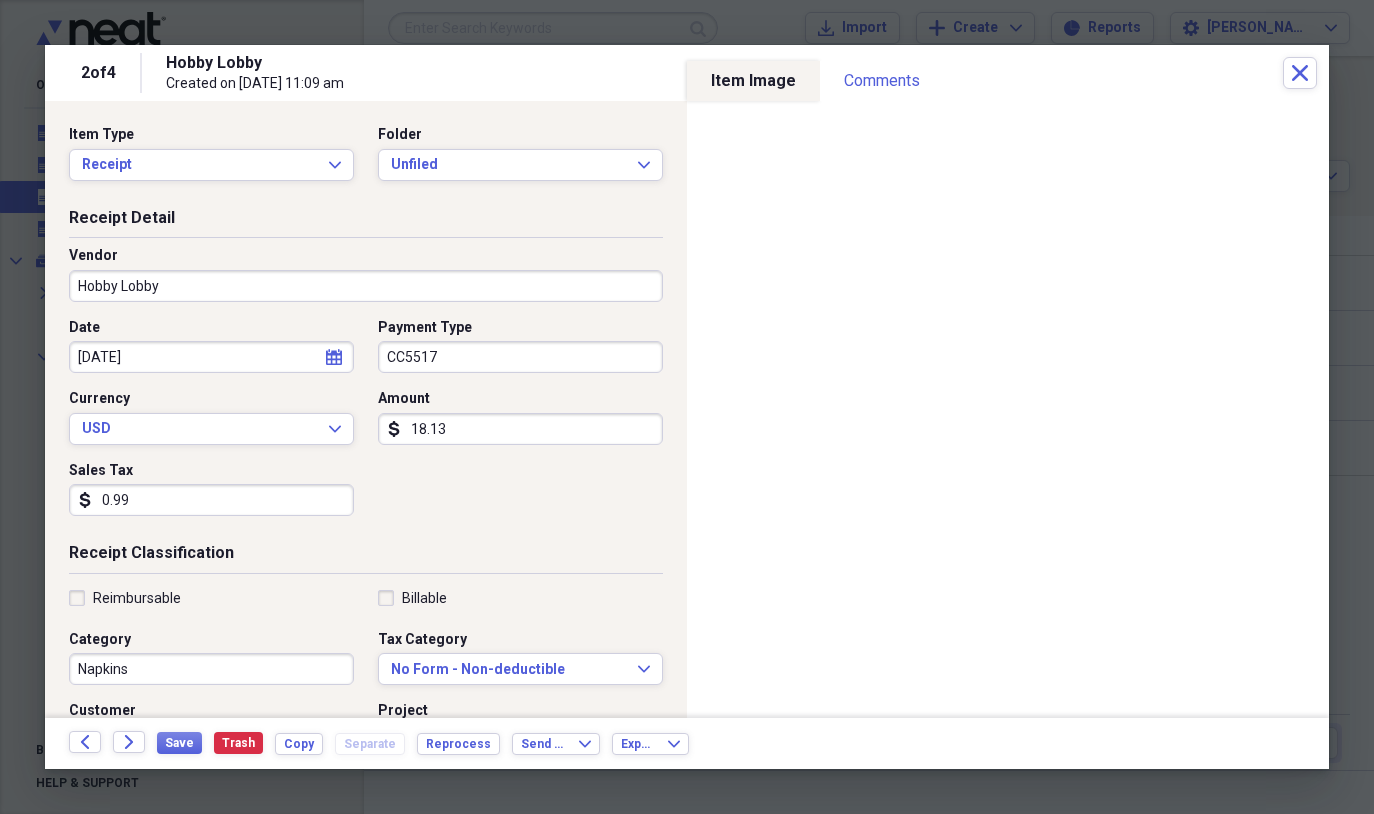 click on "Date [DATE] calendar Calendar Payment Type CC5517 Currency USD Expand Amount dollar-sign 18.13 Sales Tax dollar-sign 0.99" at bounding box center [366, 425] 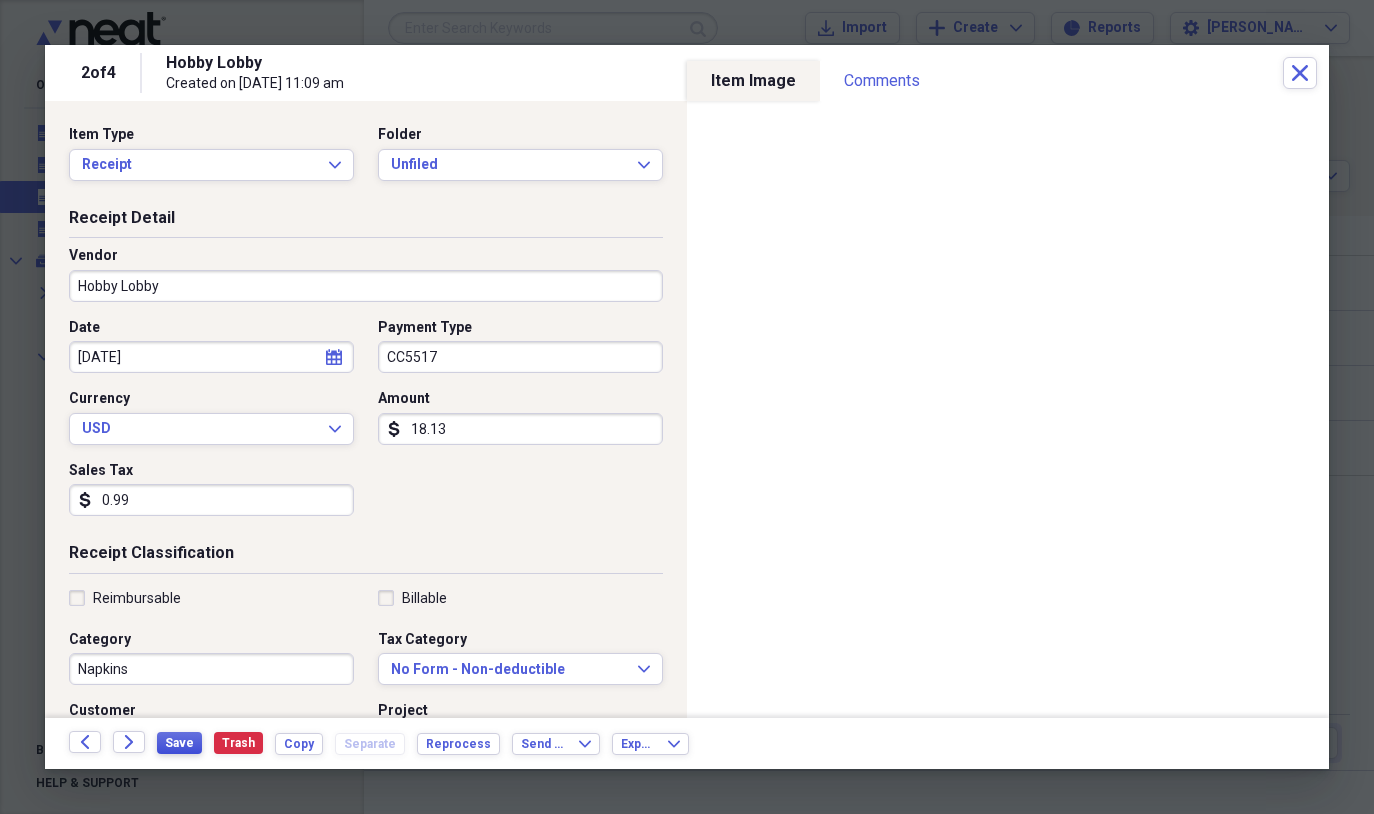 click on "Save" at bounding box center (179, 743) 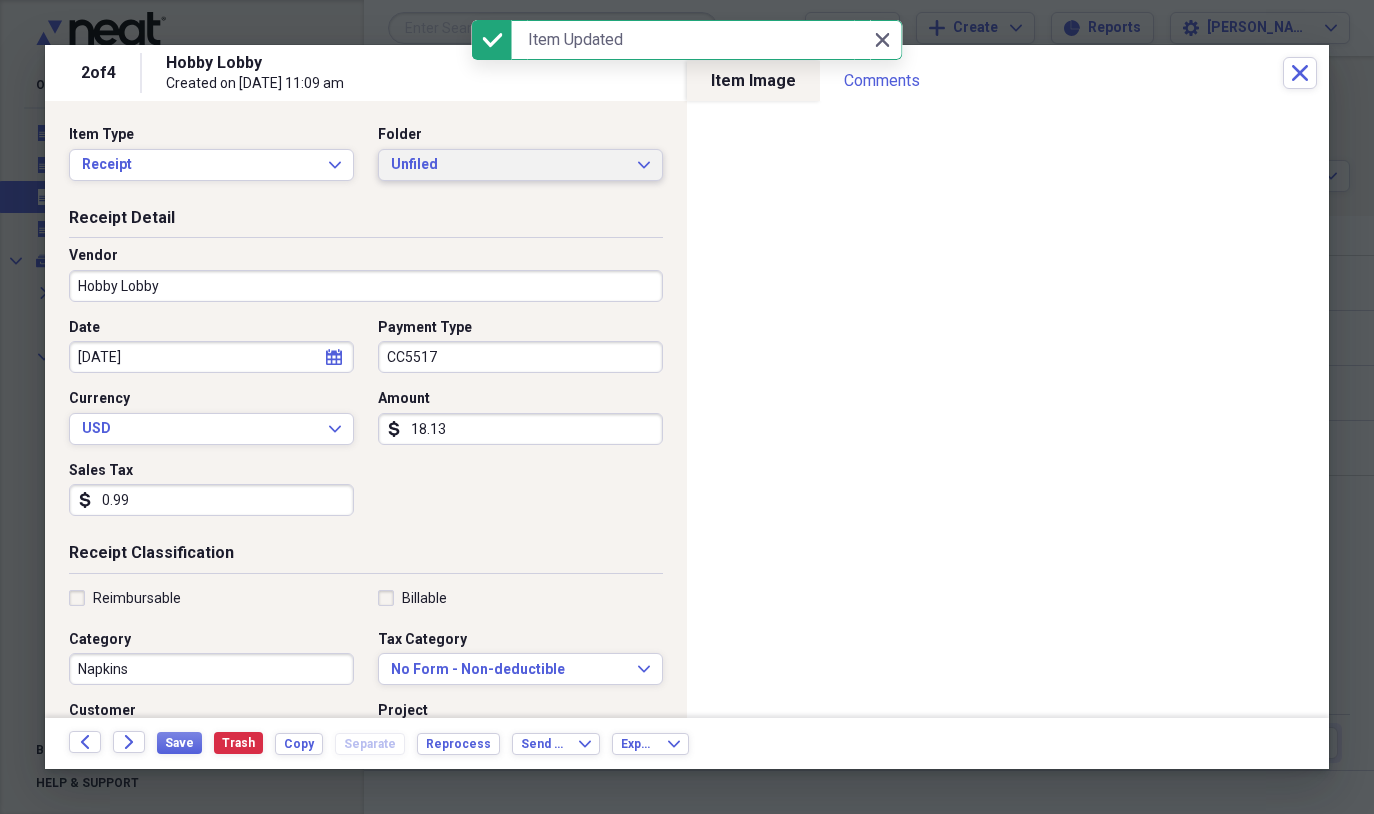 click on "Expand" 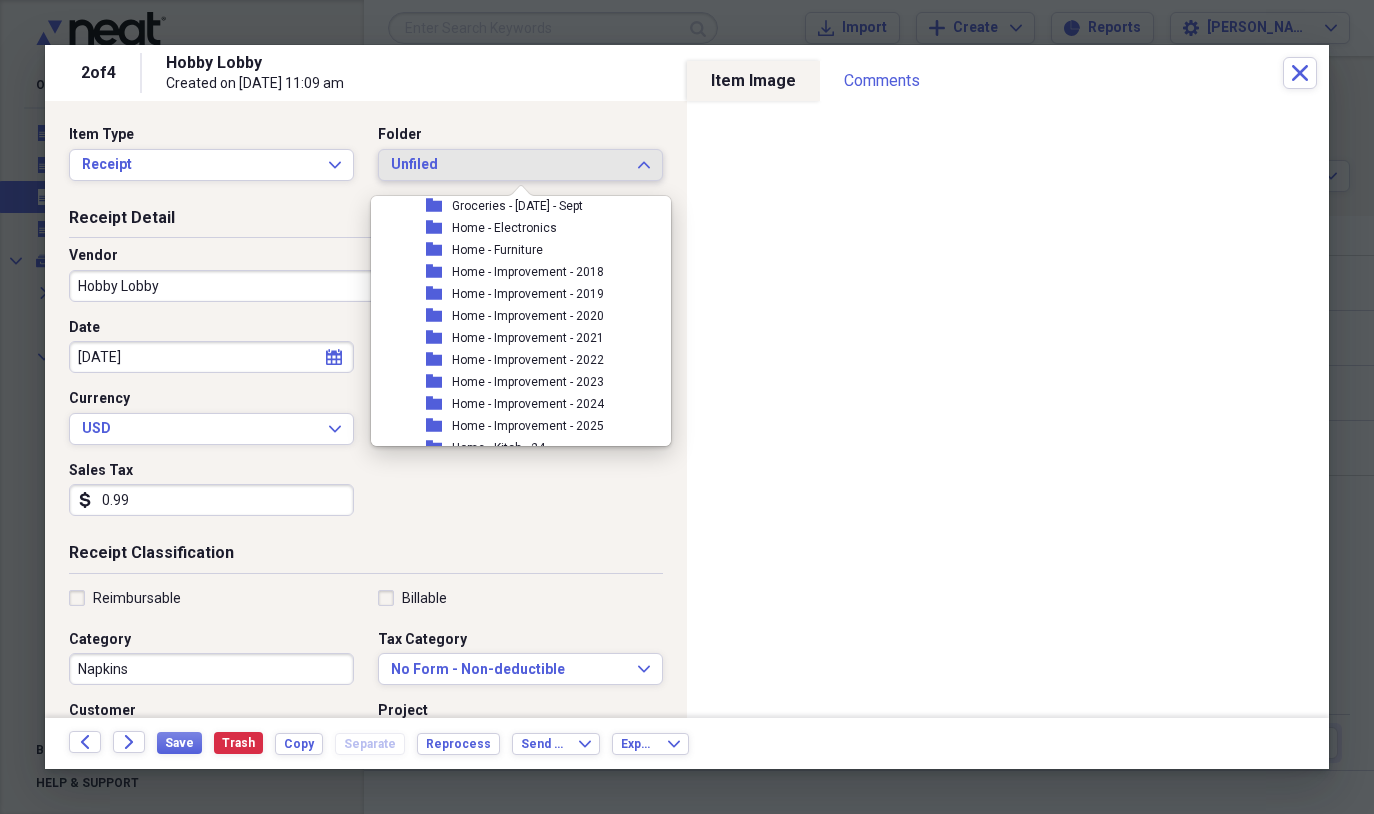 scroll, scrollTop: 570, scrollLeft: 0, axis: vertical 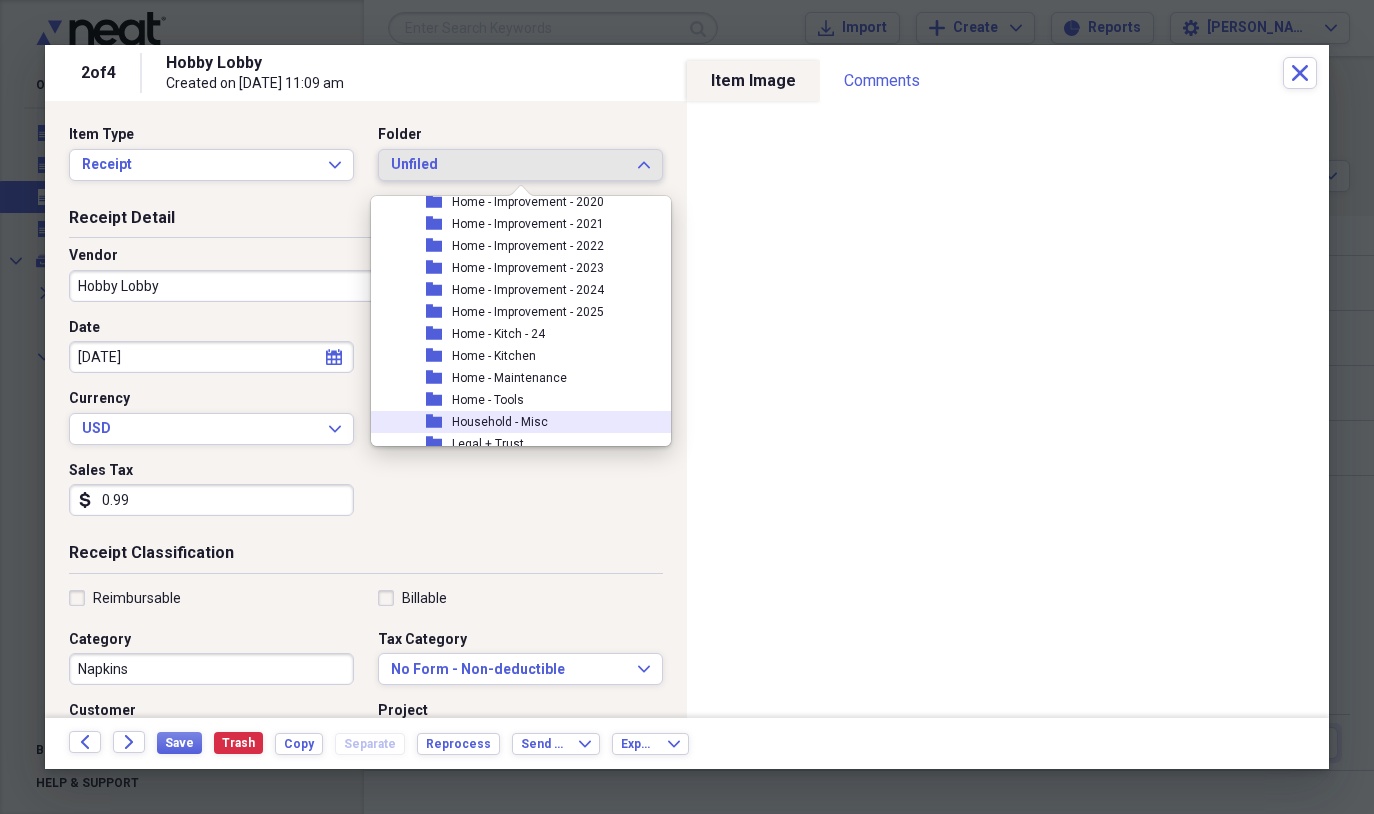 click on "Household - Misc" at bounding box center [500, 422] 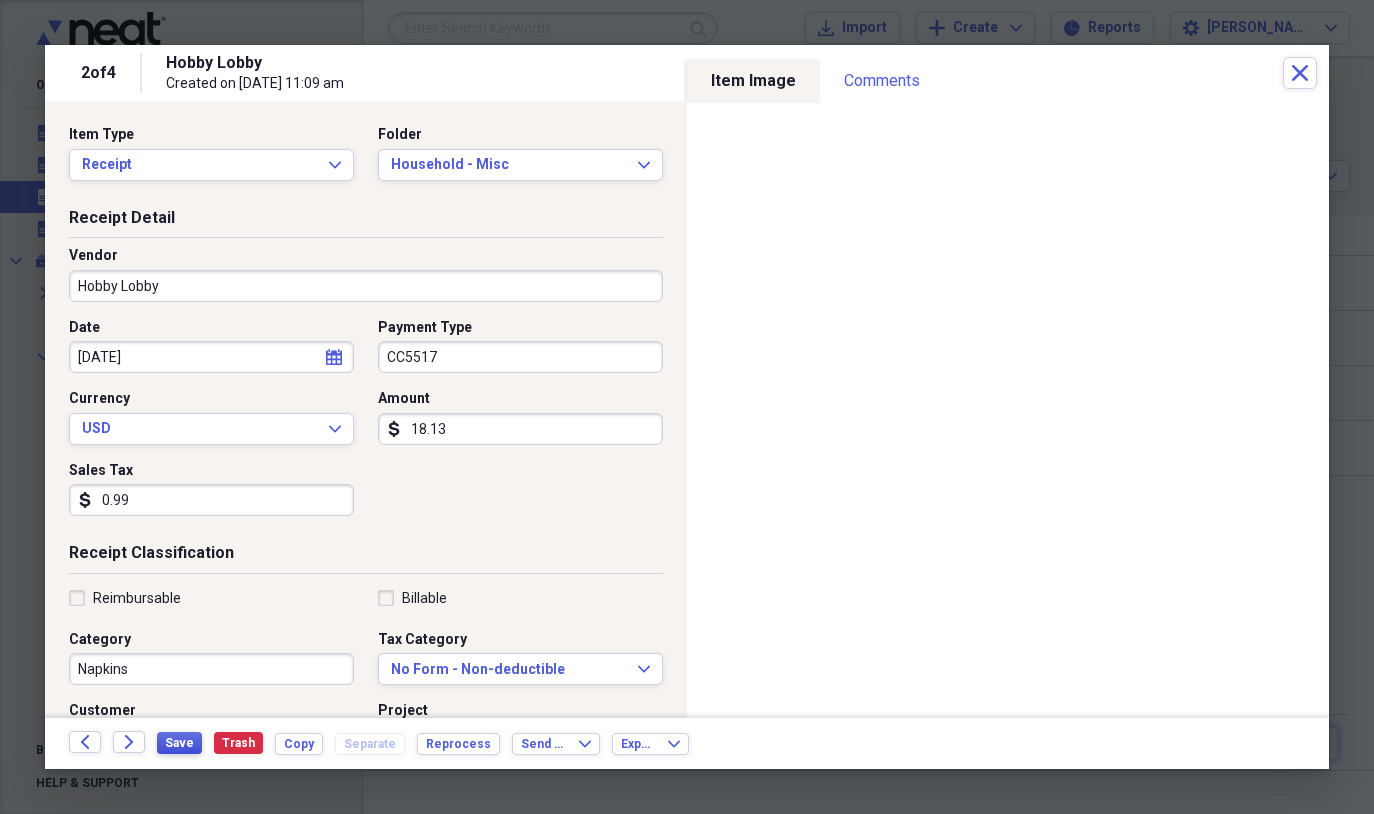 click on "Save" at bounding box center [179, 743] 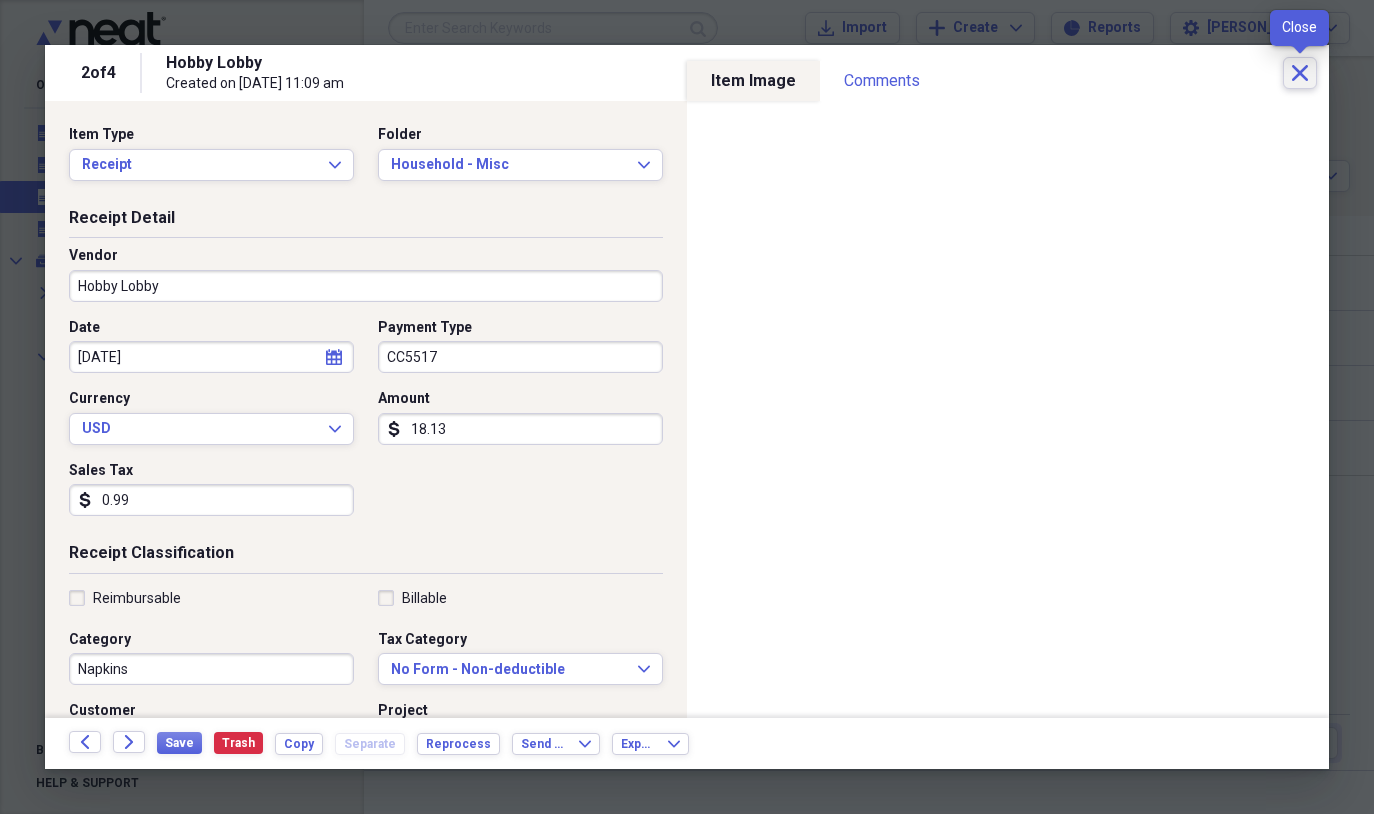 click 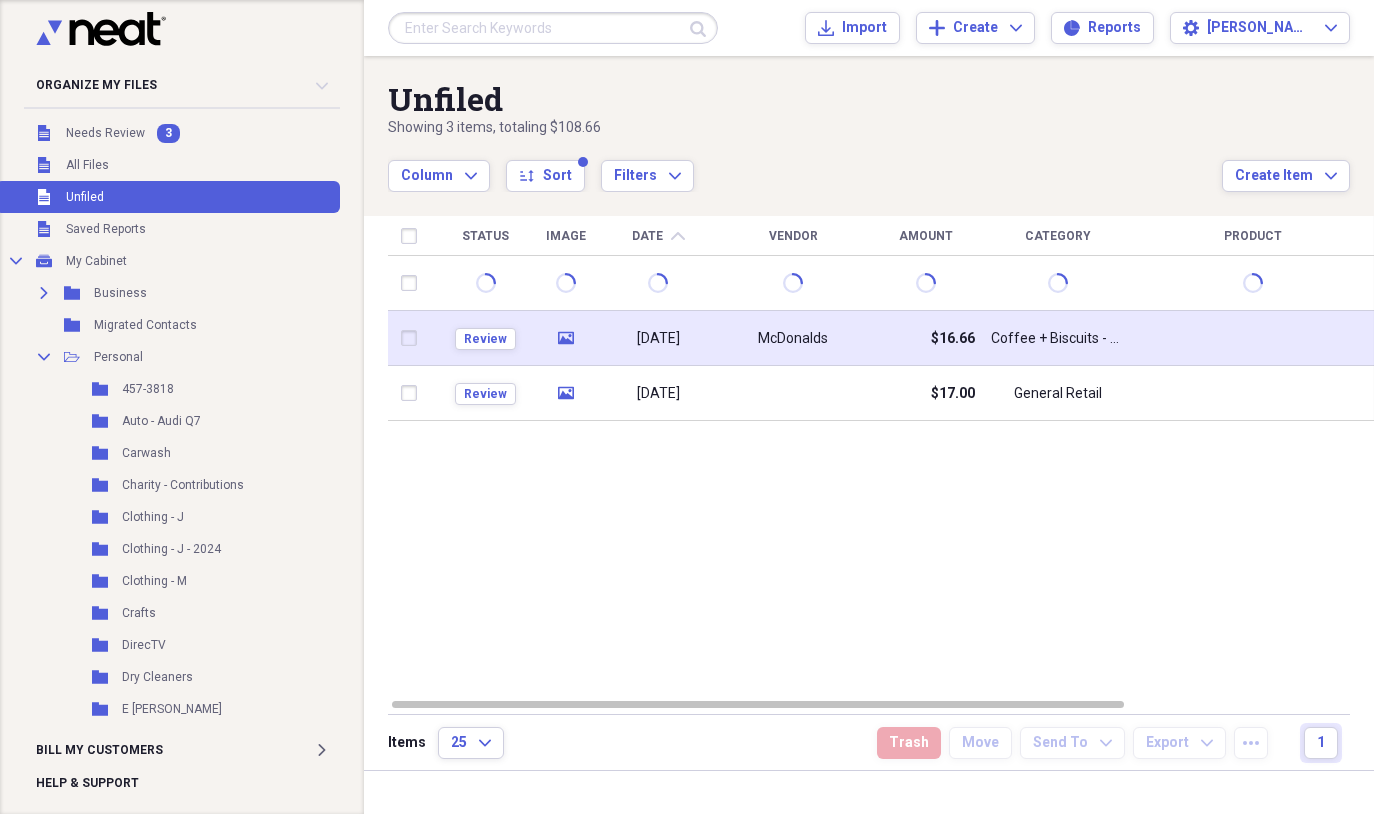 click on "McDonalds" at bounding box center (793, 339) 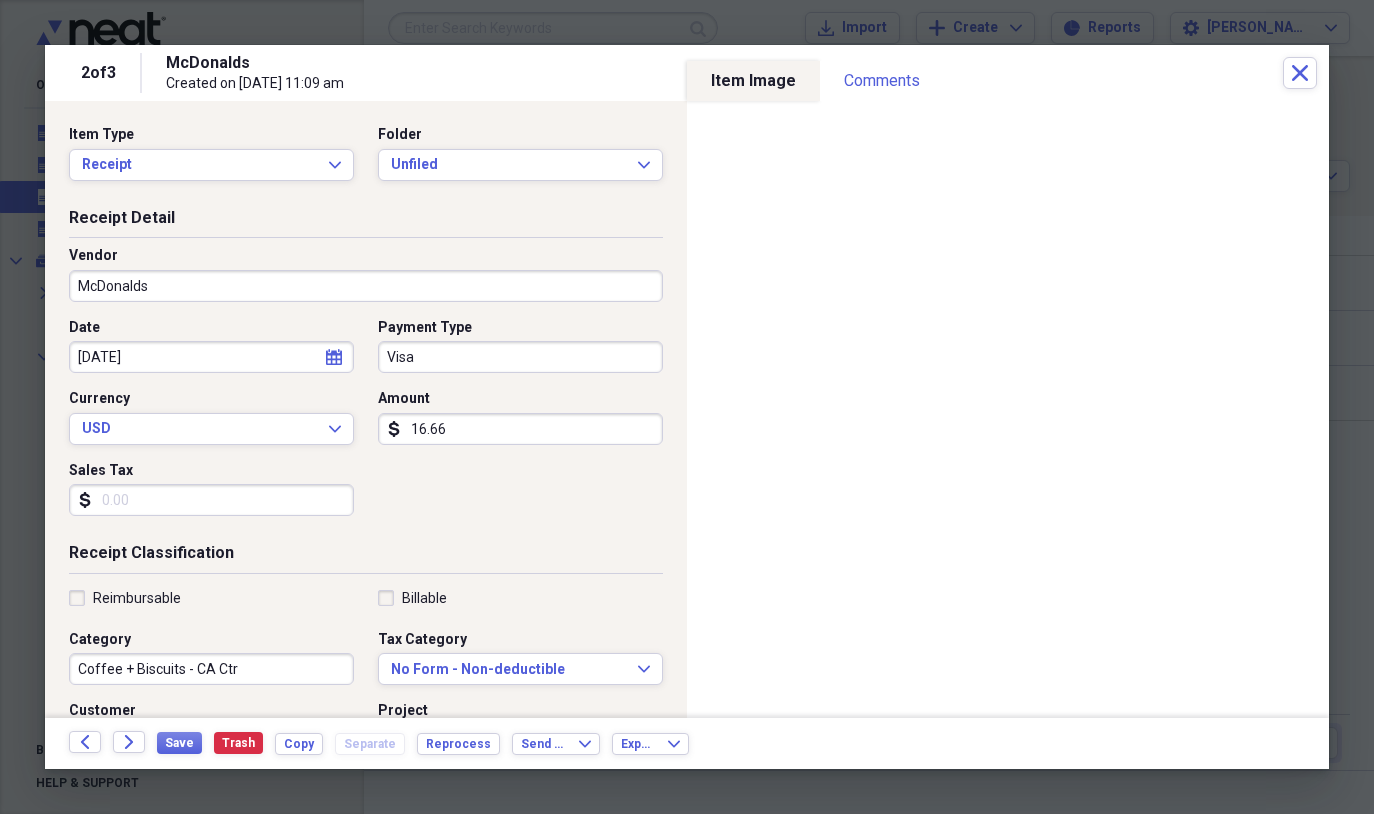 click on "Visa" at bounding box center [520, 357] 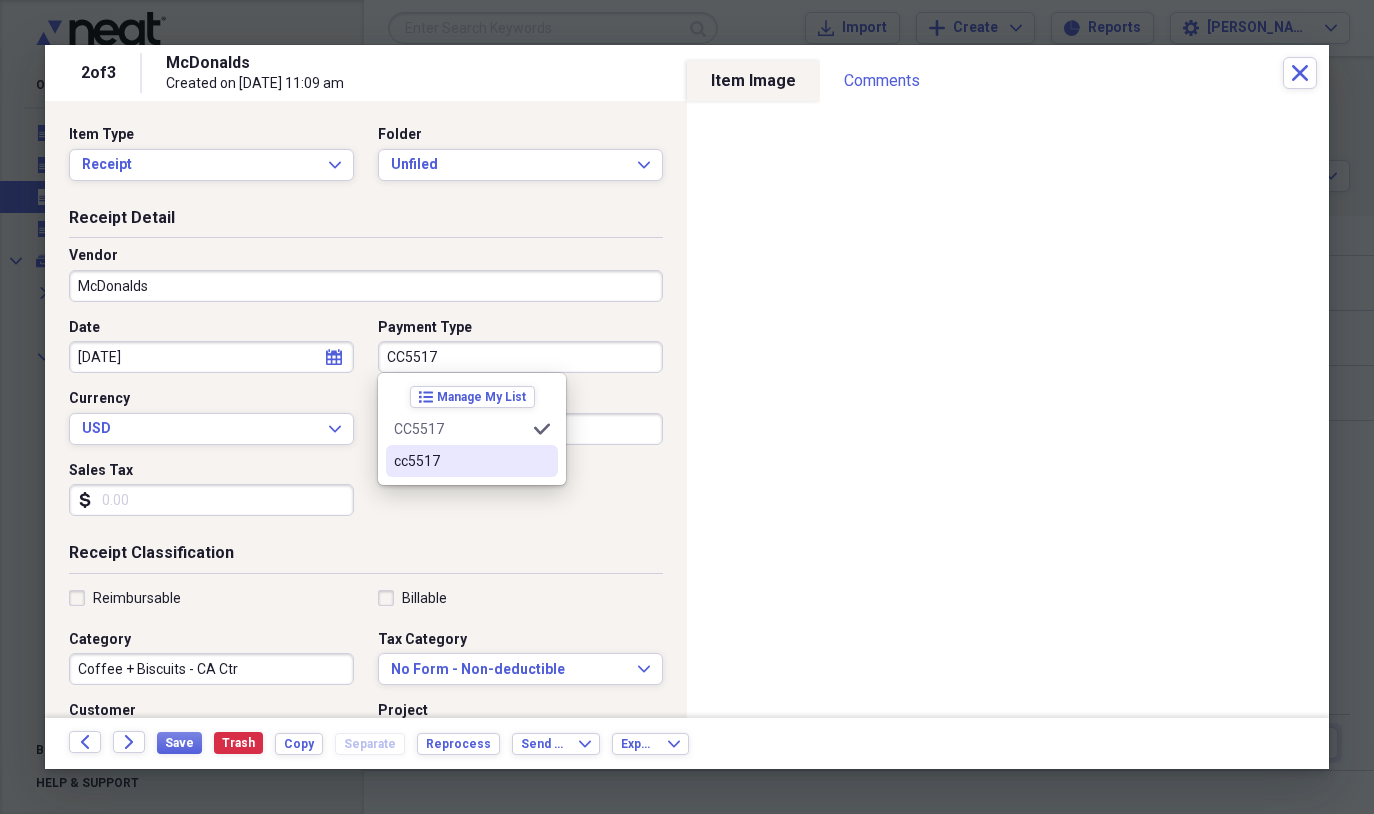 type on "CC5517" 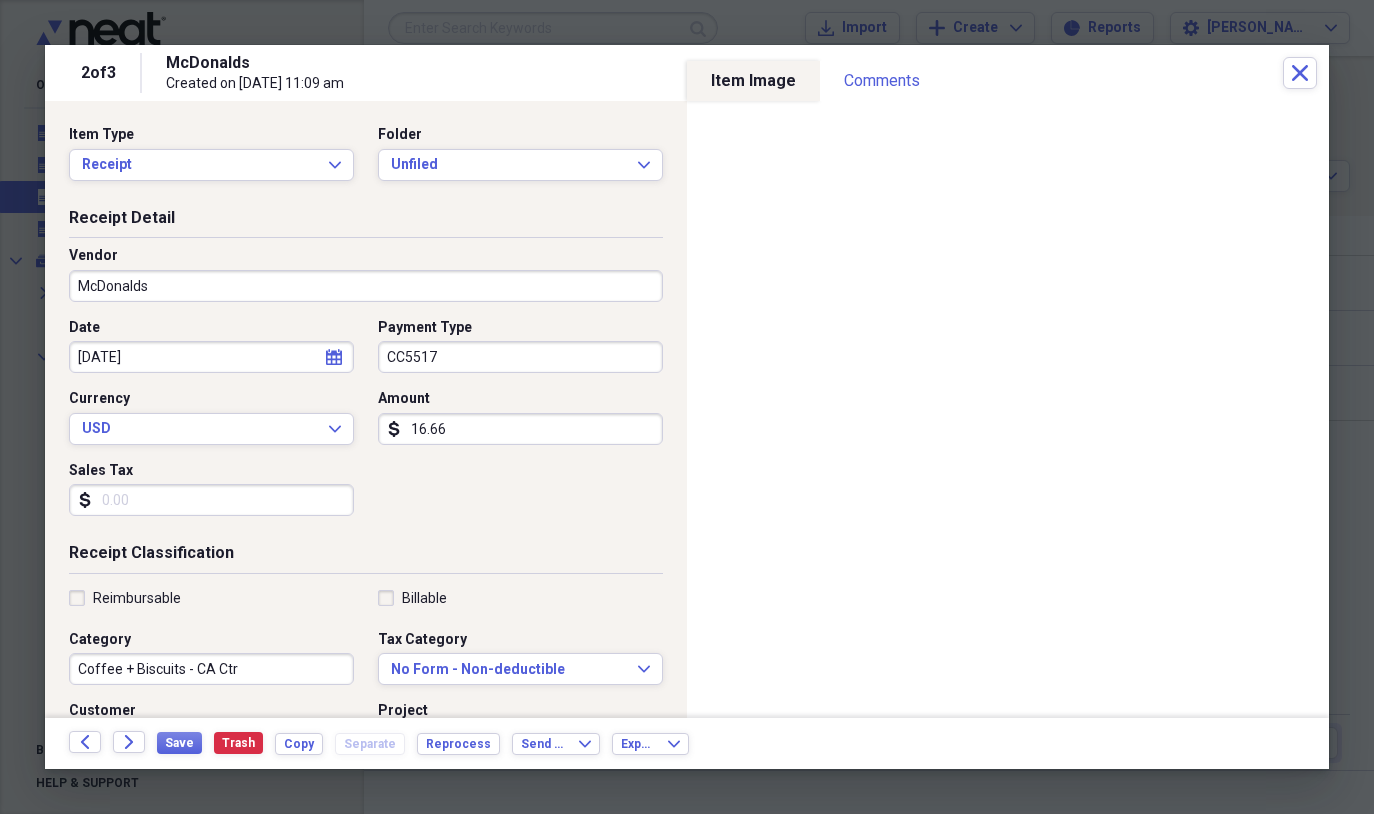 click on "16.66" at bounding box center (520, 429) 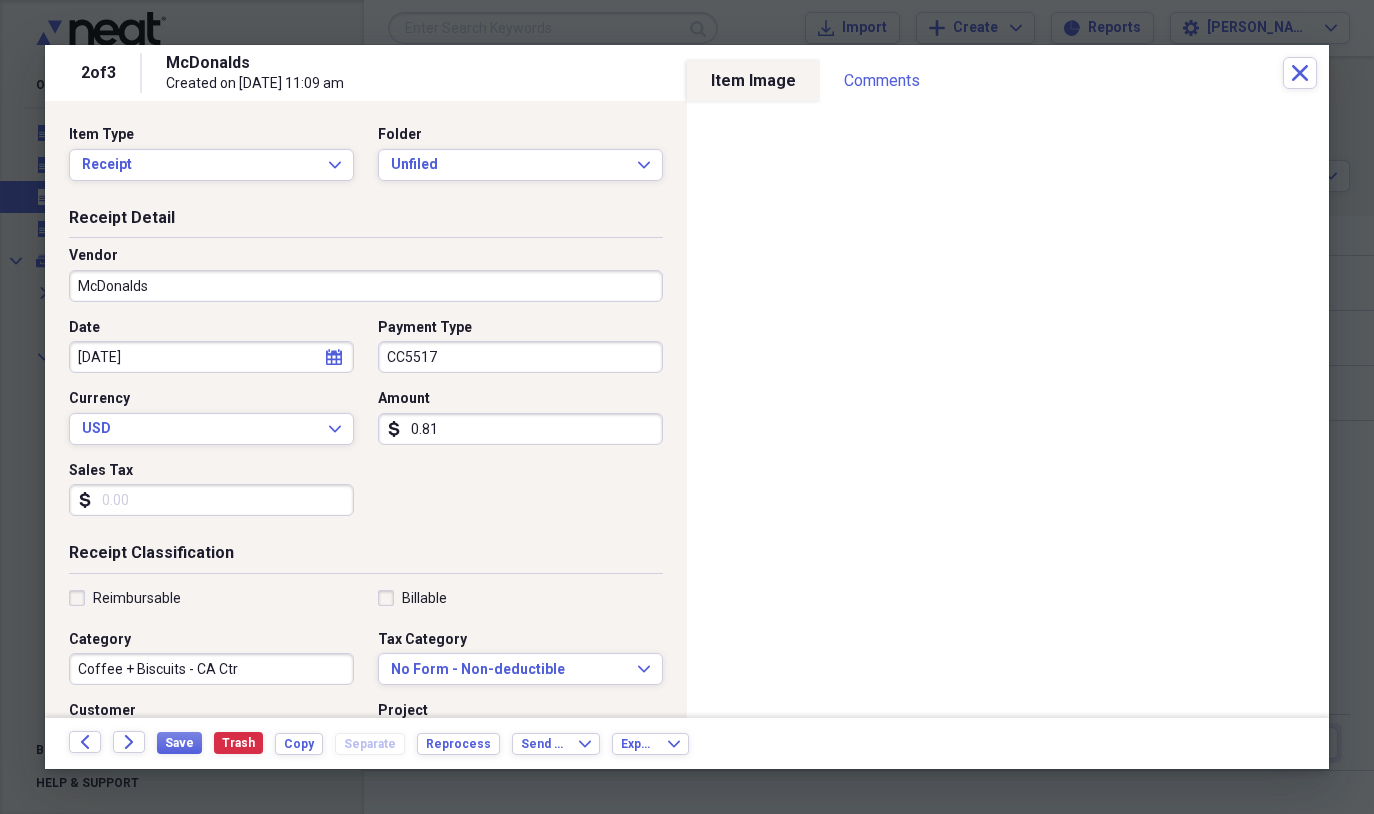 type on "8.14" 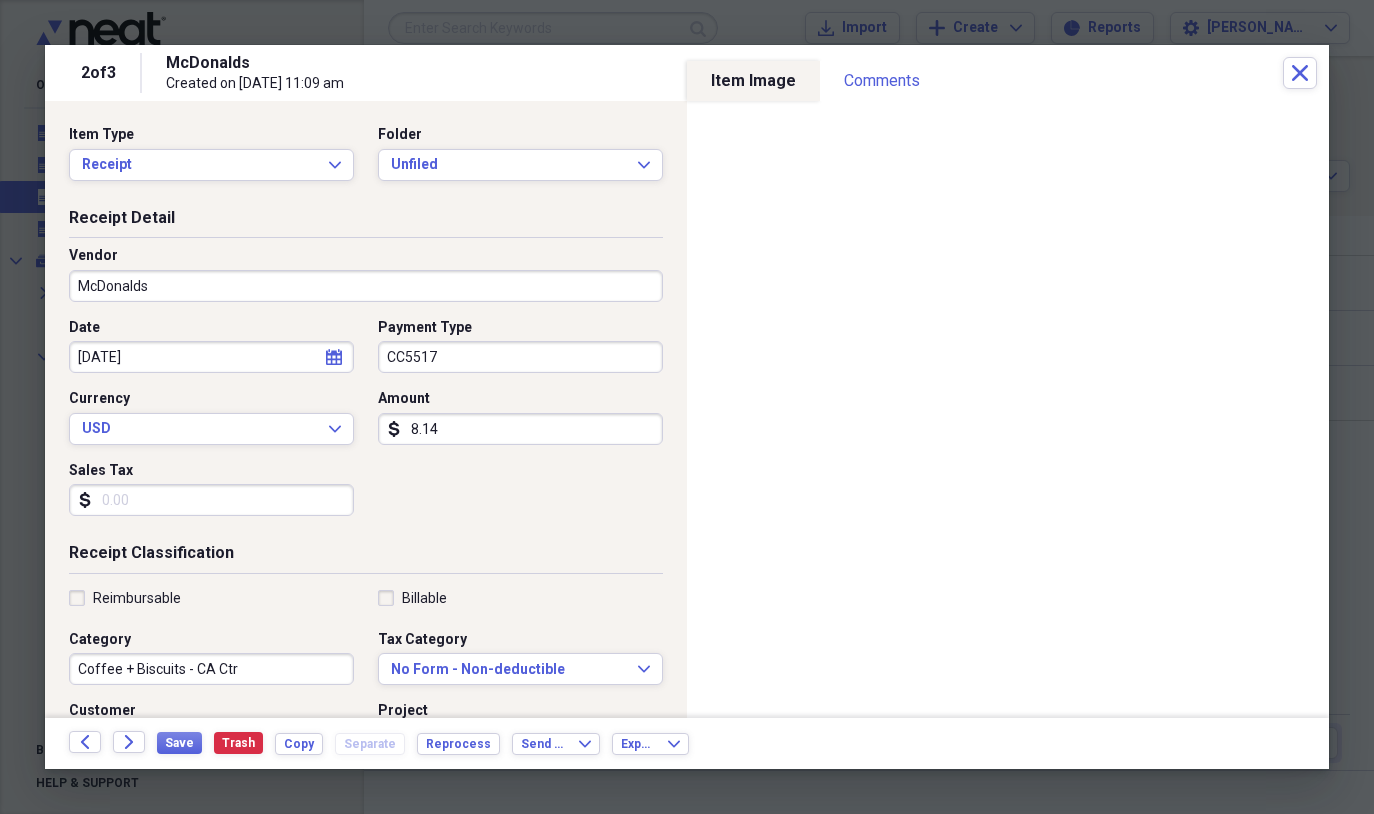 click on "Sales Tax" at bounding box center (211, 500) 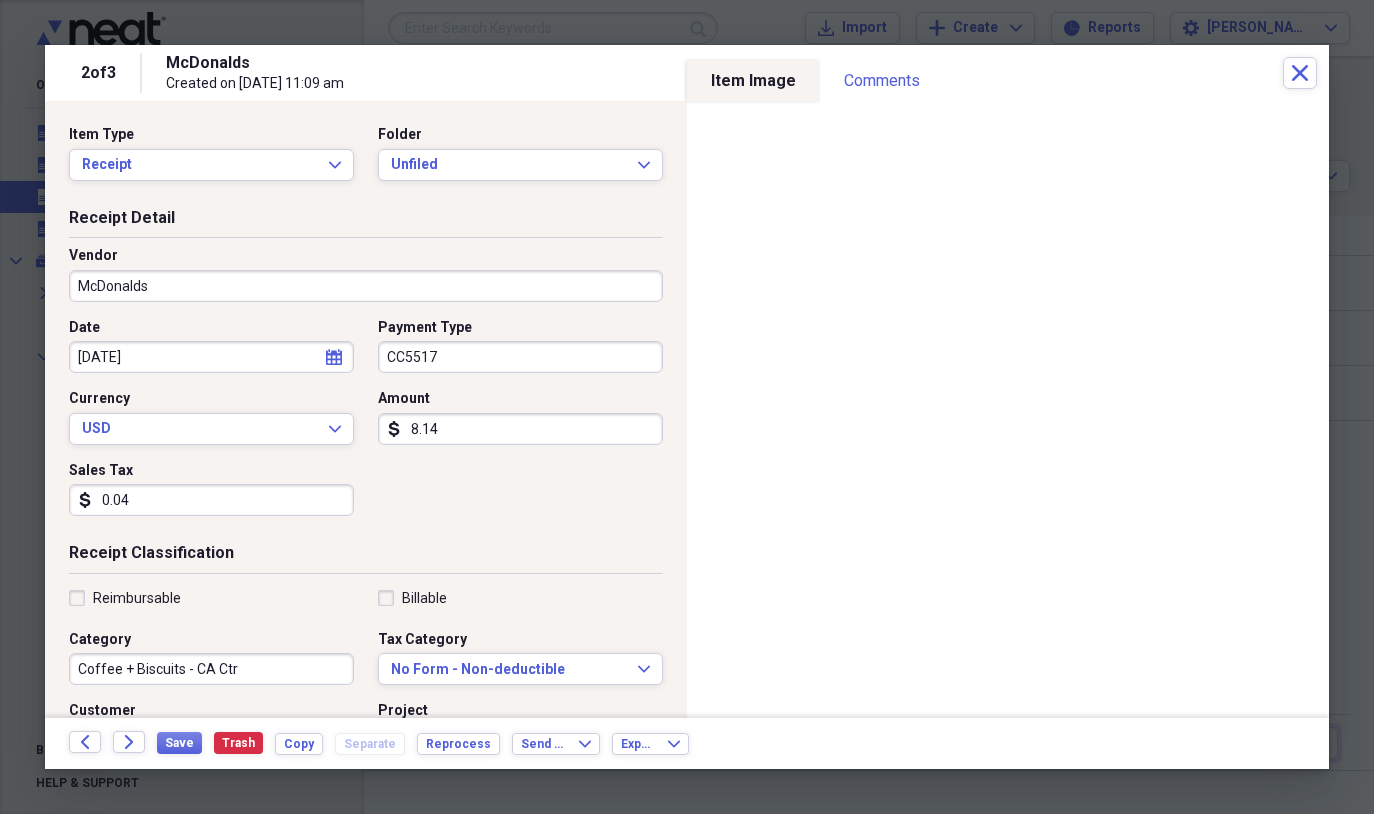 type on "0.46" 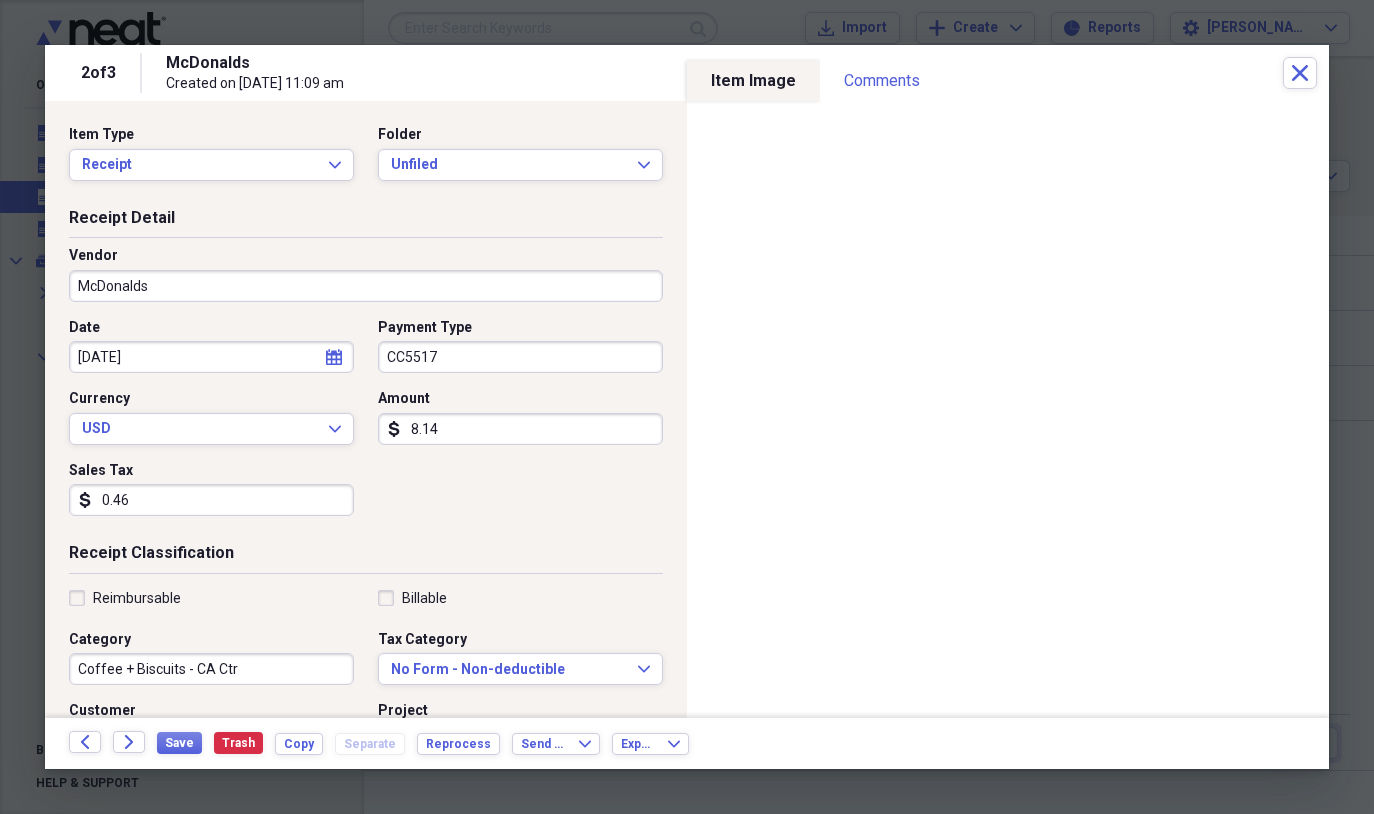 click on "Coffee + Biscuits - CA Ctr" at bounding box center (211, 669) 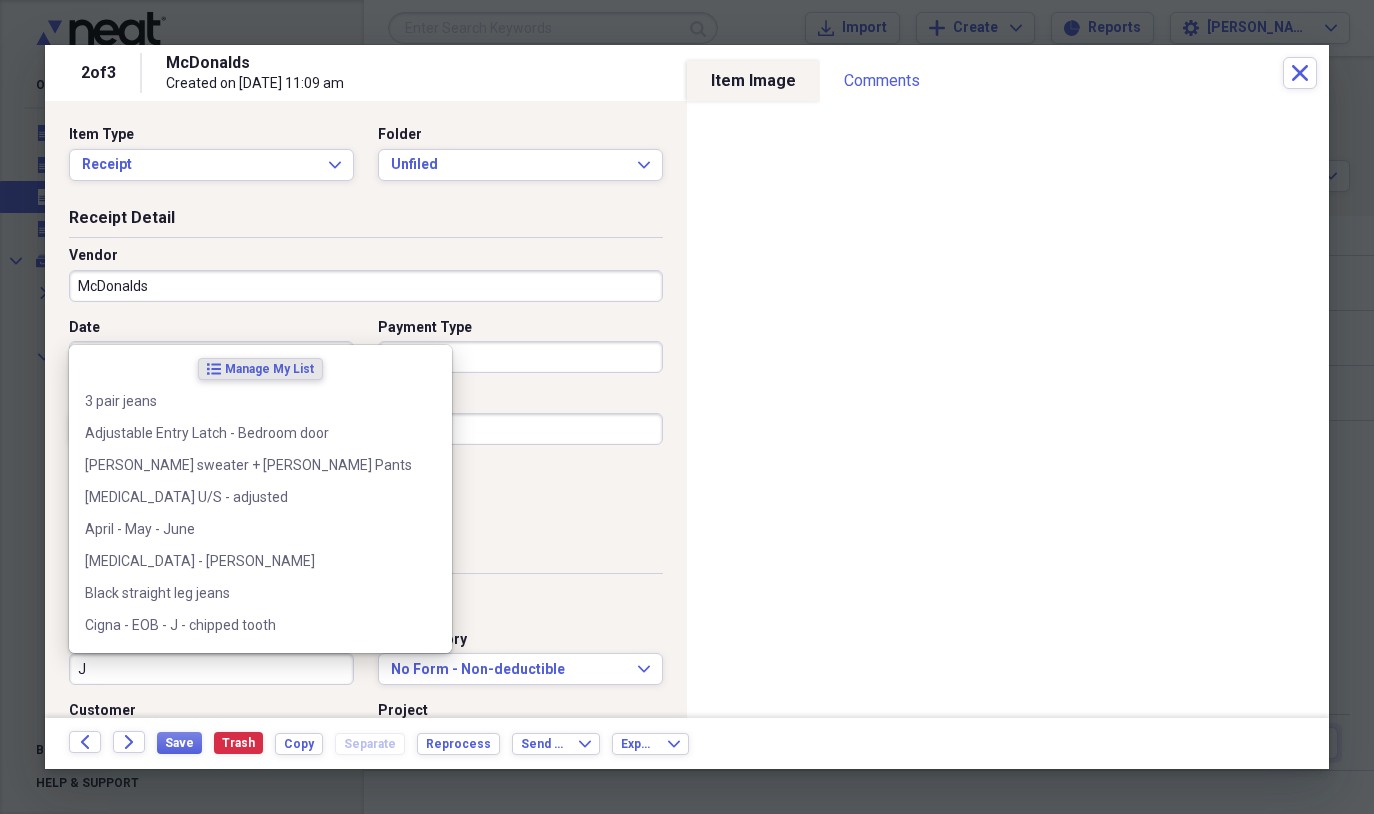 type on "J" 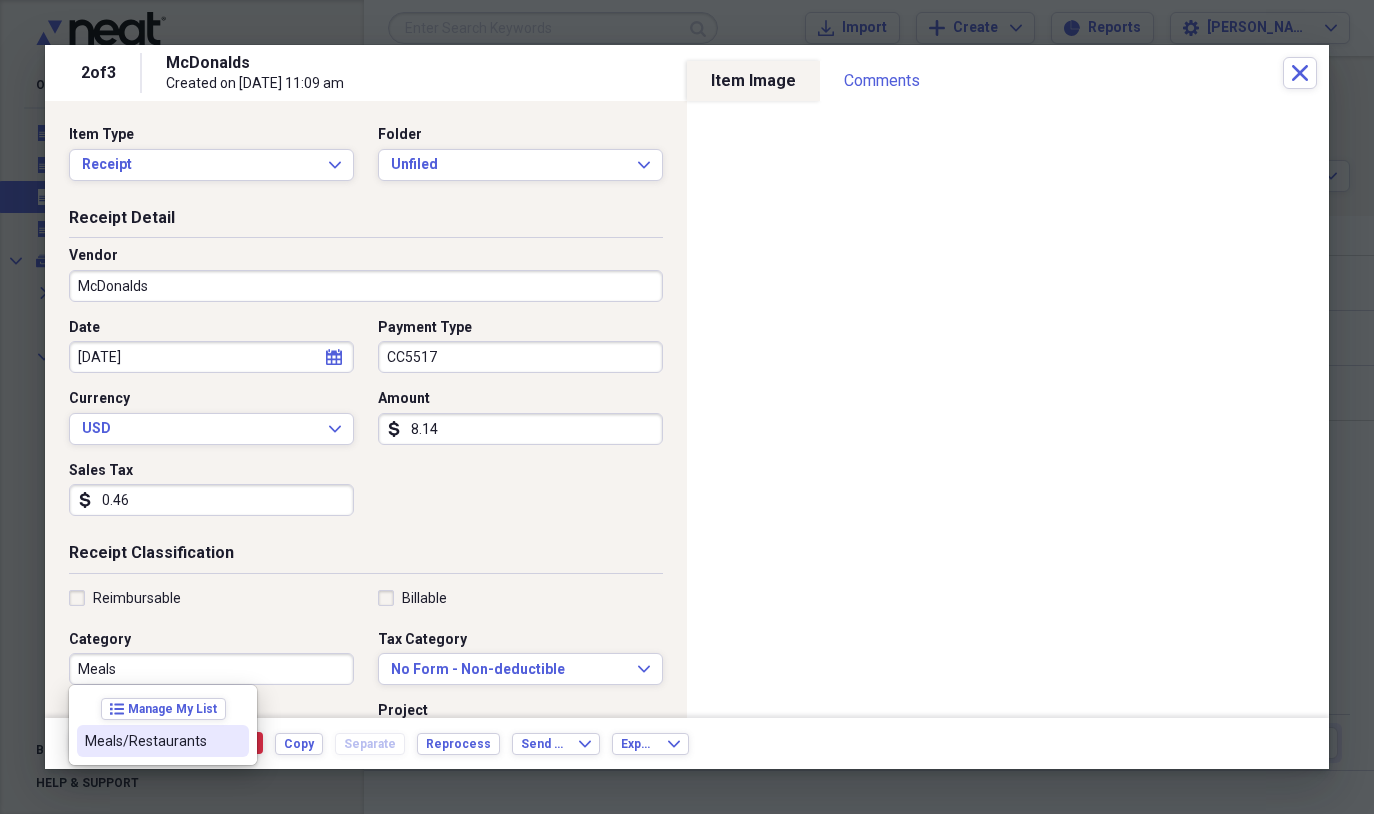 click on "Meals/Restaurants" at bounding box center (163, 741) 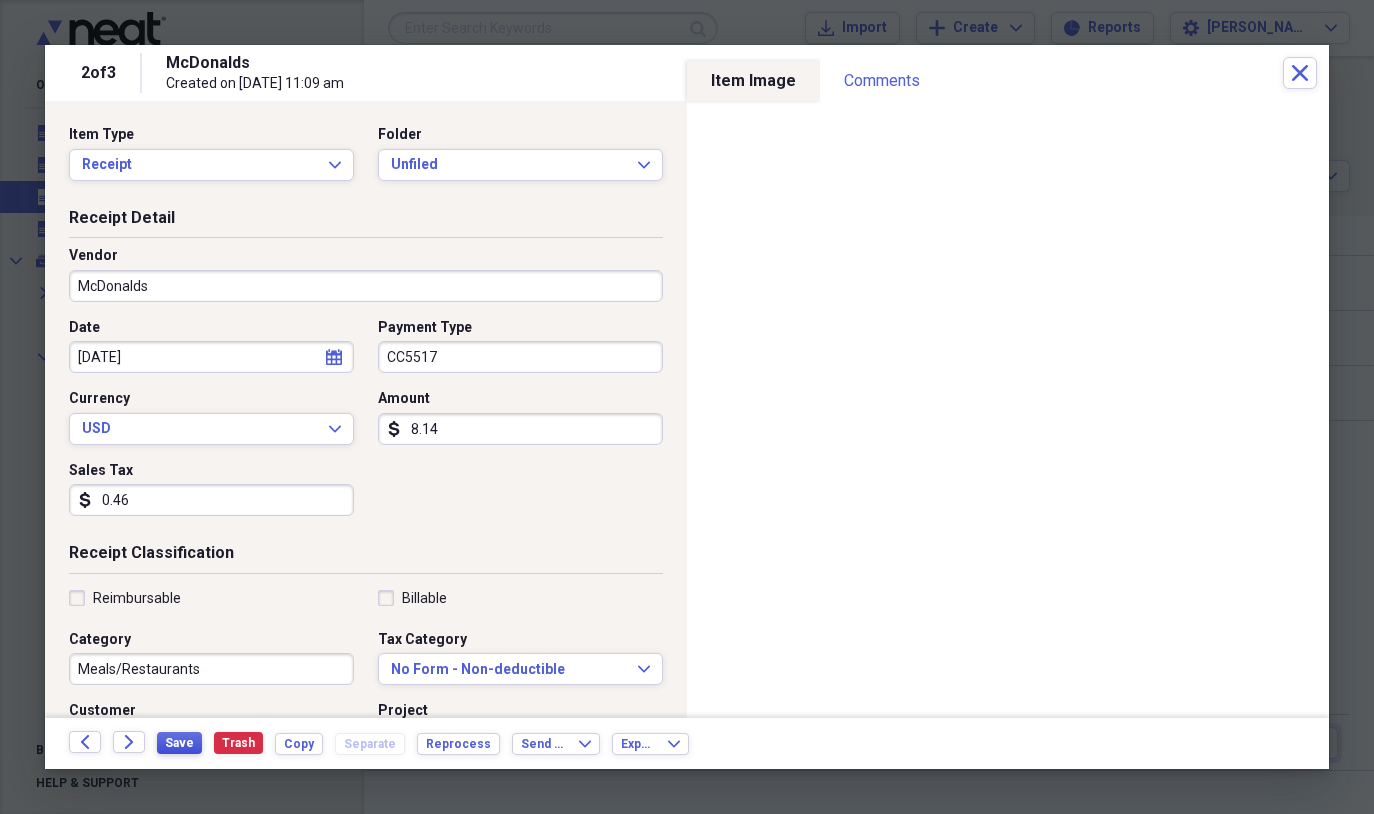 click on "Save" at bounding box center [179, 743] 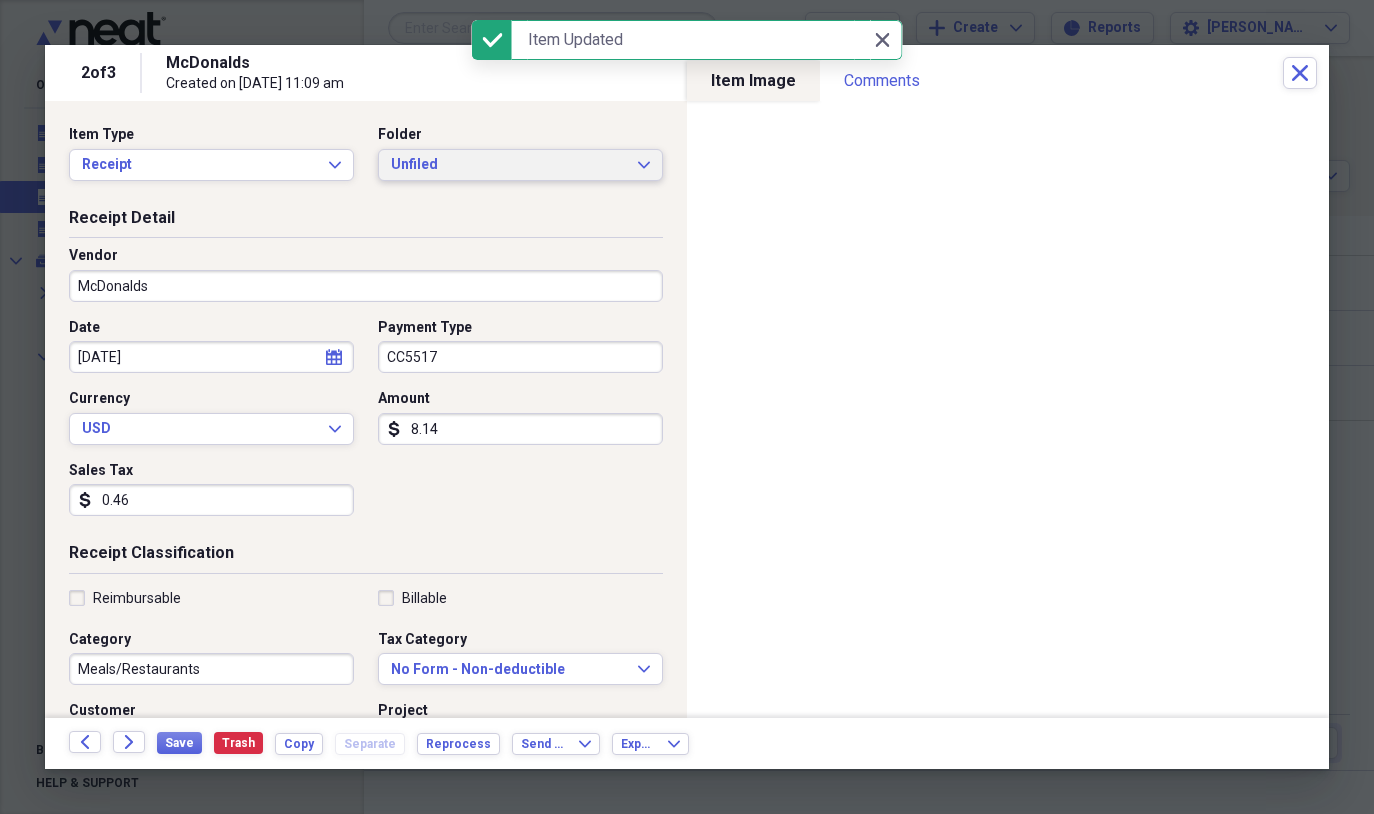 click on "Unfiled Expand" at bounding box center (520, 165) 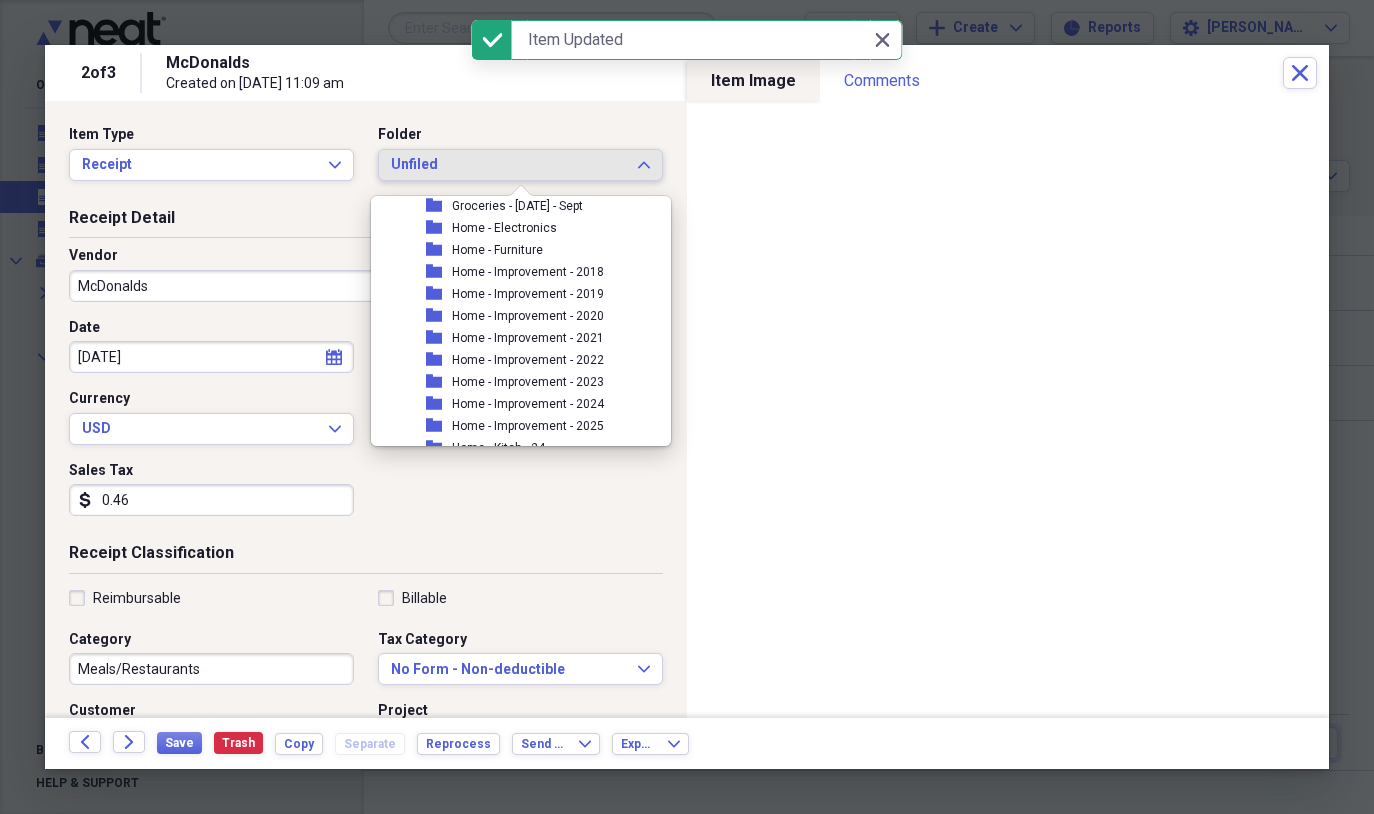 scroll, scrollTop: 798, scrollLeft: 0, axis: vertical 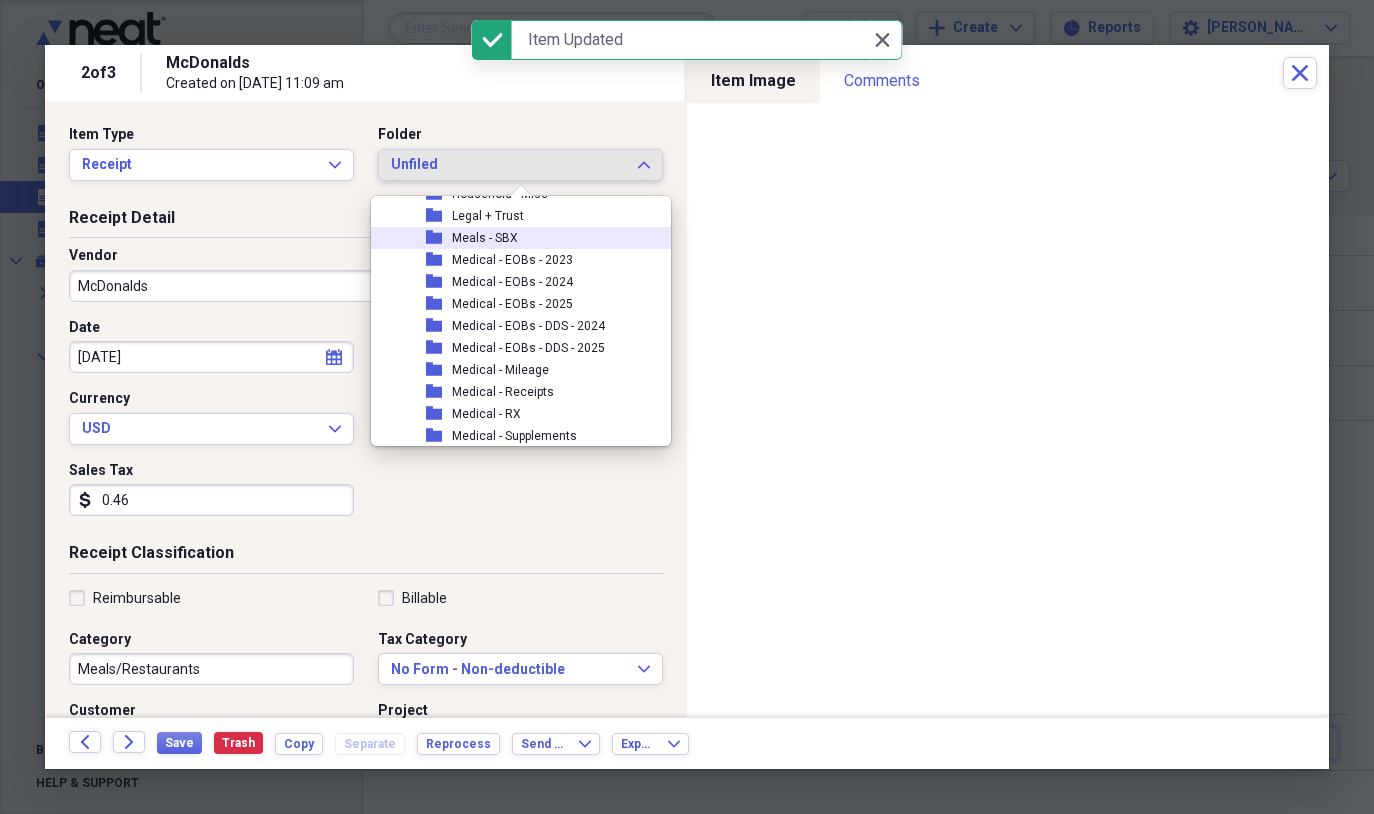 click on "Meals - SBX" at bounding box center (485, 238) 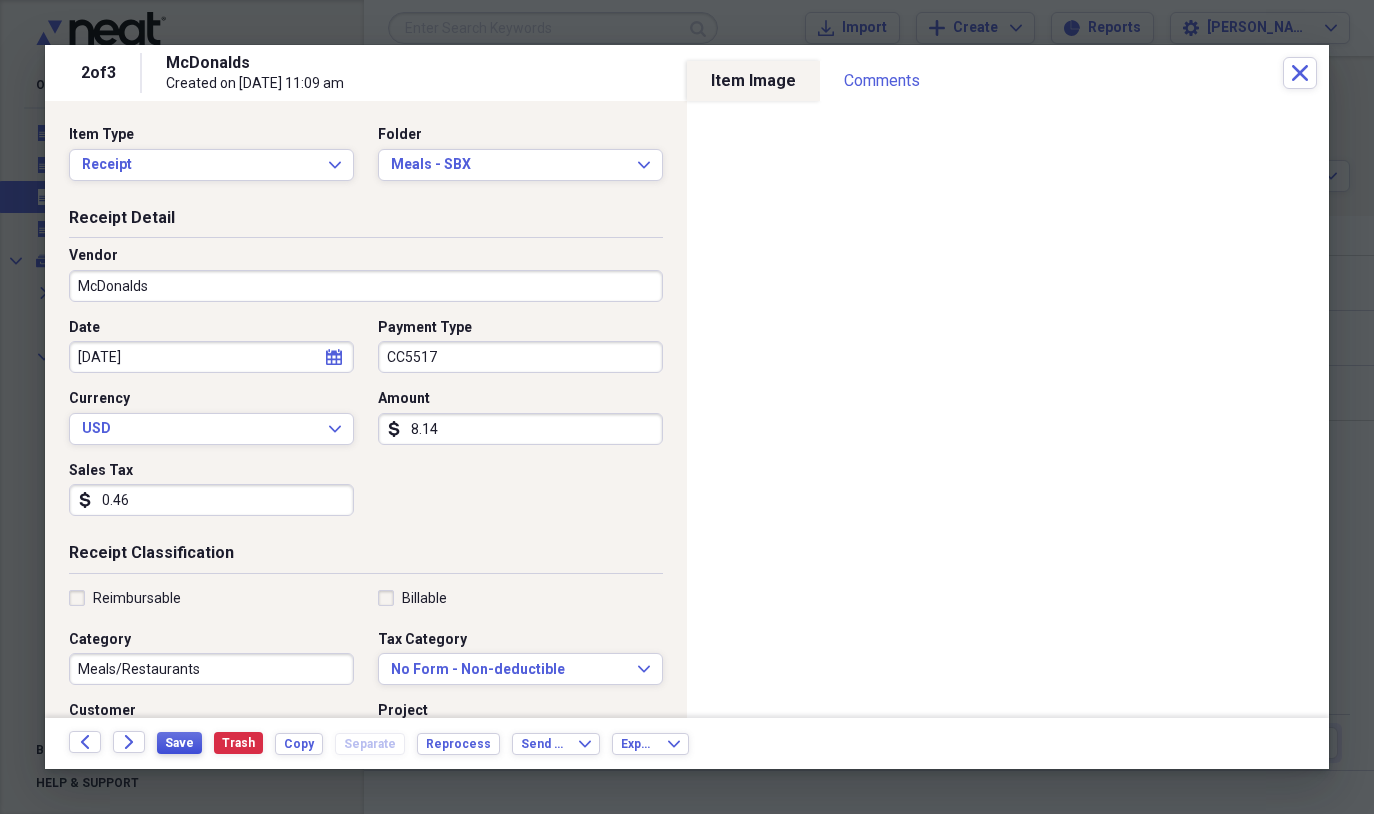 click on "Save" at bounding box center (179, 743) 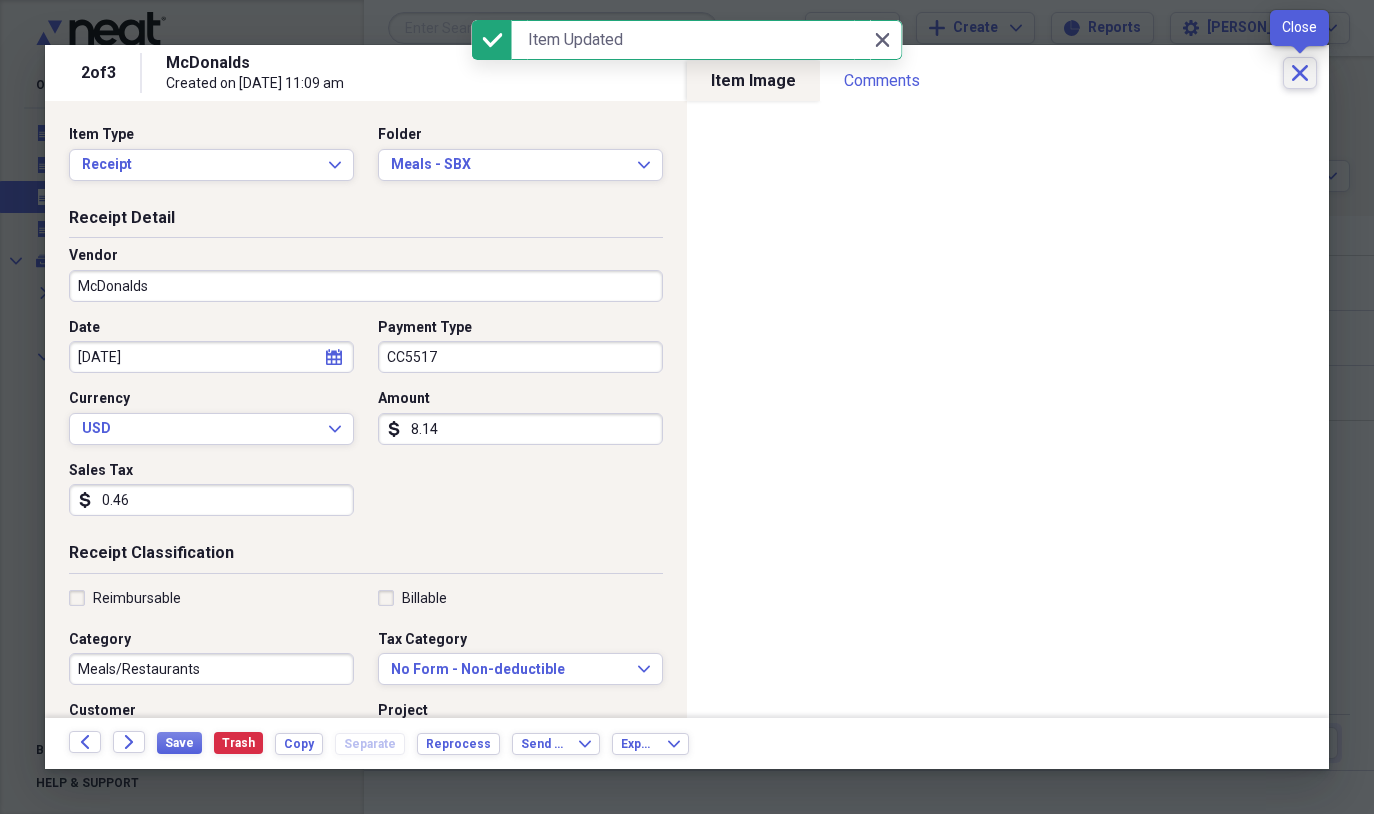 click 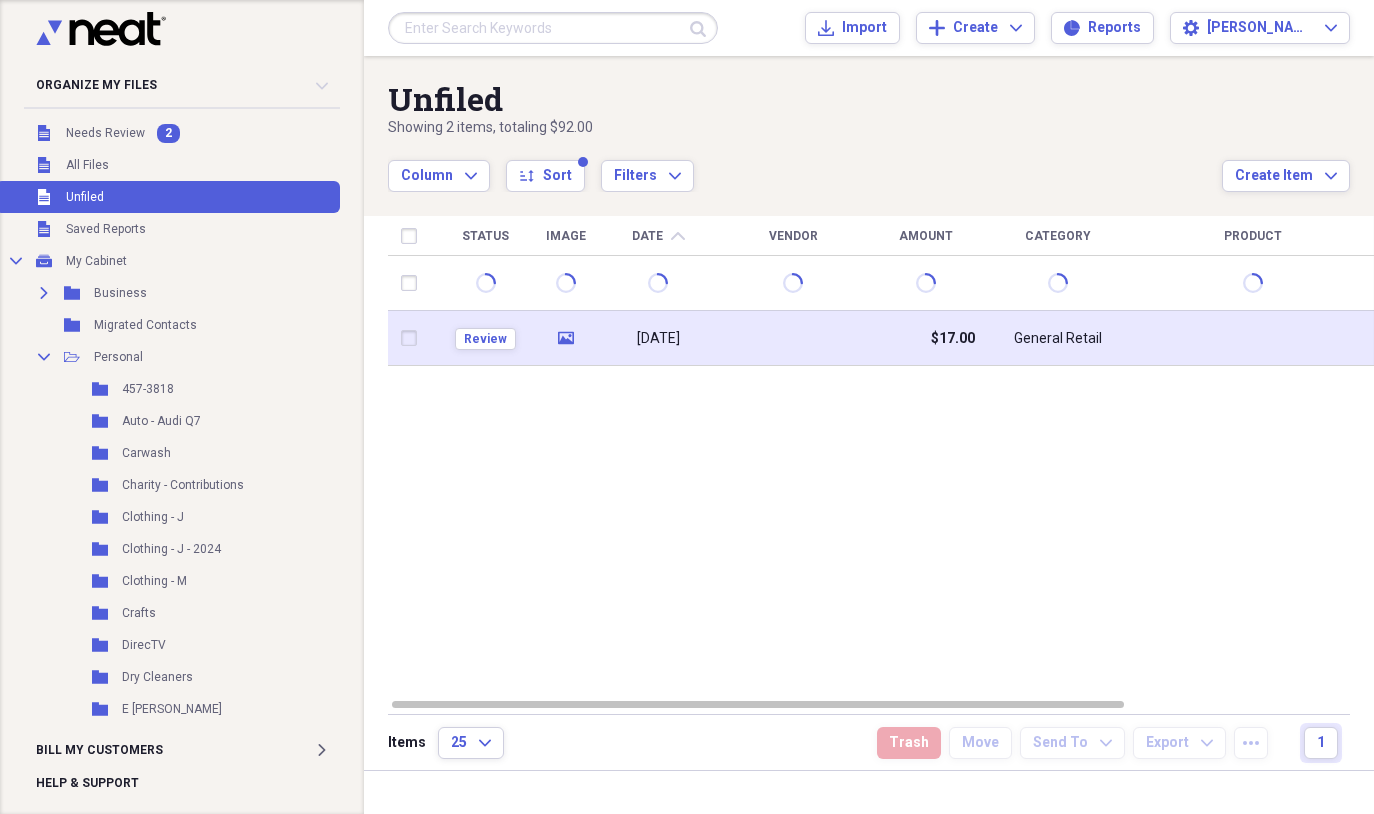 click on "$17.00" at bounding box center (925, 338) 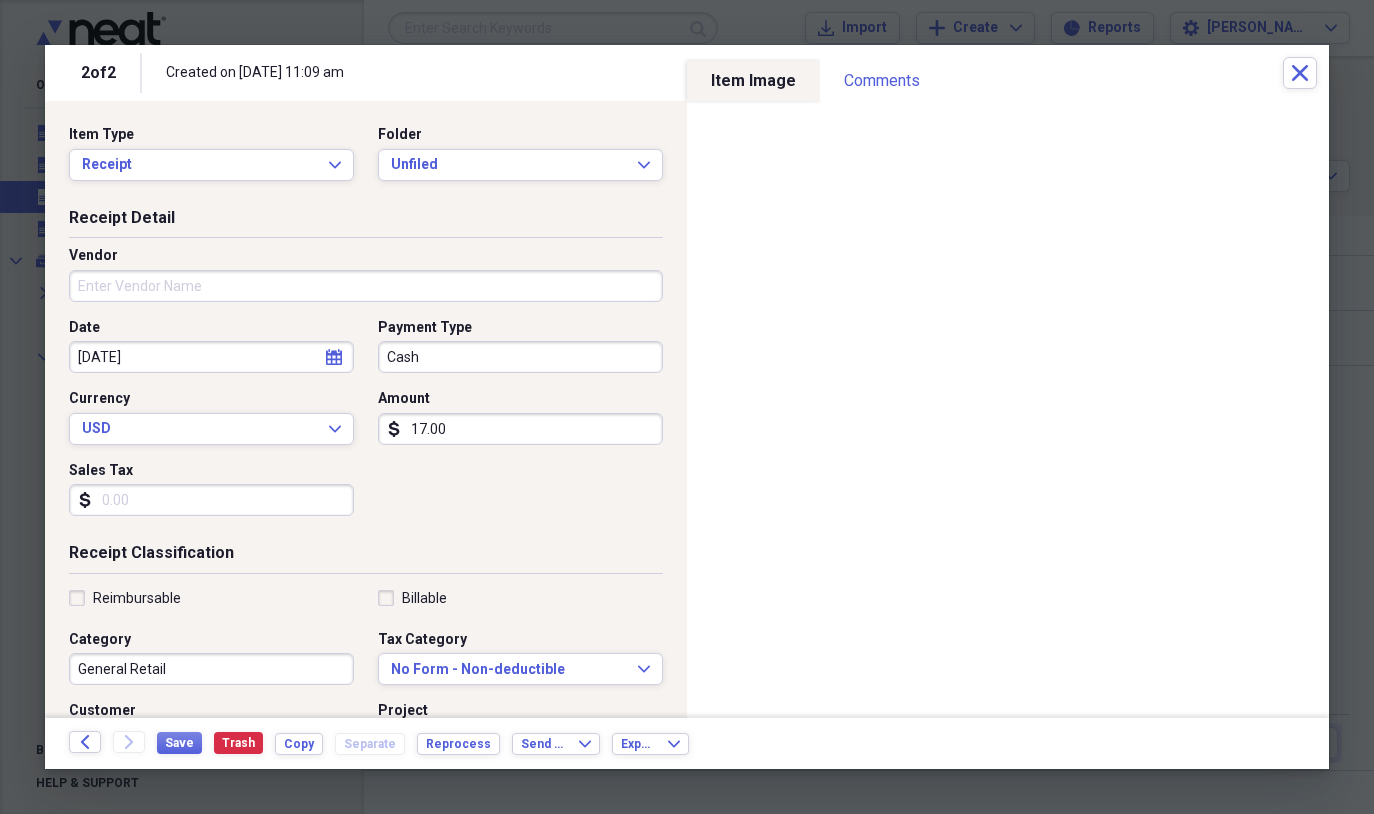 click on "Vendor" at bounding box center [366, 286] 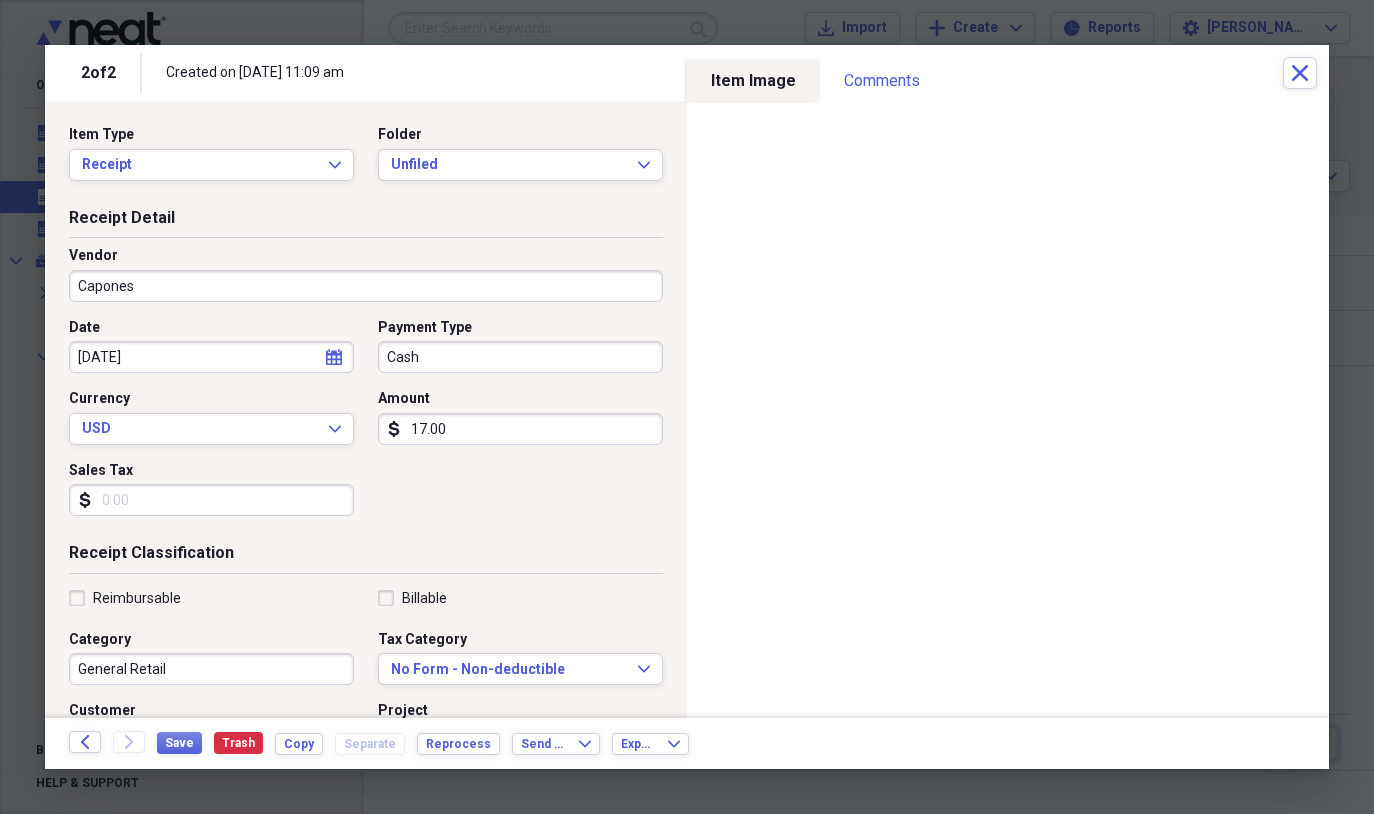 type on "Capones" 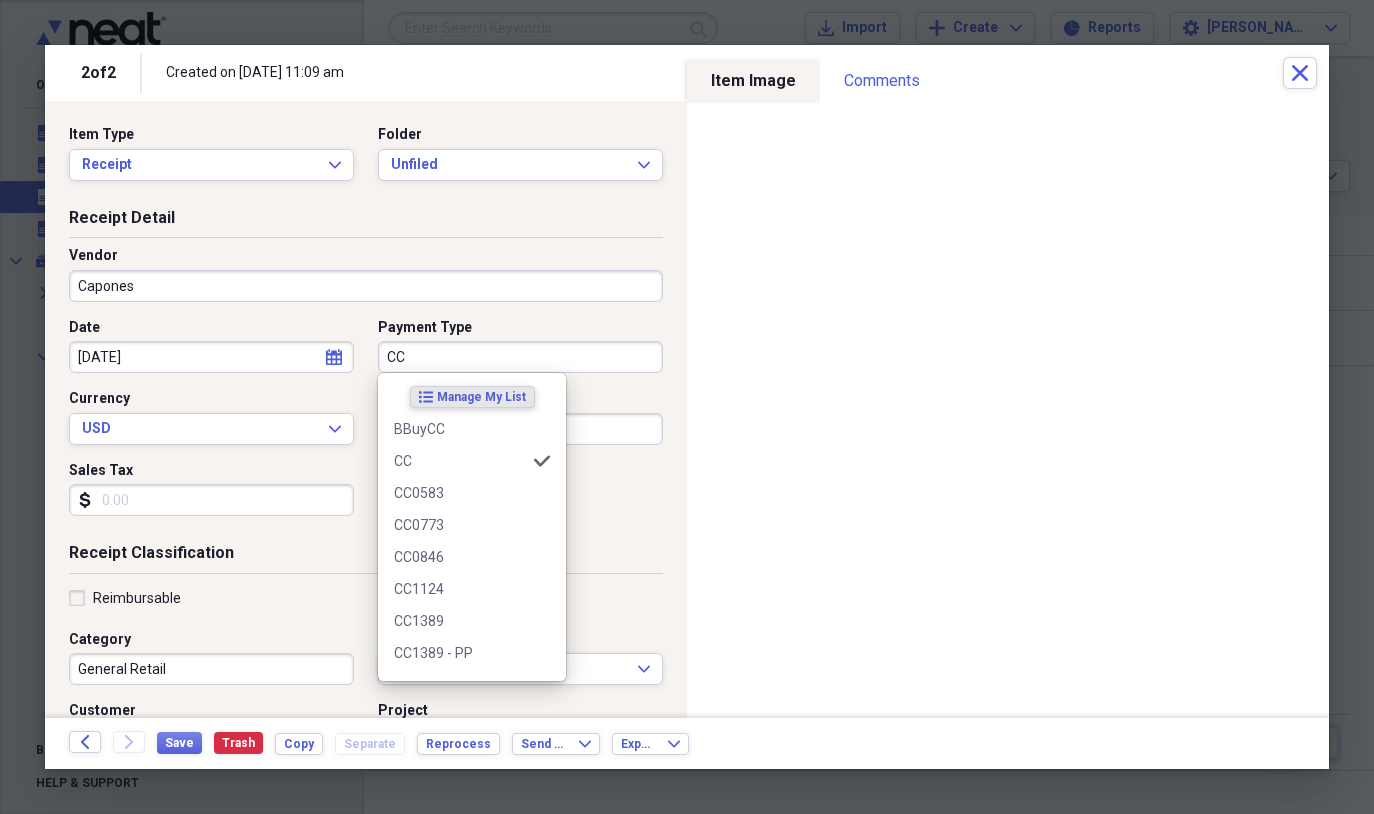 type on "CC" 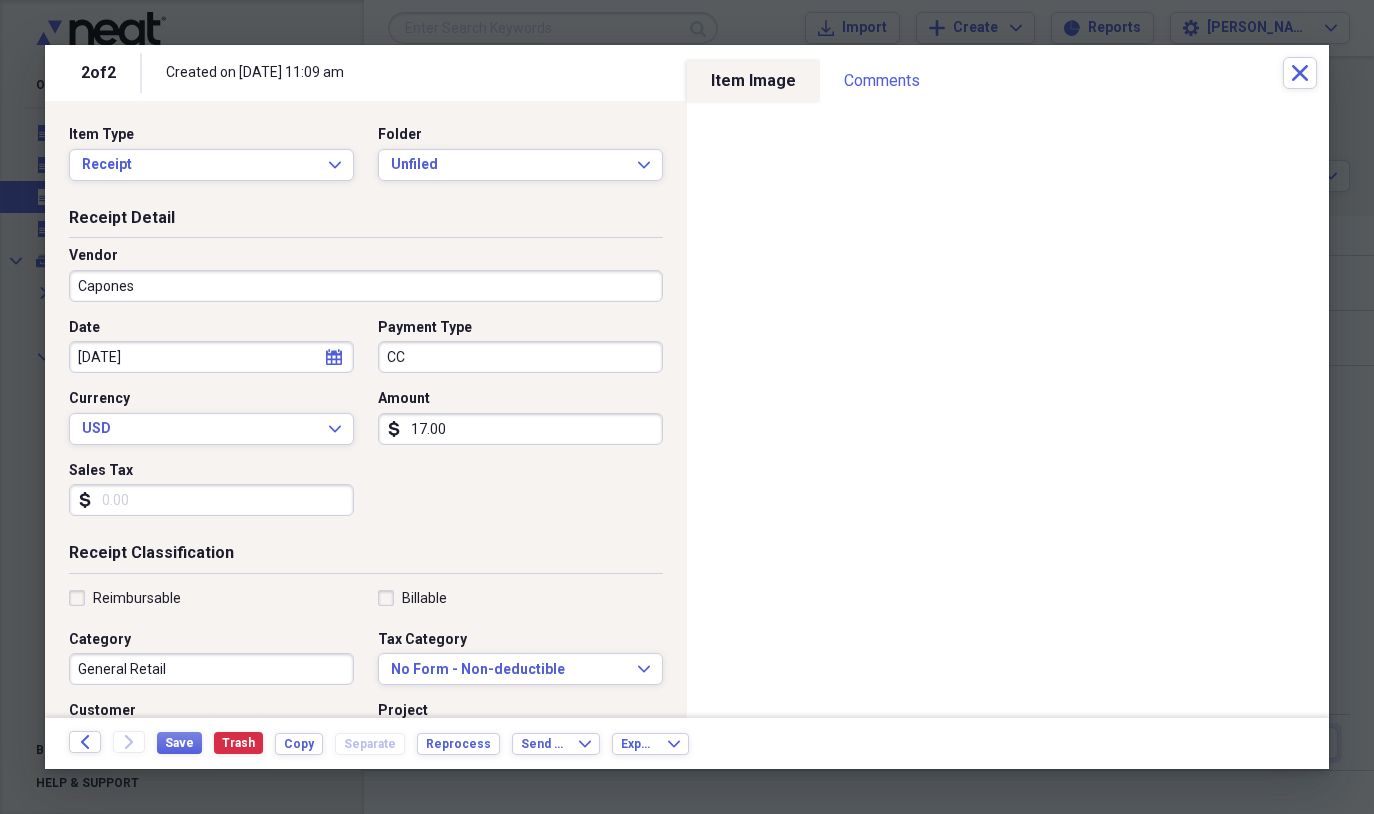 click on "Sales Tax" at bounding box center [211, 500] 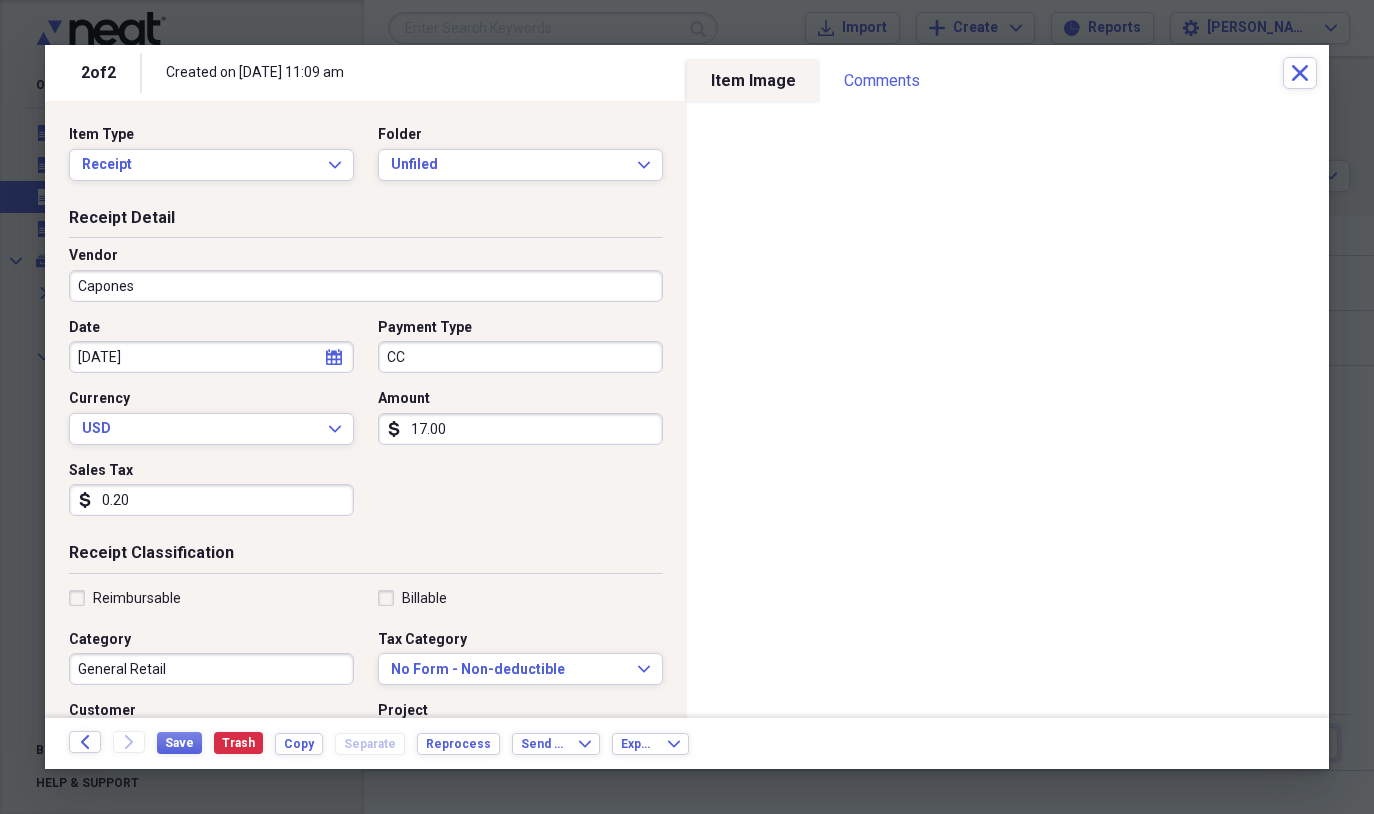 type on "2.04" 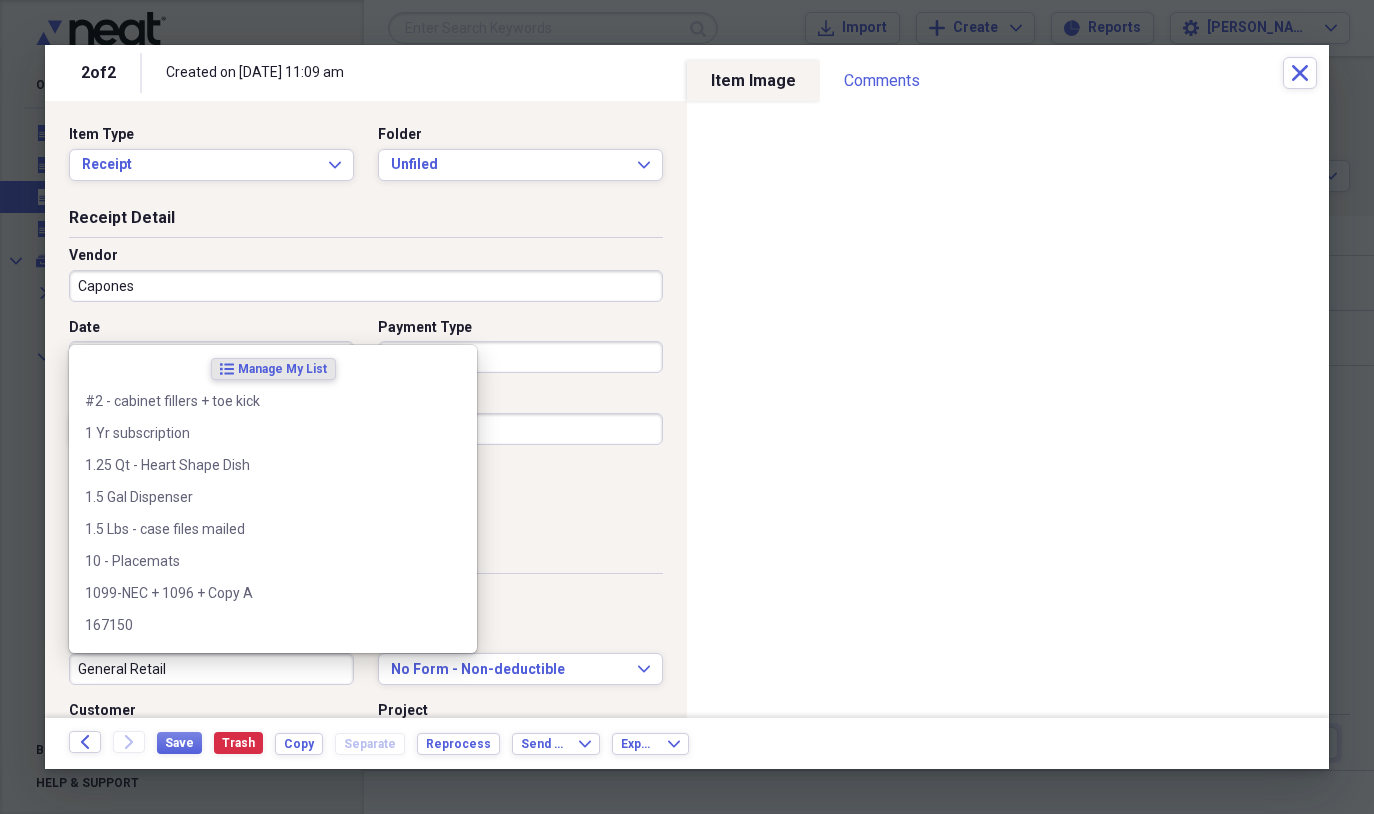 click on "General Retail" at bounding box center (211, 669) 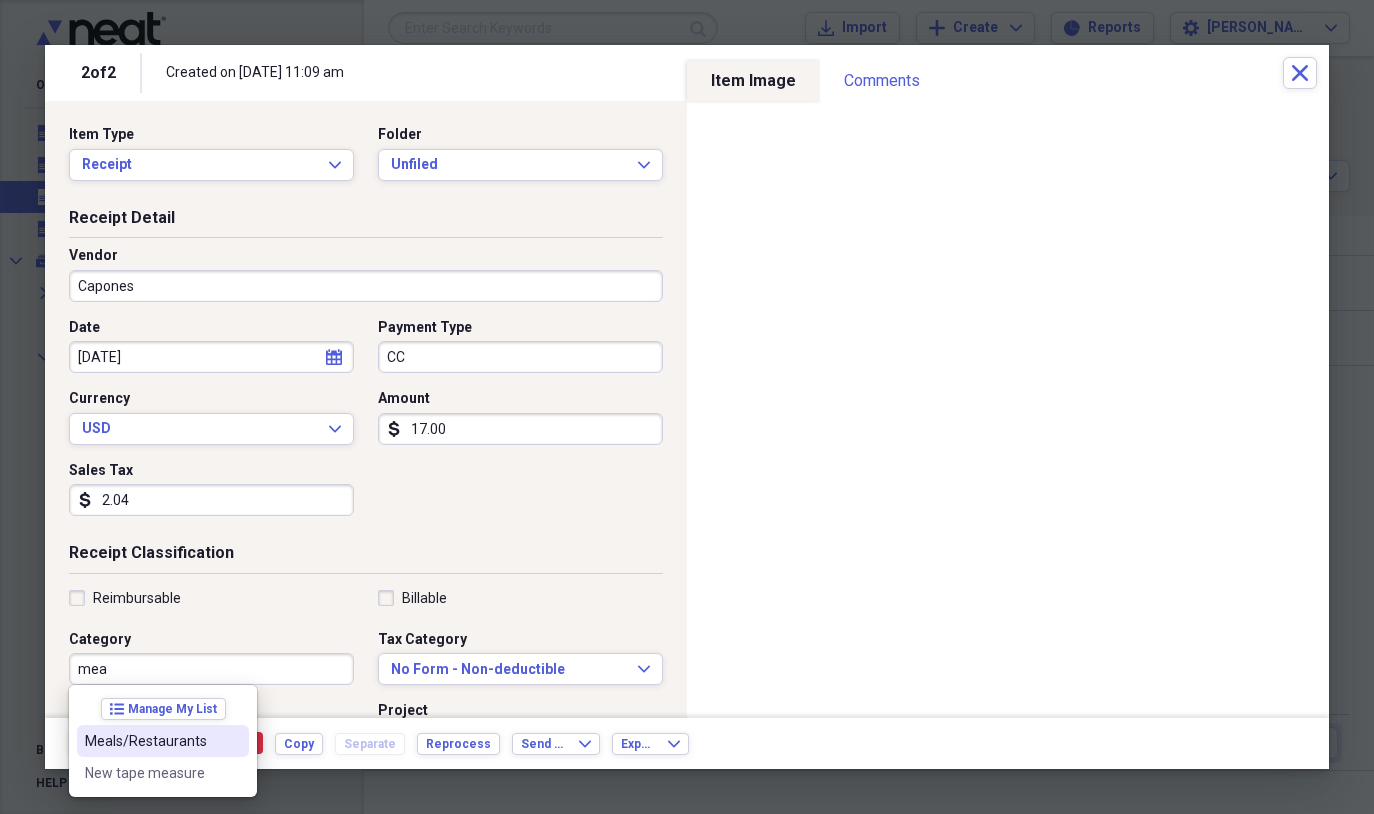 click on "Meals/Restaurants" at bounding box center (163, 741) 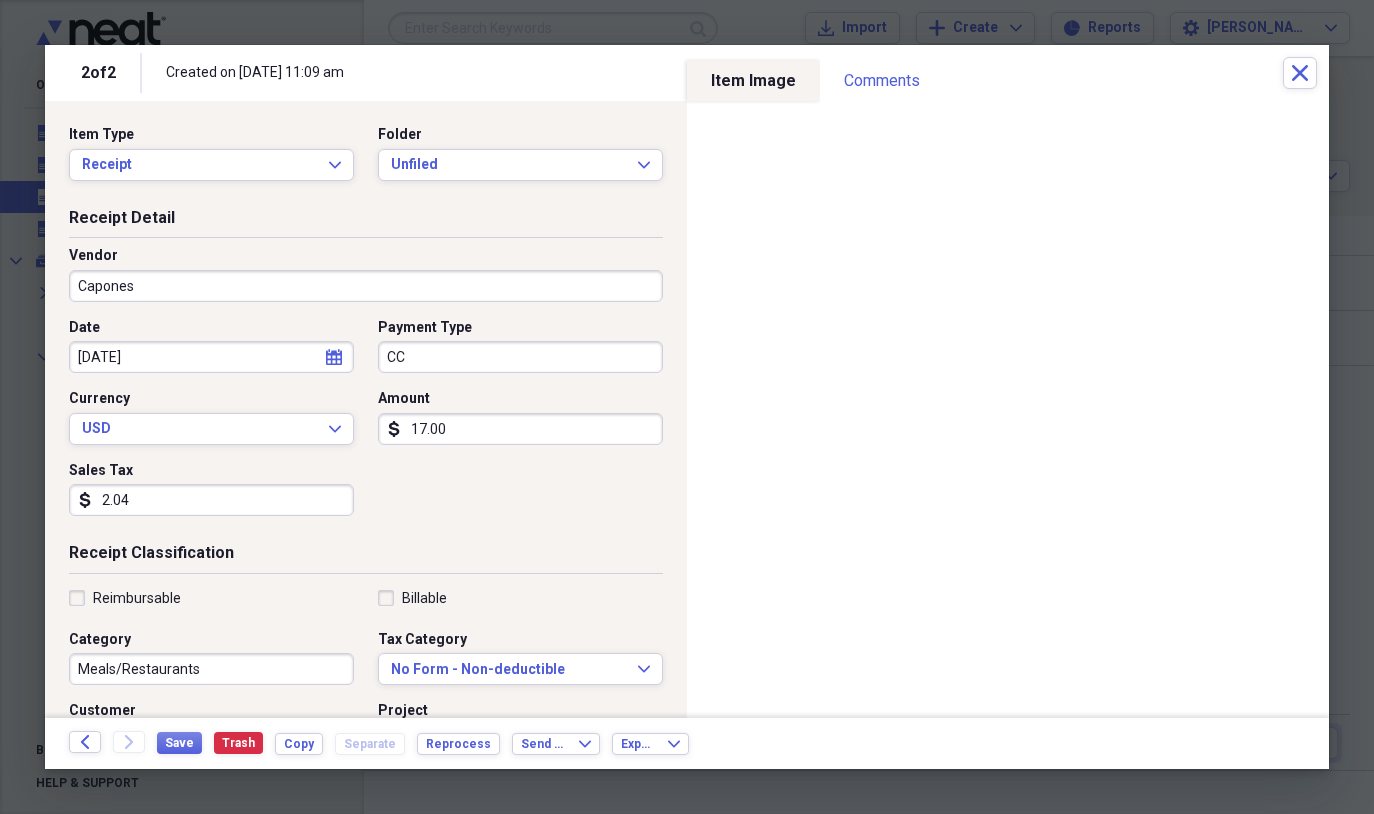 click on "17.00" at bounding box center (520, 429) 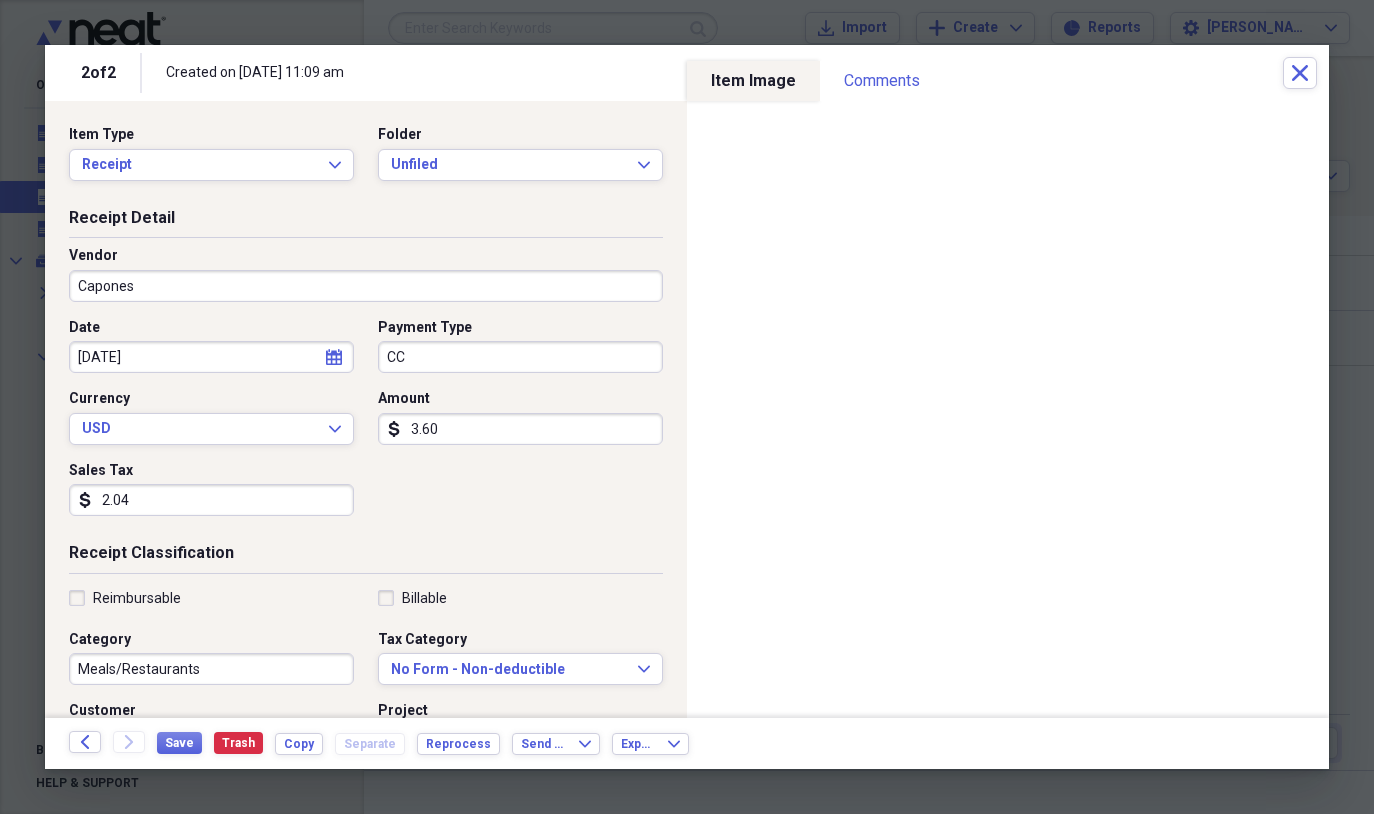 type on "36.04" 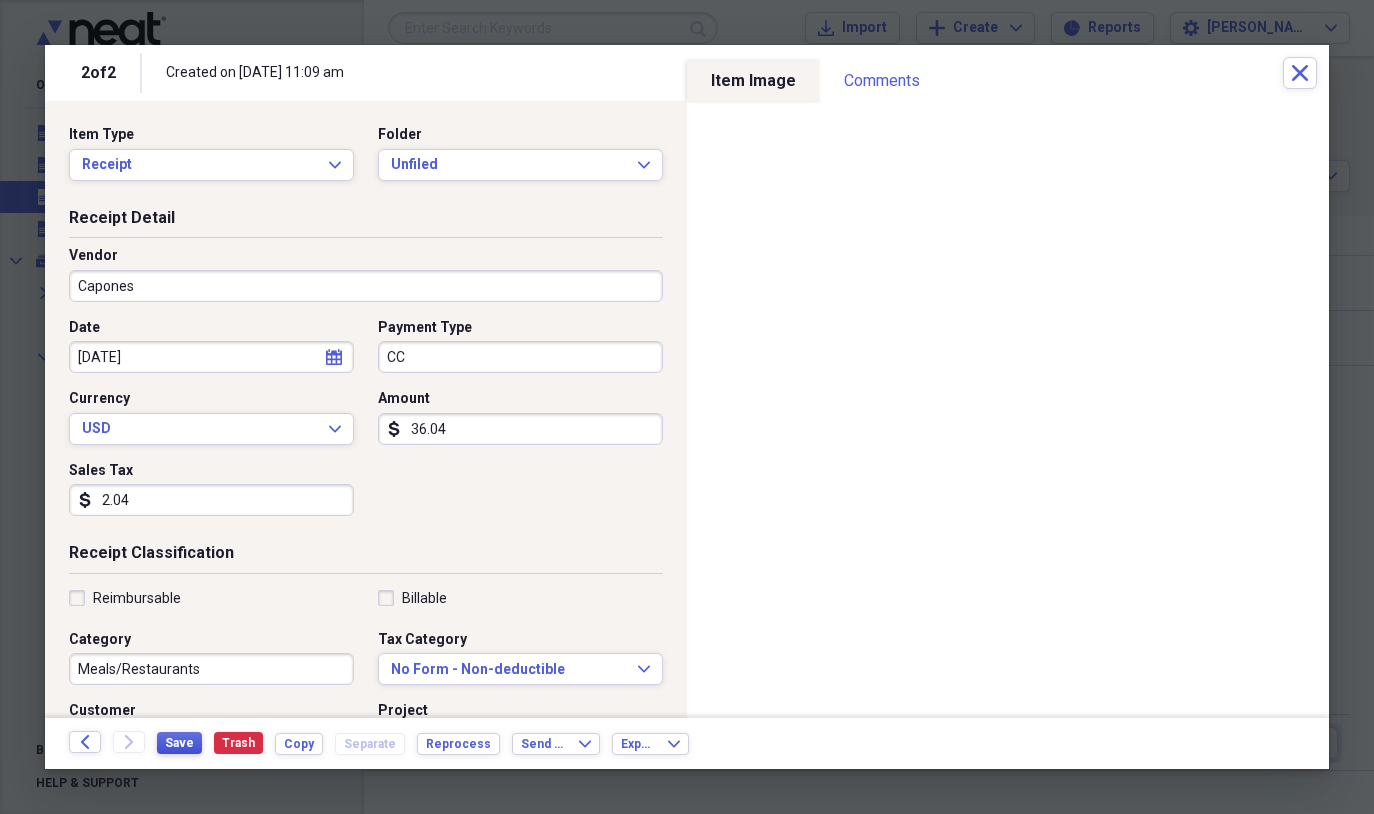 click on "Save" at bounding box center (179, 743) 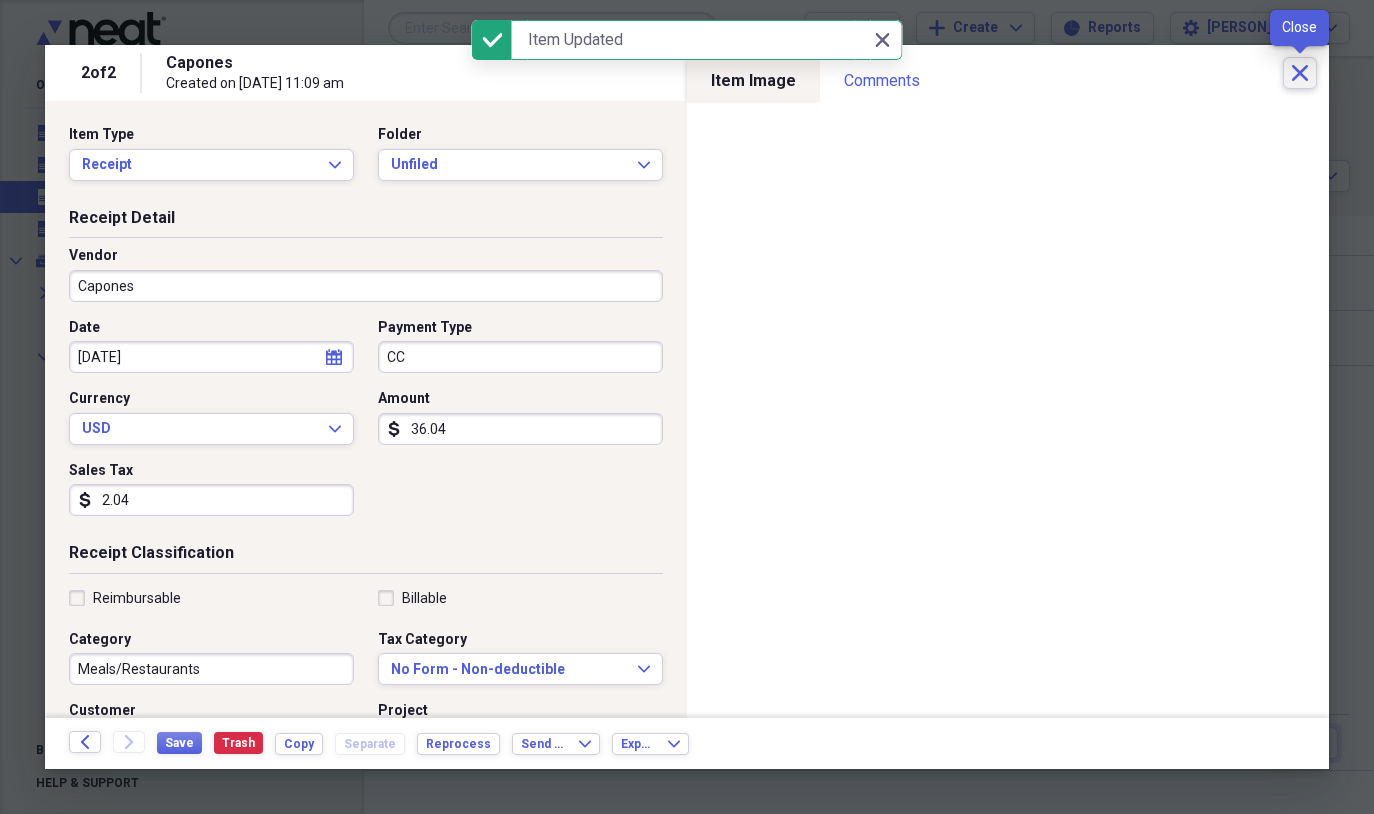 click on "Close" 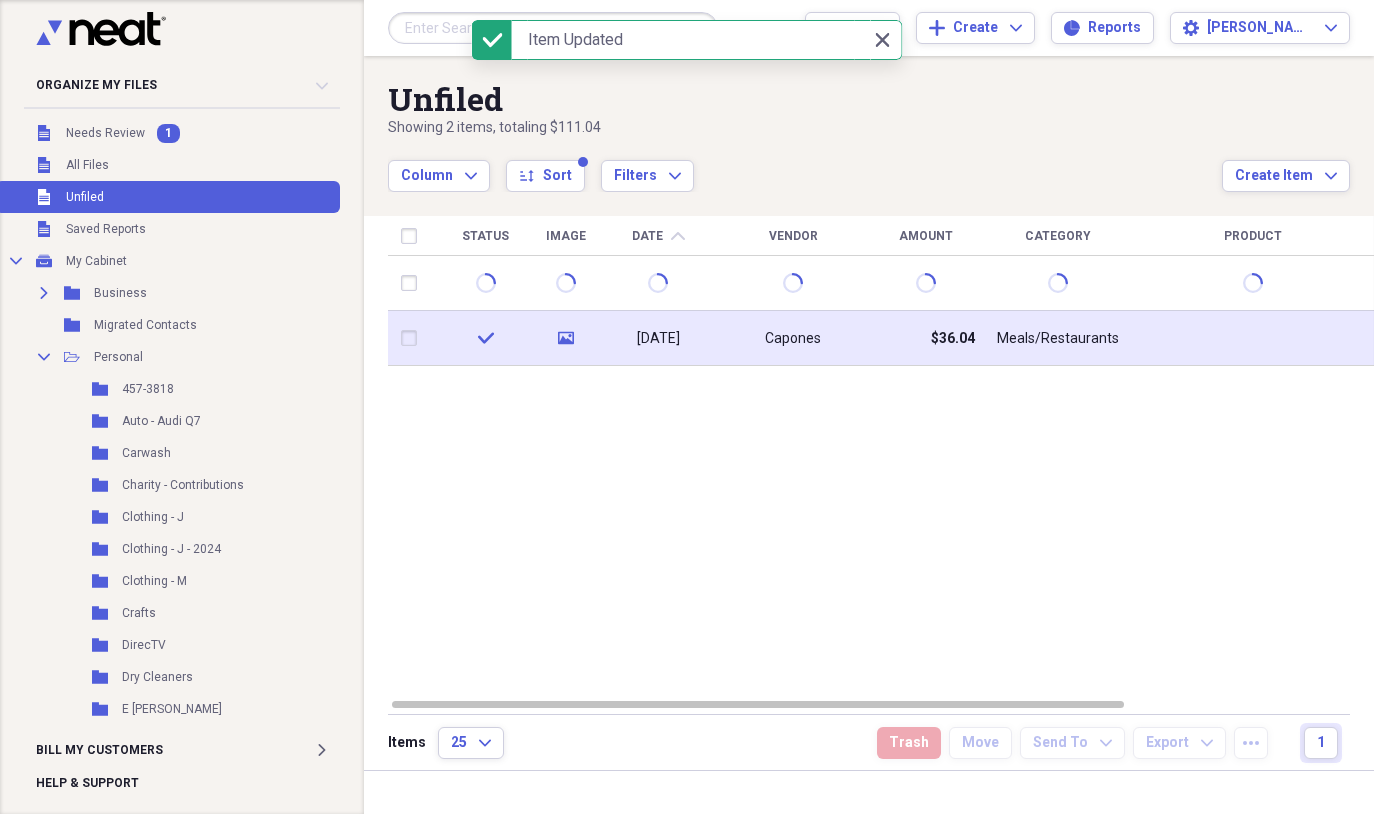 click on "$36.04" at bounding box center [925, 338] 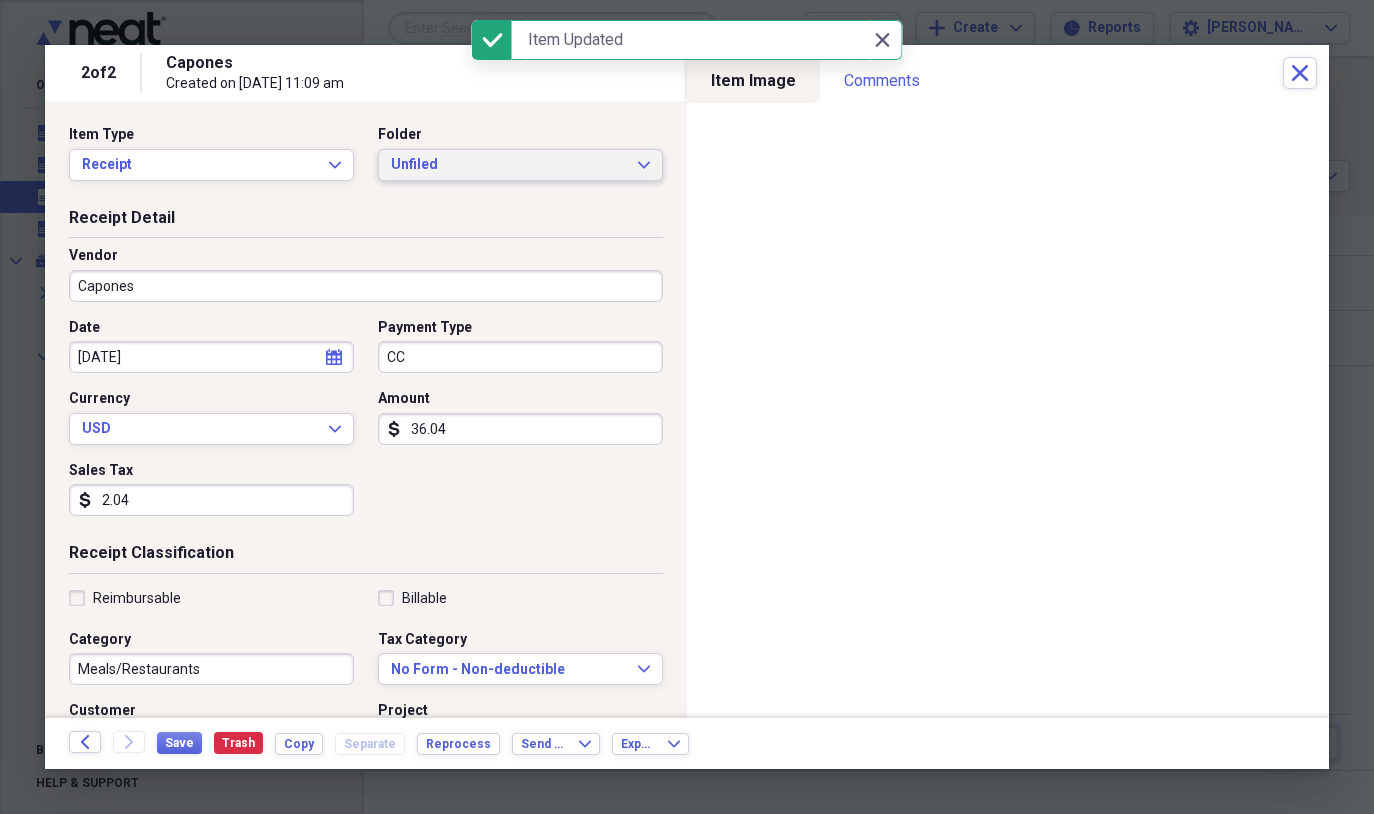 click on "Unfiled Expand" at bounding box center [520, 165] 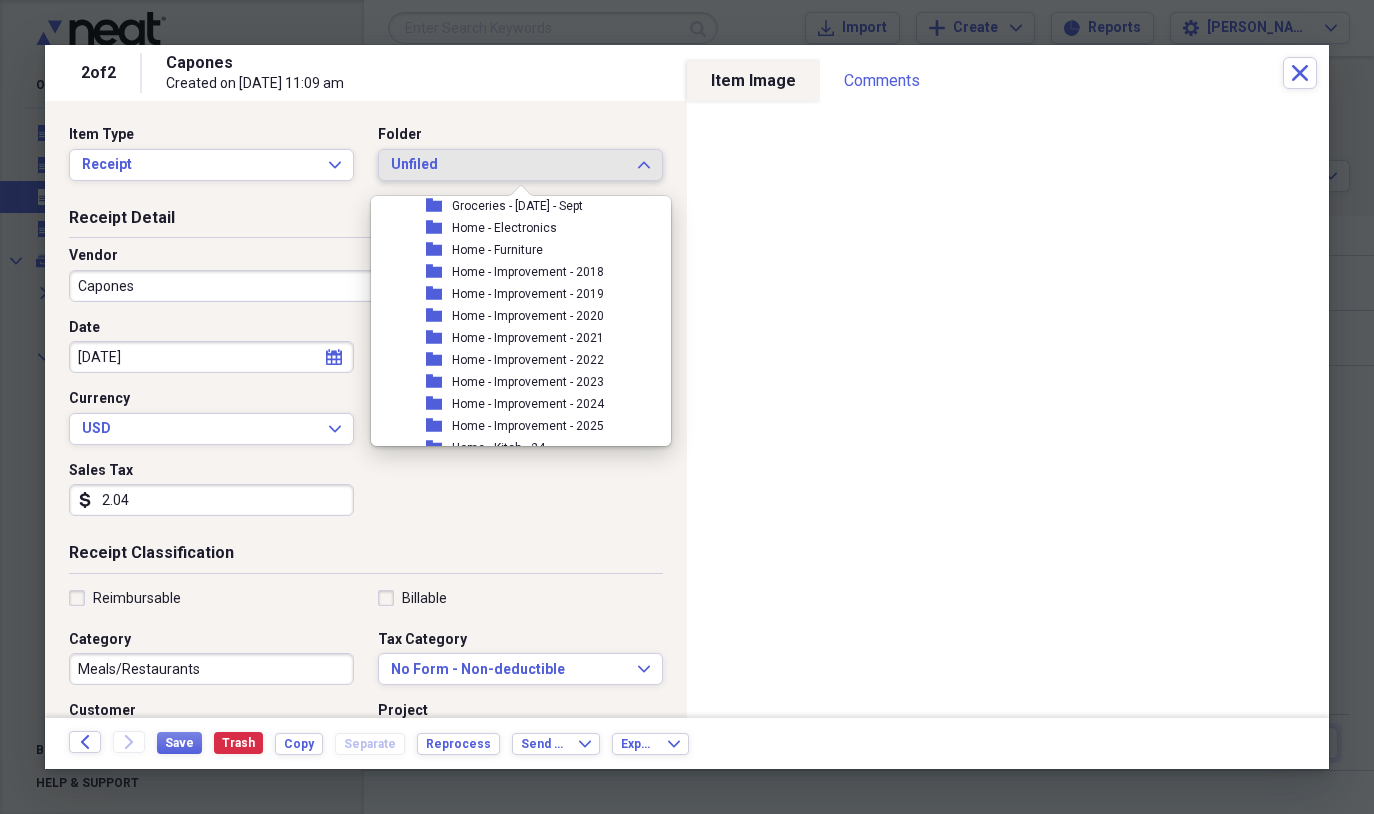 scroll, scrollTop: 798, scrollLeft: 0, axis: vertical 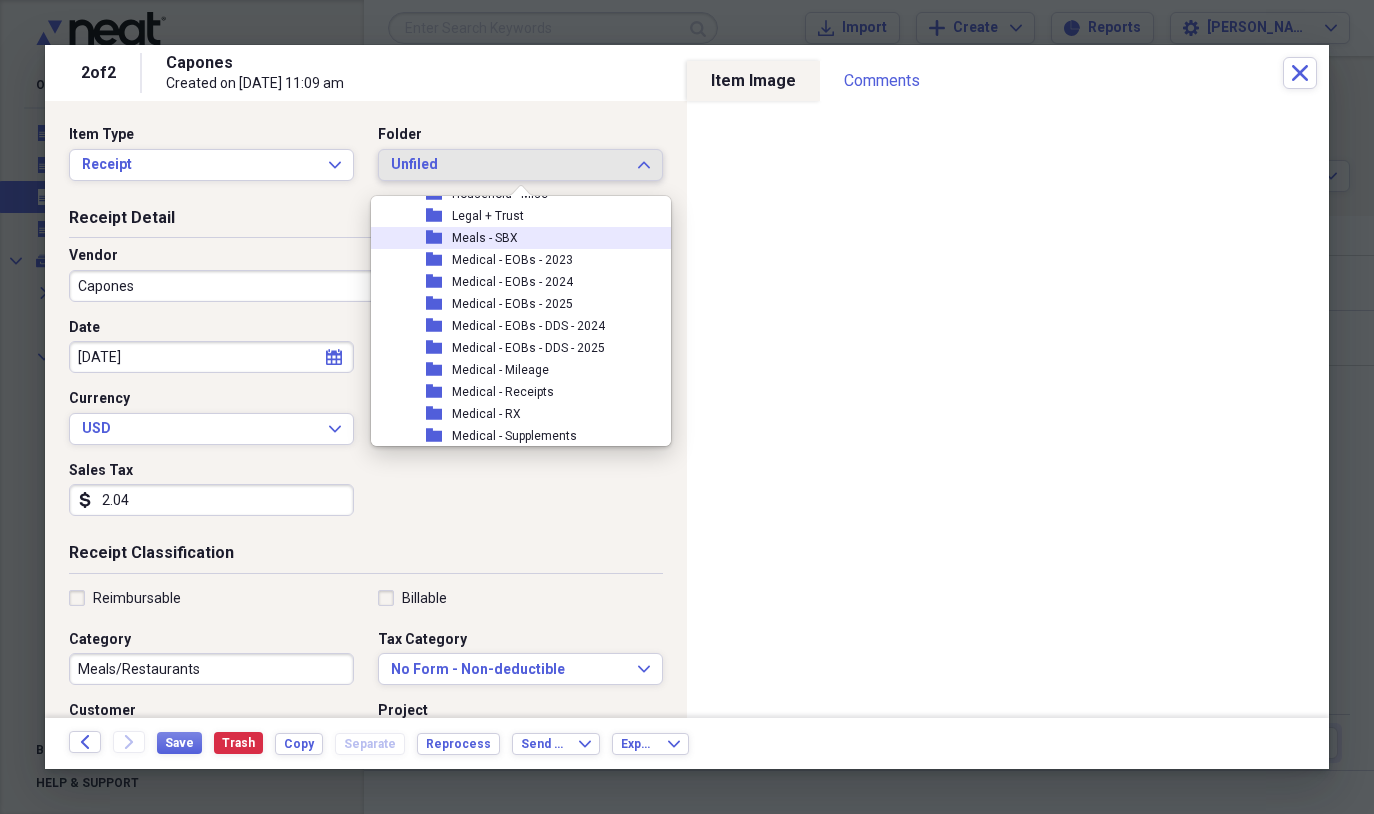 click on "folder Meals - SBX" at bounding box center [513, 238] 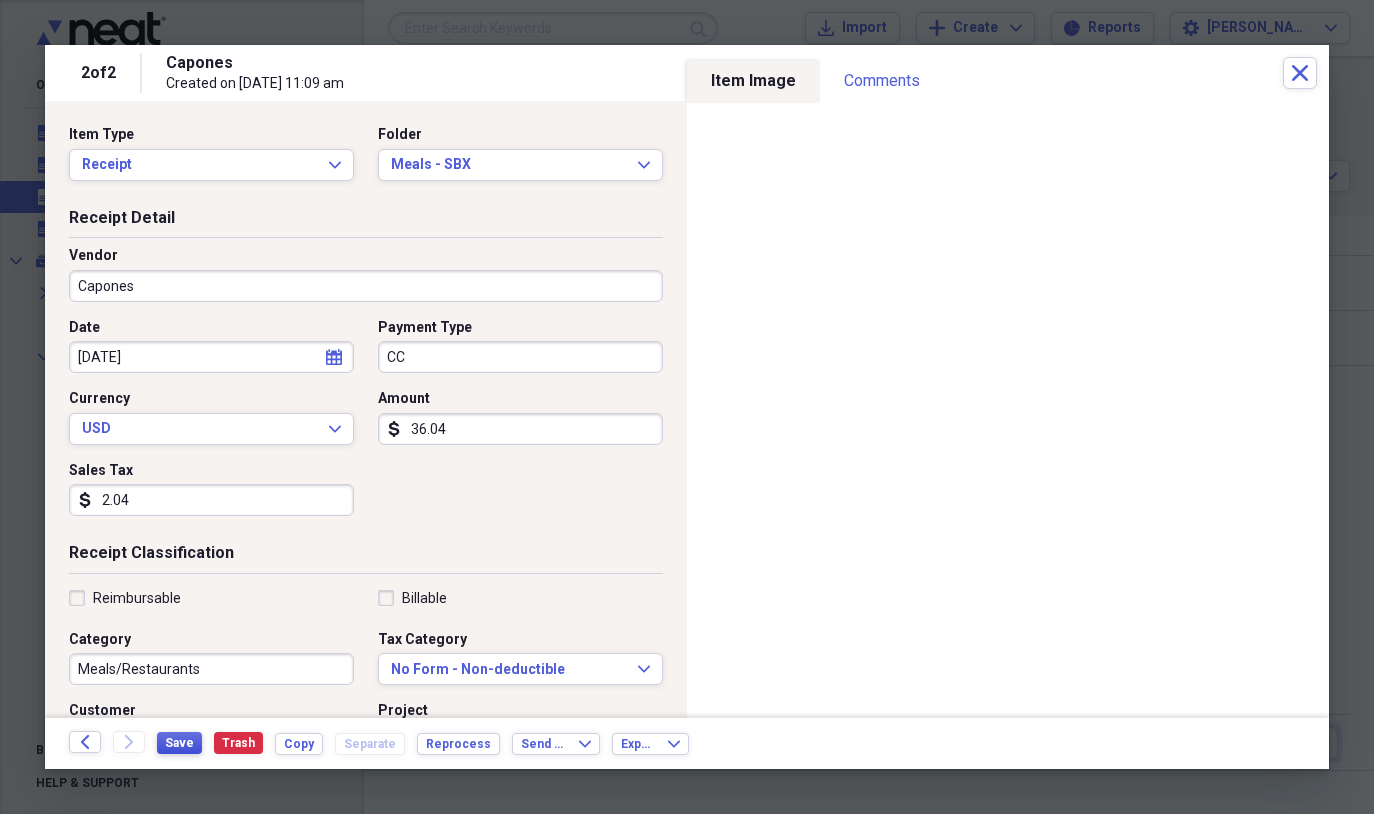 click on "Save" at bounding box center [179, 743] 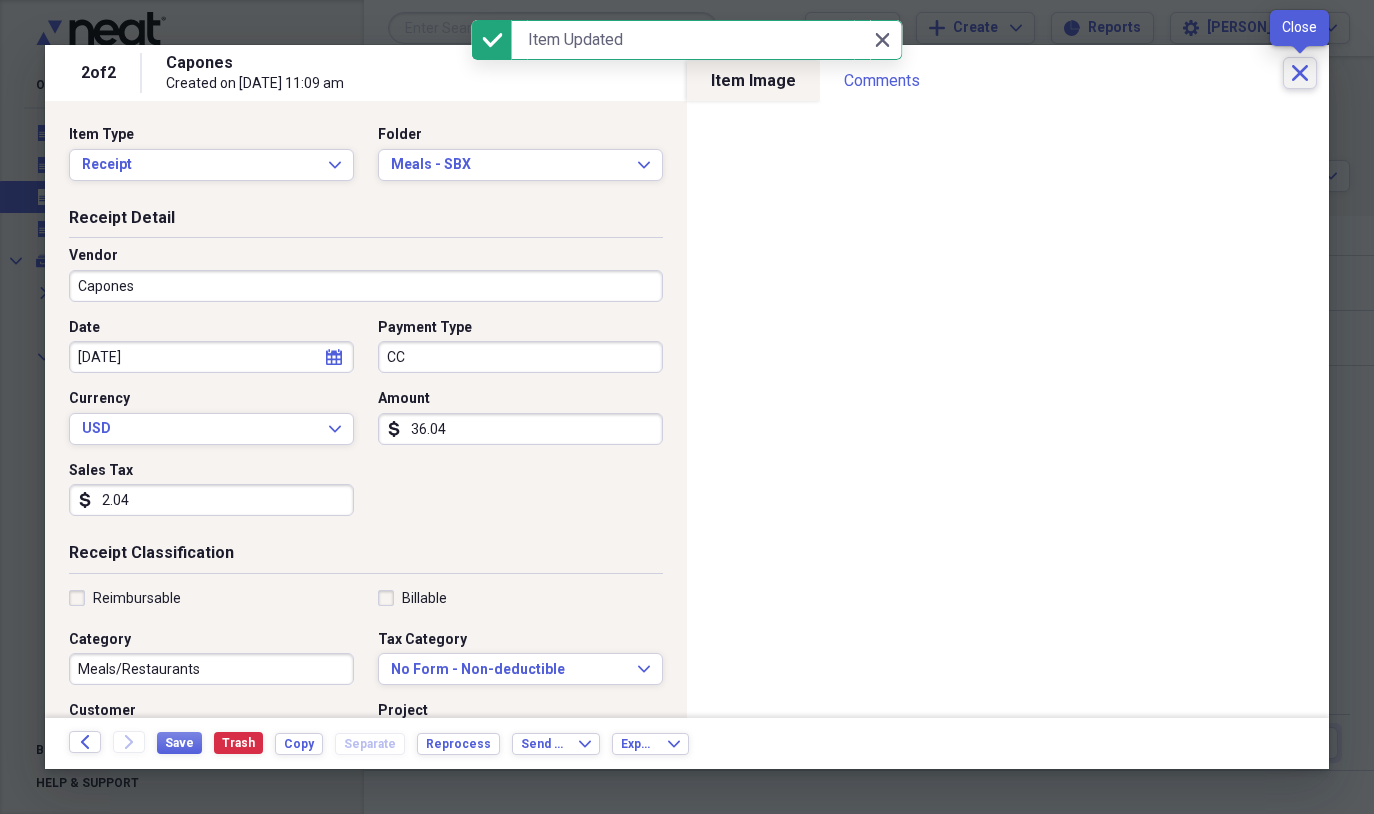 click on "Close" 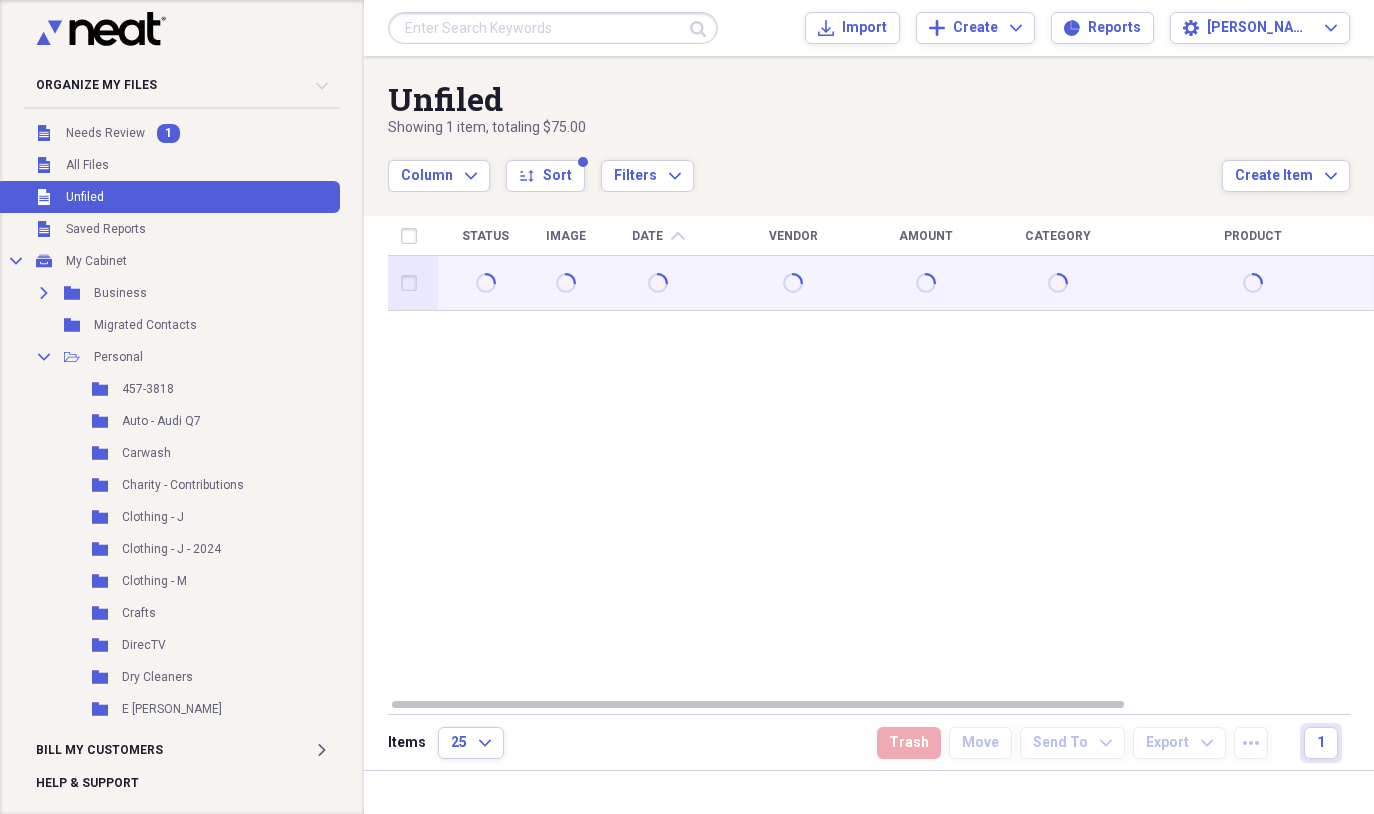 click at bounding box center [413, 283] 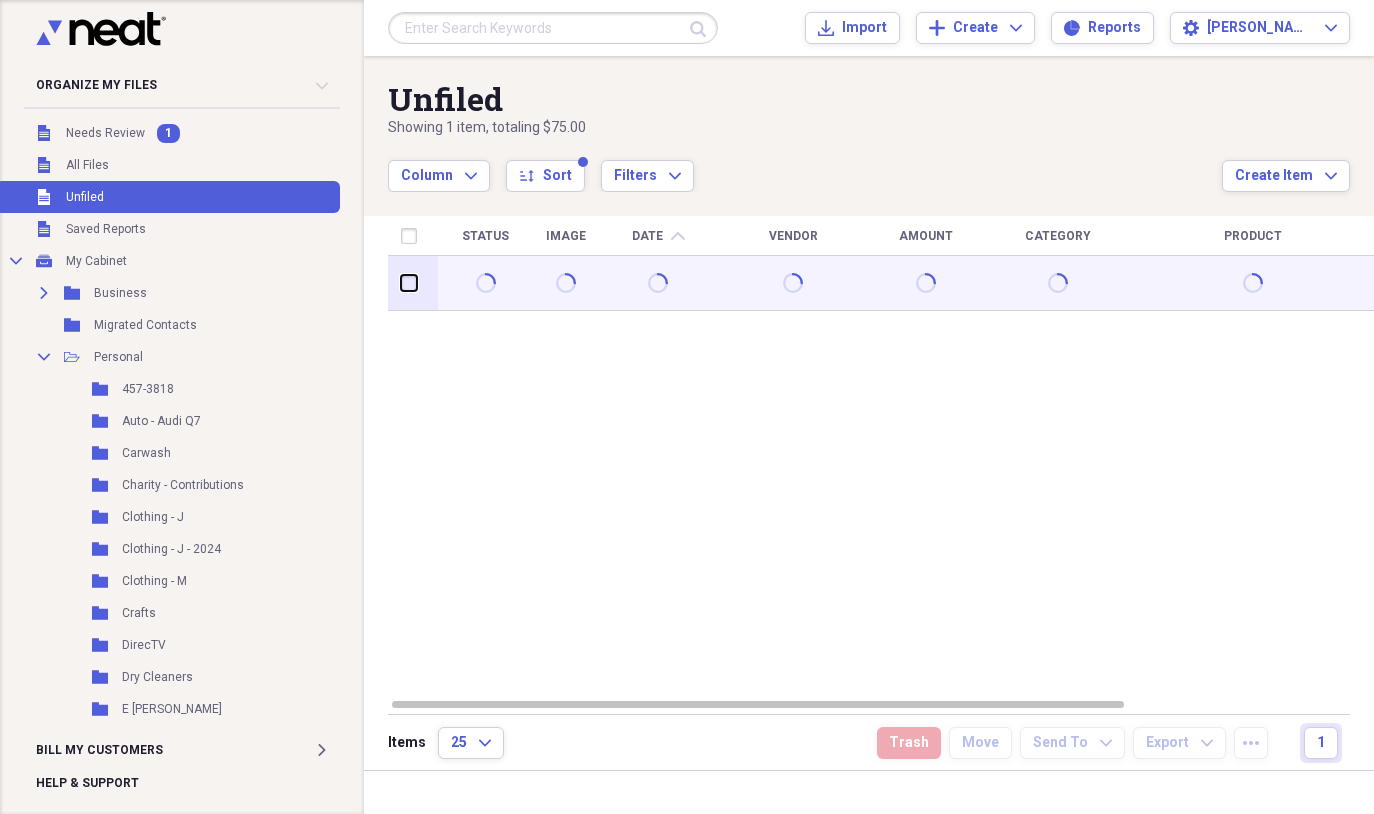 click at bounding box center [401, 283] 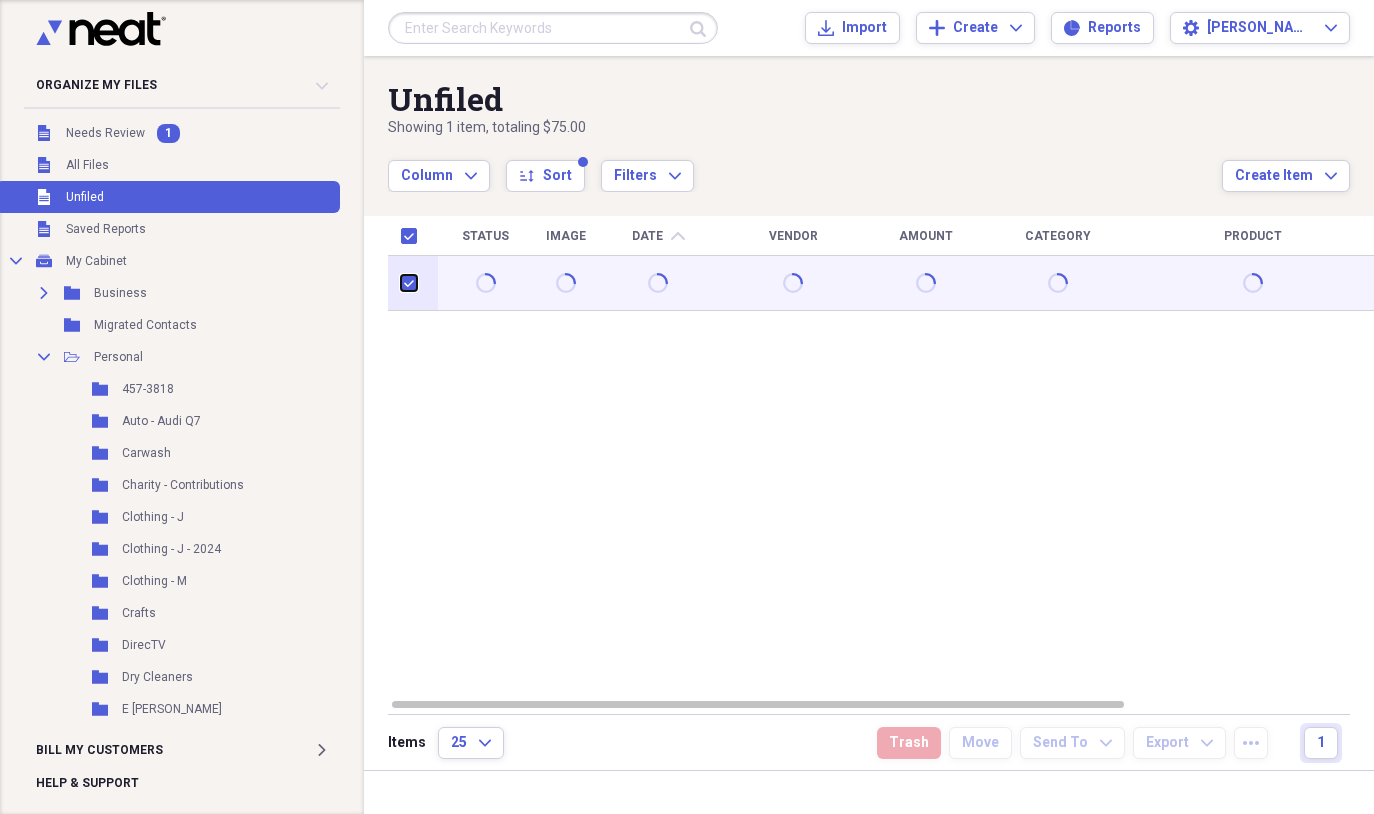 checkbox on "true" 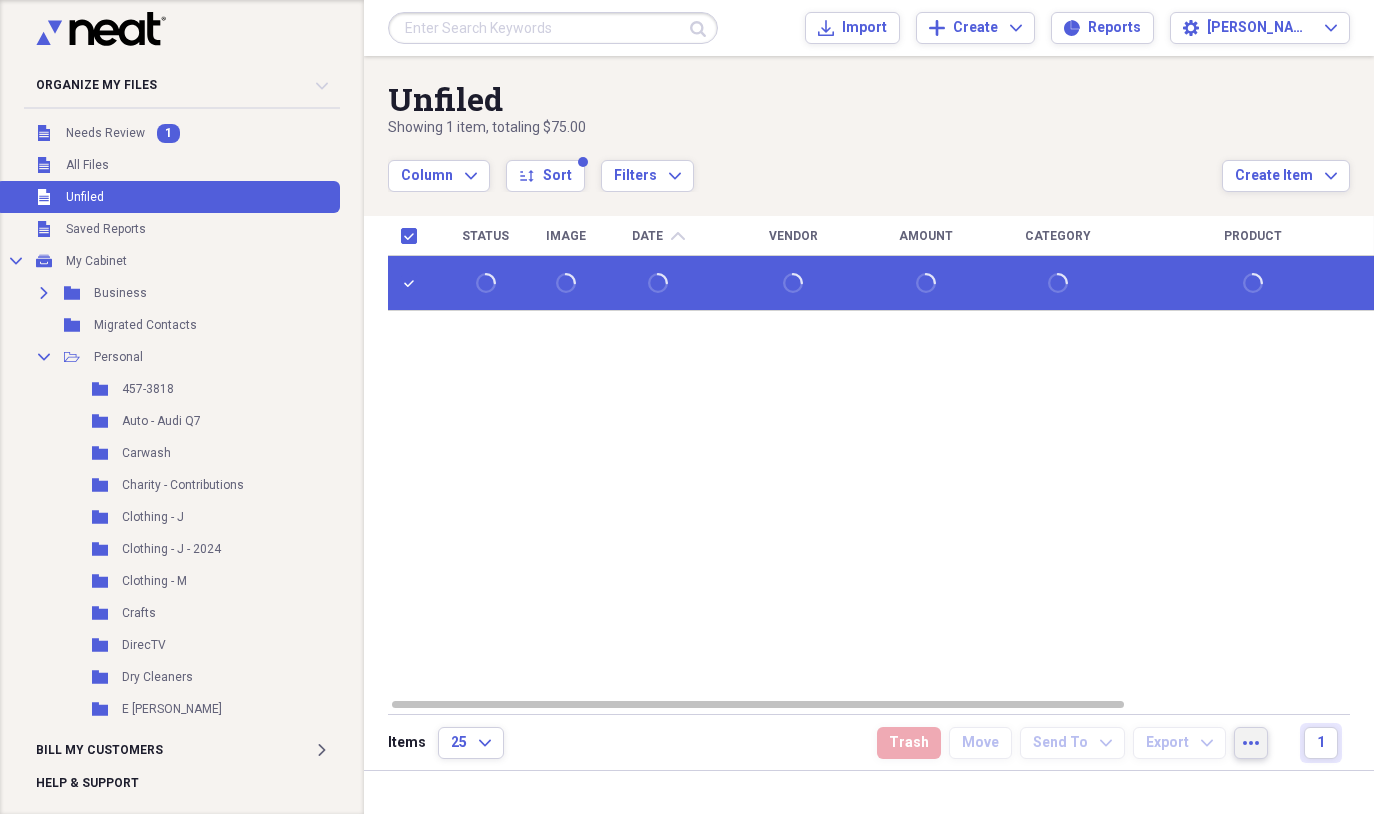 click 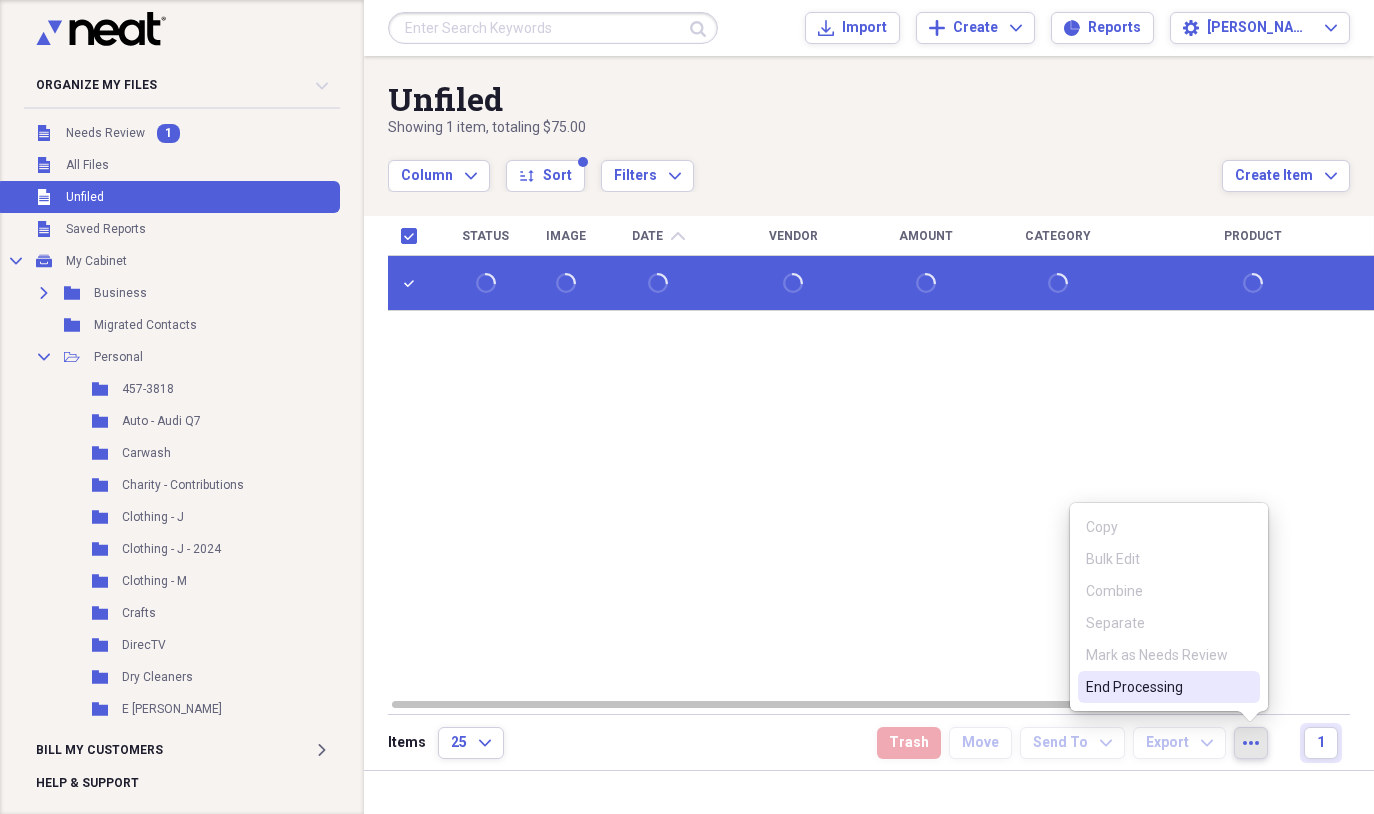 click on "End Processing" at bounding box center (1157, 687) 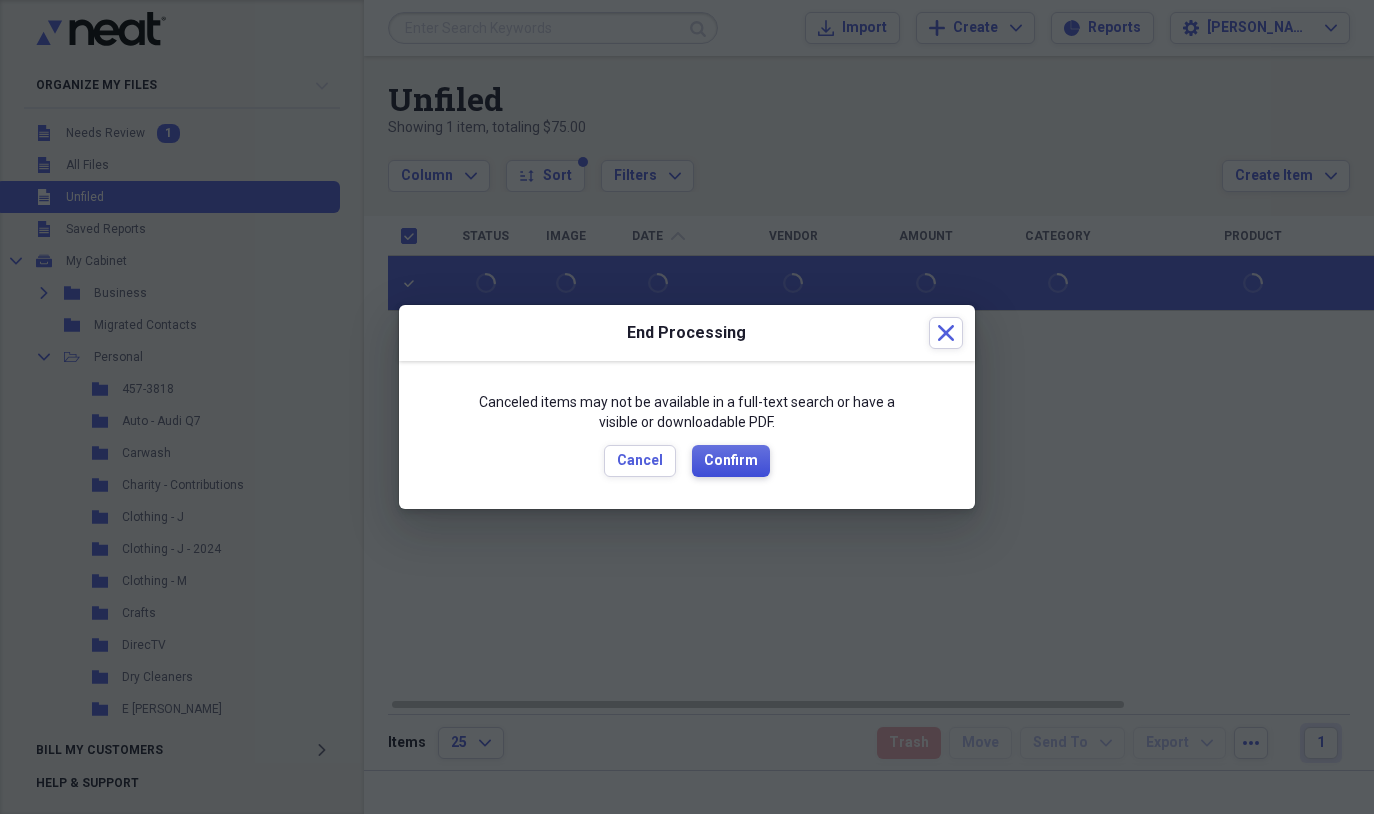 click on "Confirm" at bounding box center [731, 461] 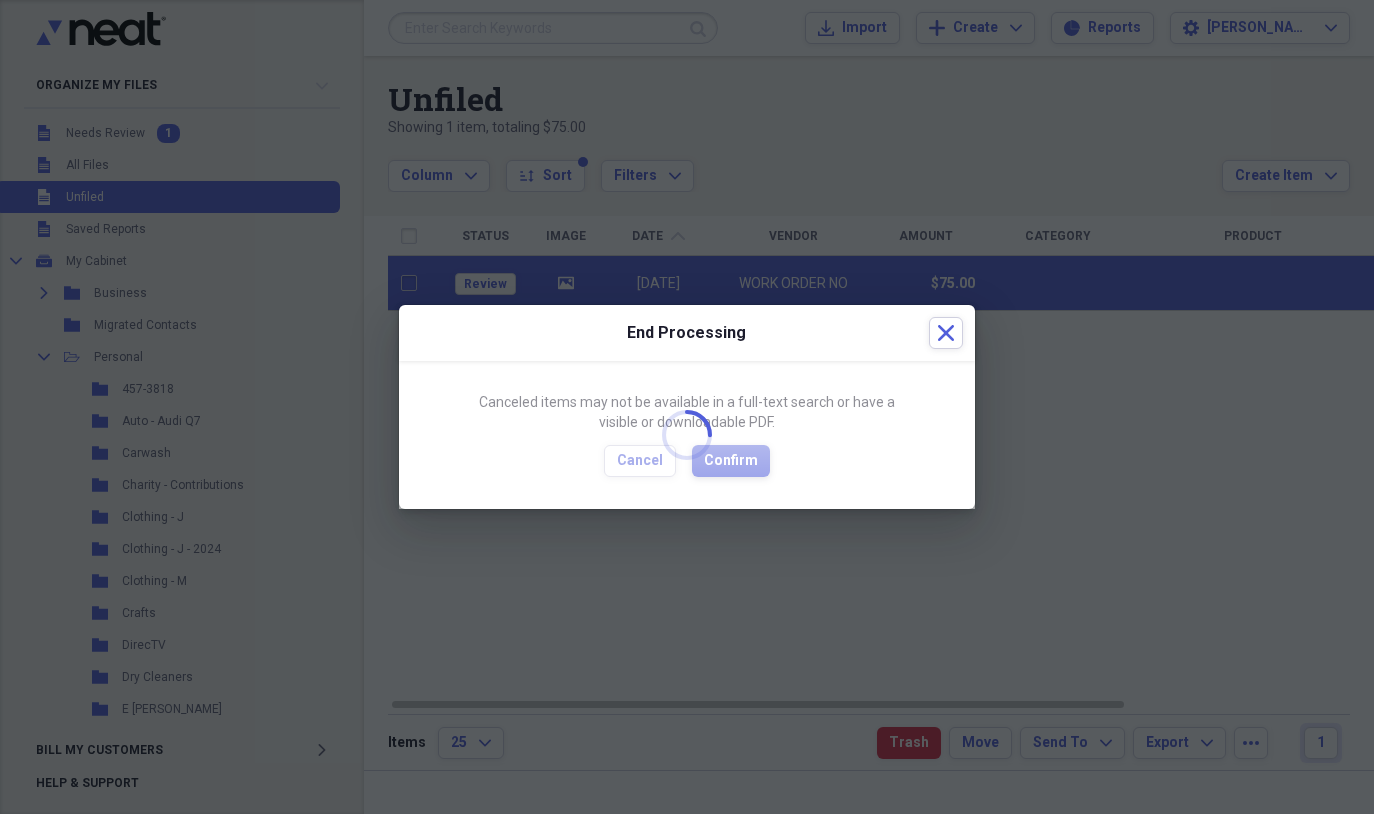 checkbox on "false" 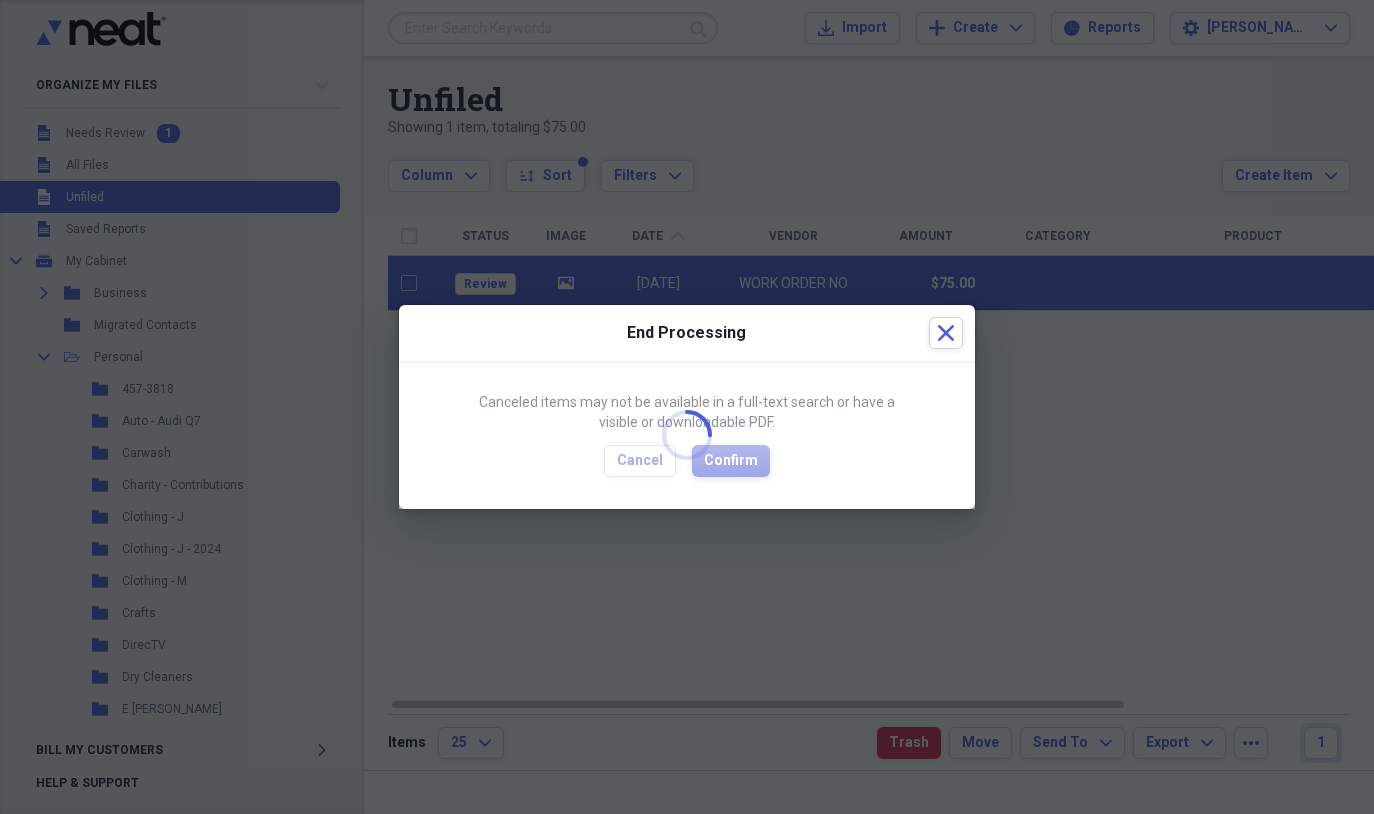 checkbox on "false" 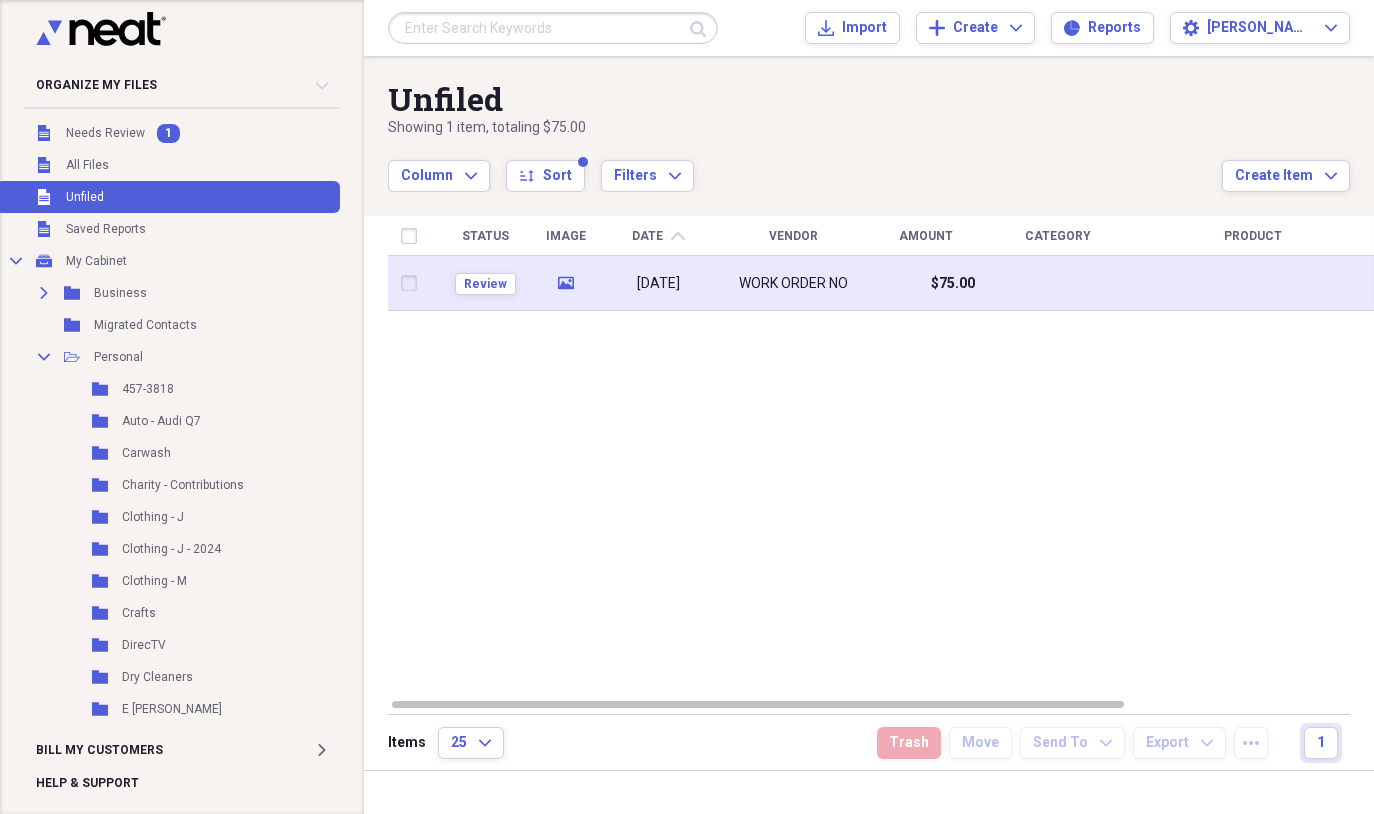 click at bounding box center (1058, 283) 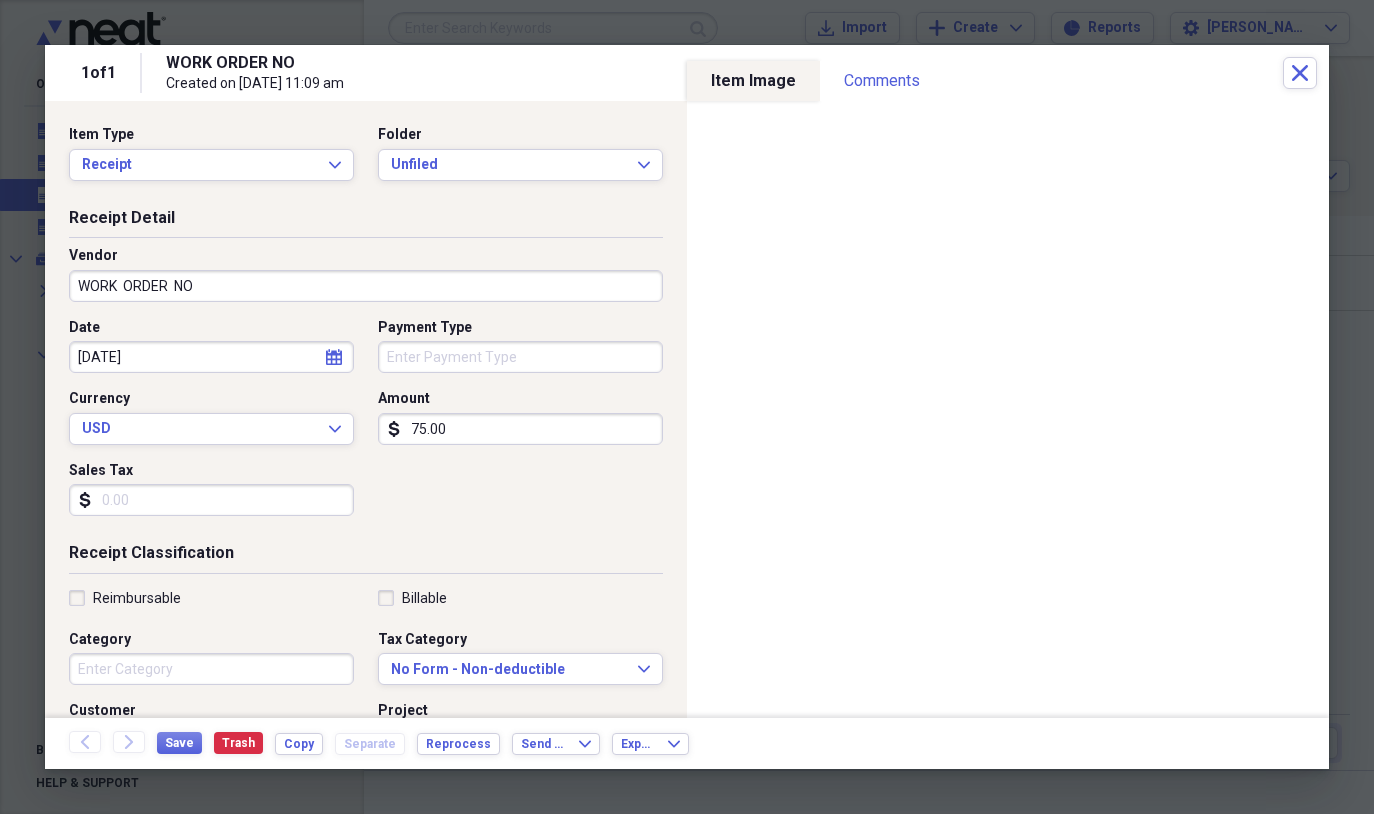 click on "WORK  ORDER  NO" at bounding box center (366, 286) 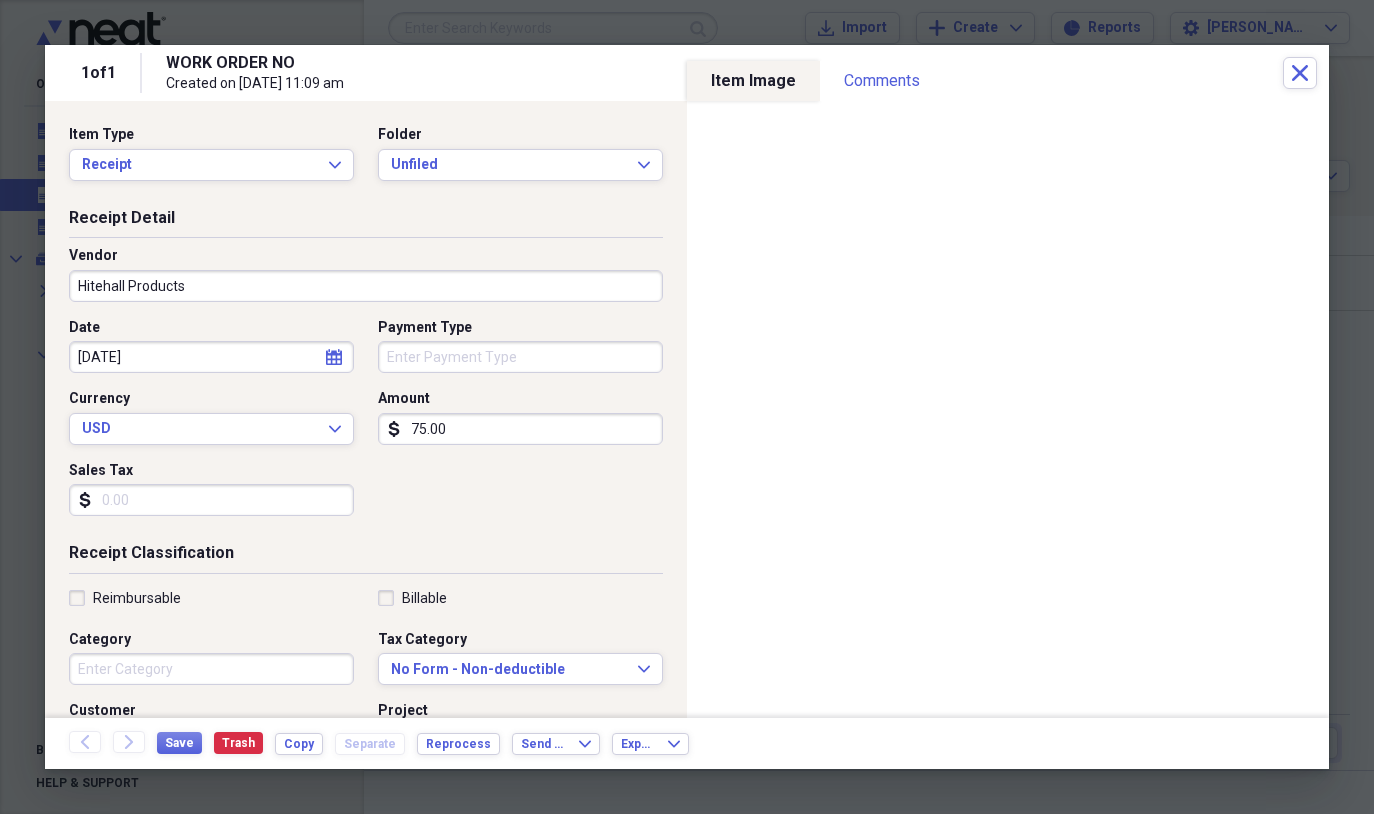 click on "Hitehall Products" at bounding box center (366, 286) 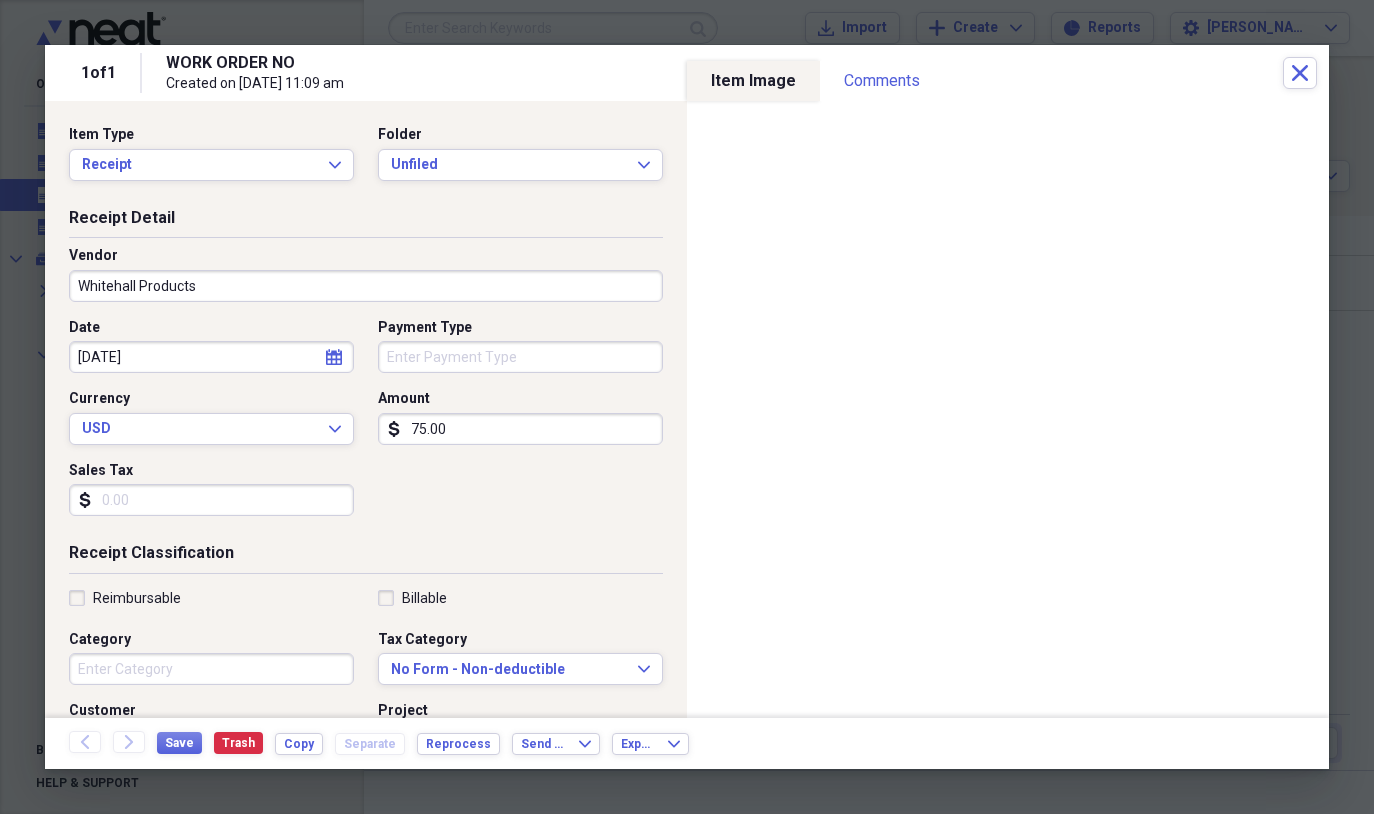 type on "Whitehall Products" 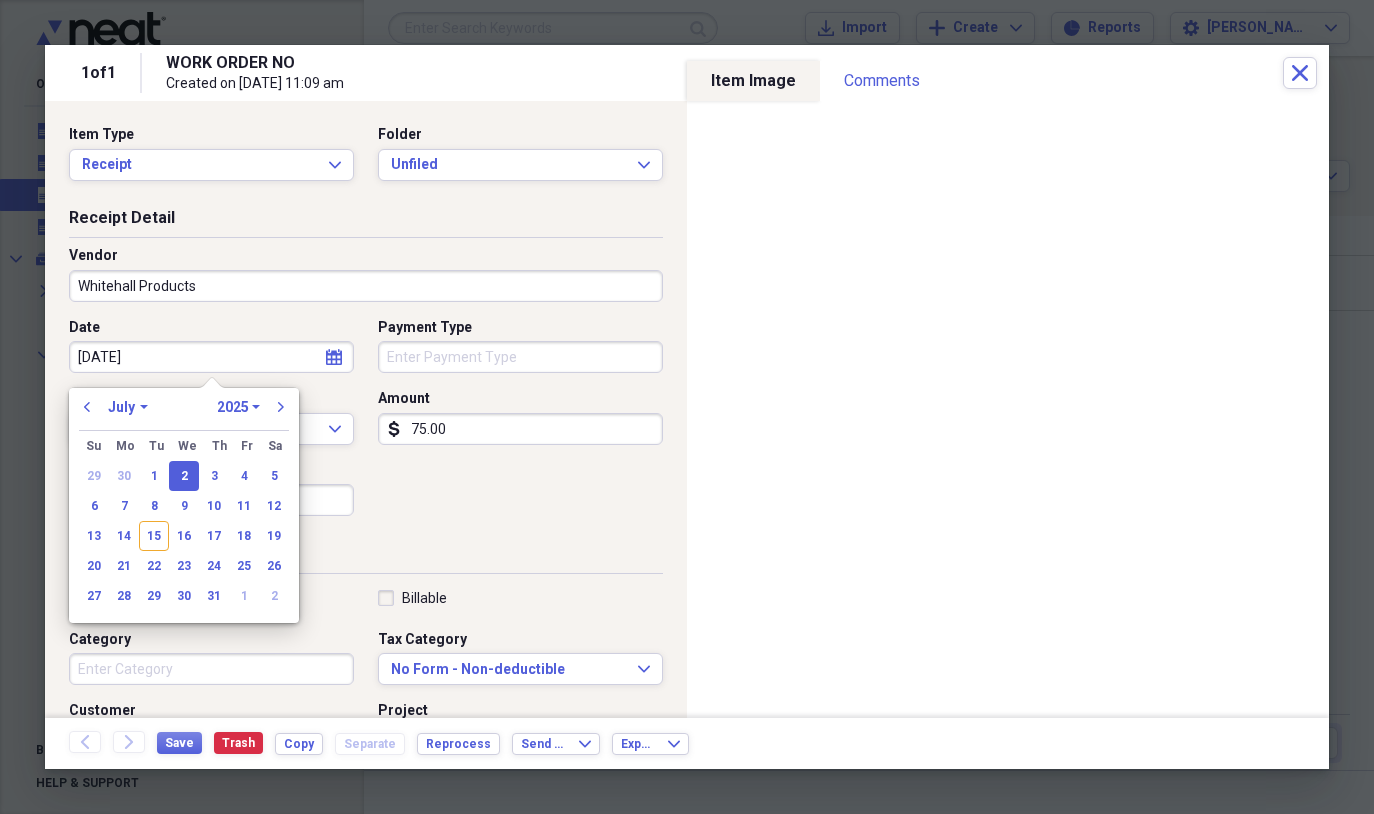 click on "[DATE]" at bounding box center (211, 357) 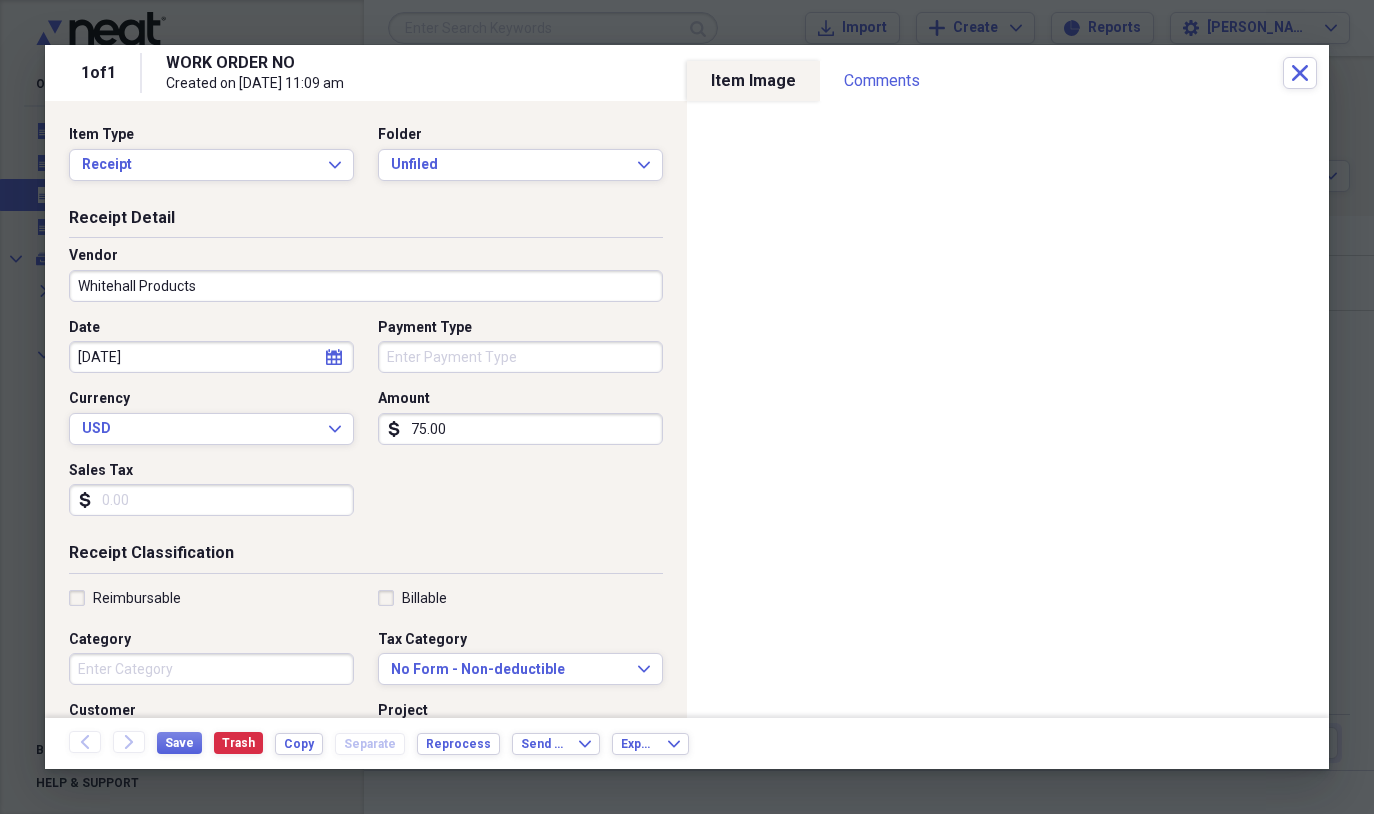 click on "Date [DATE] calendar Calendar Payment Type Currency USD Expand Amount dollar-sign 75.00 Sales Tax dollar-sign" at bounding box center [366, 425] 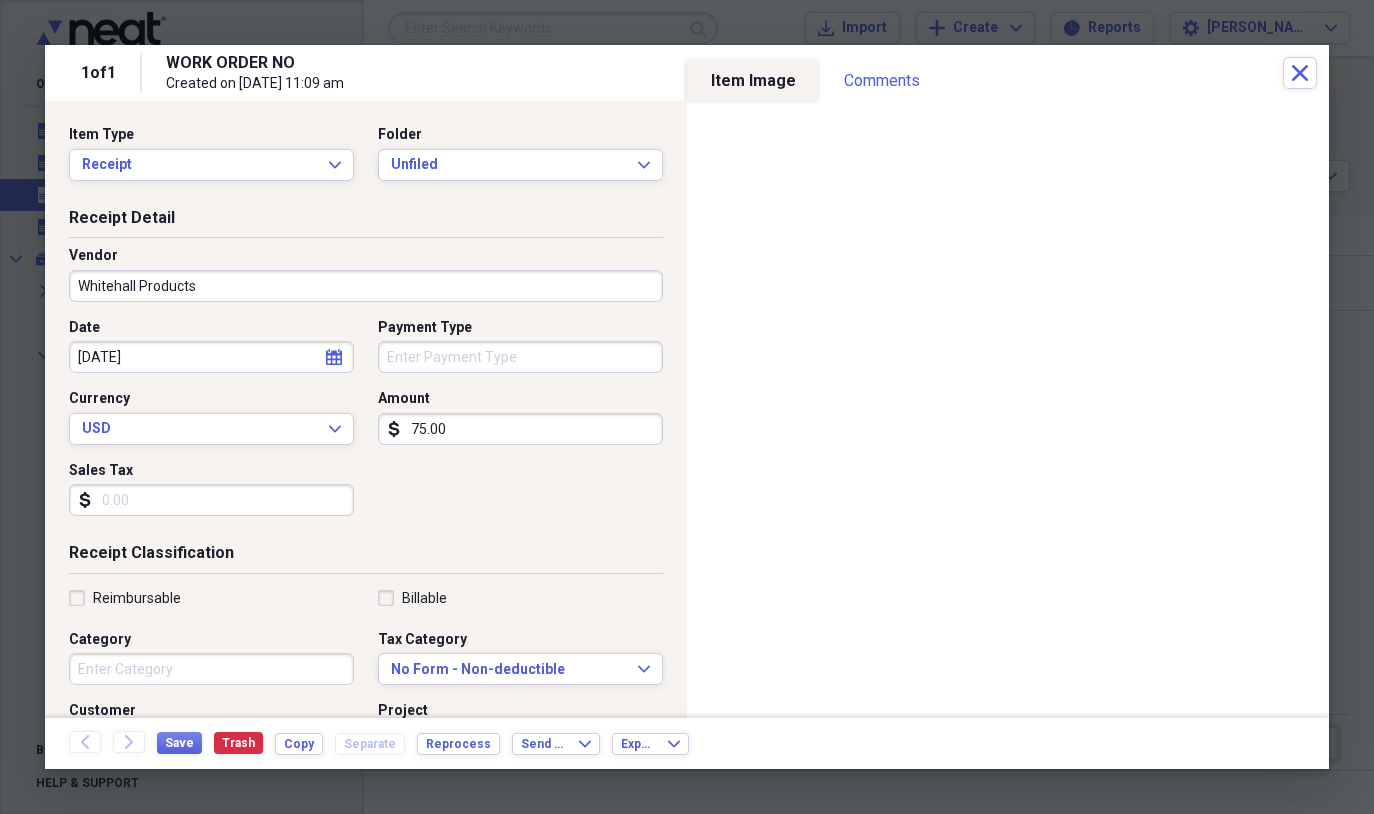 click on "75.00" at bounding box center [520, 429] 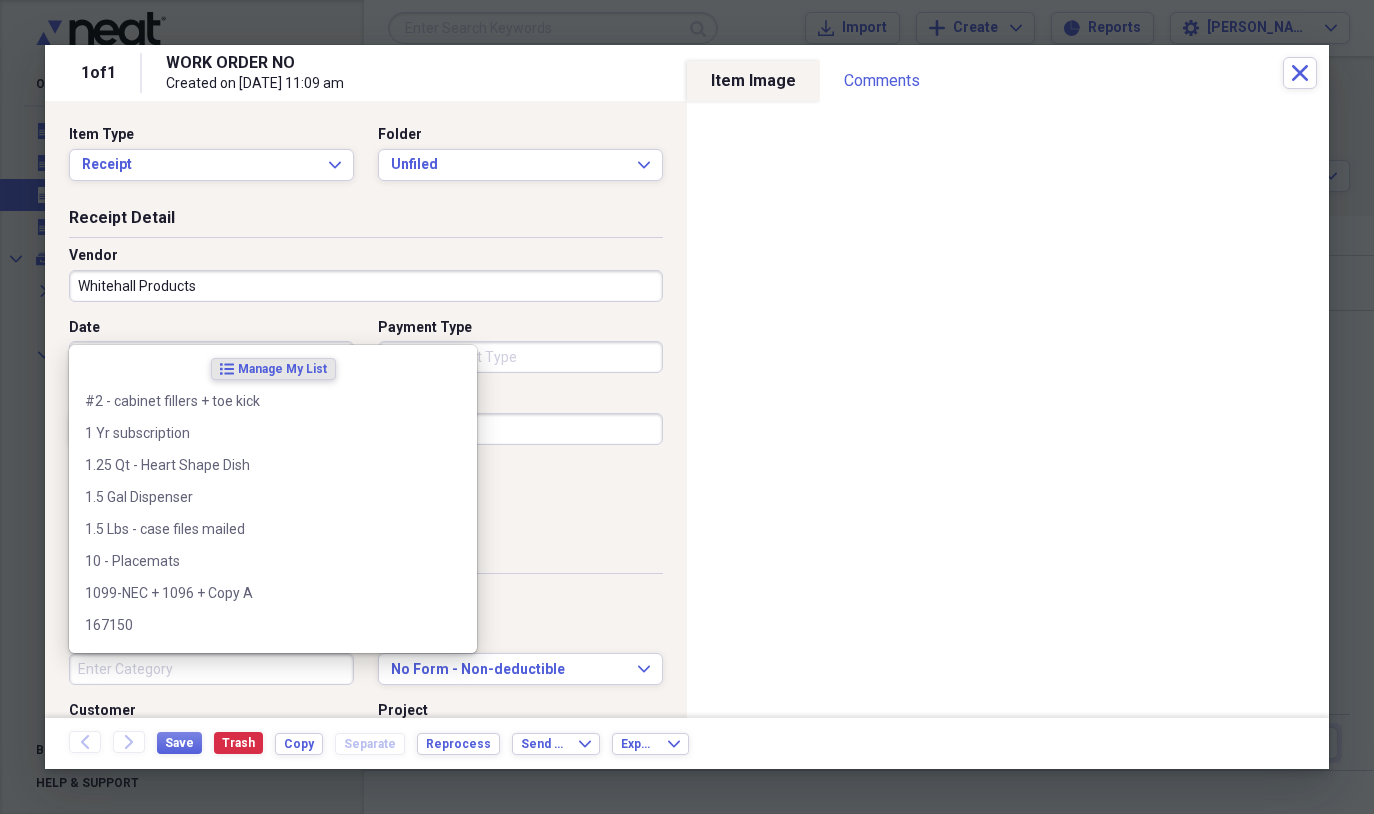 click on "Category" at bounding box center [211, 669] 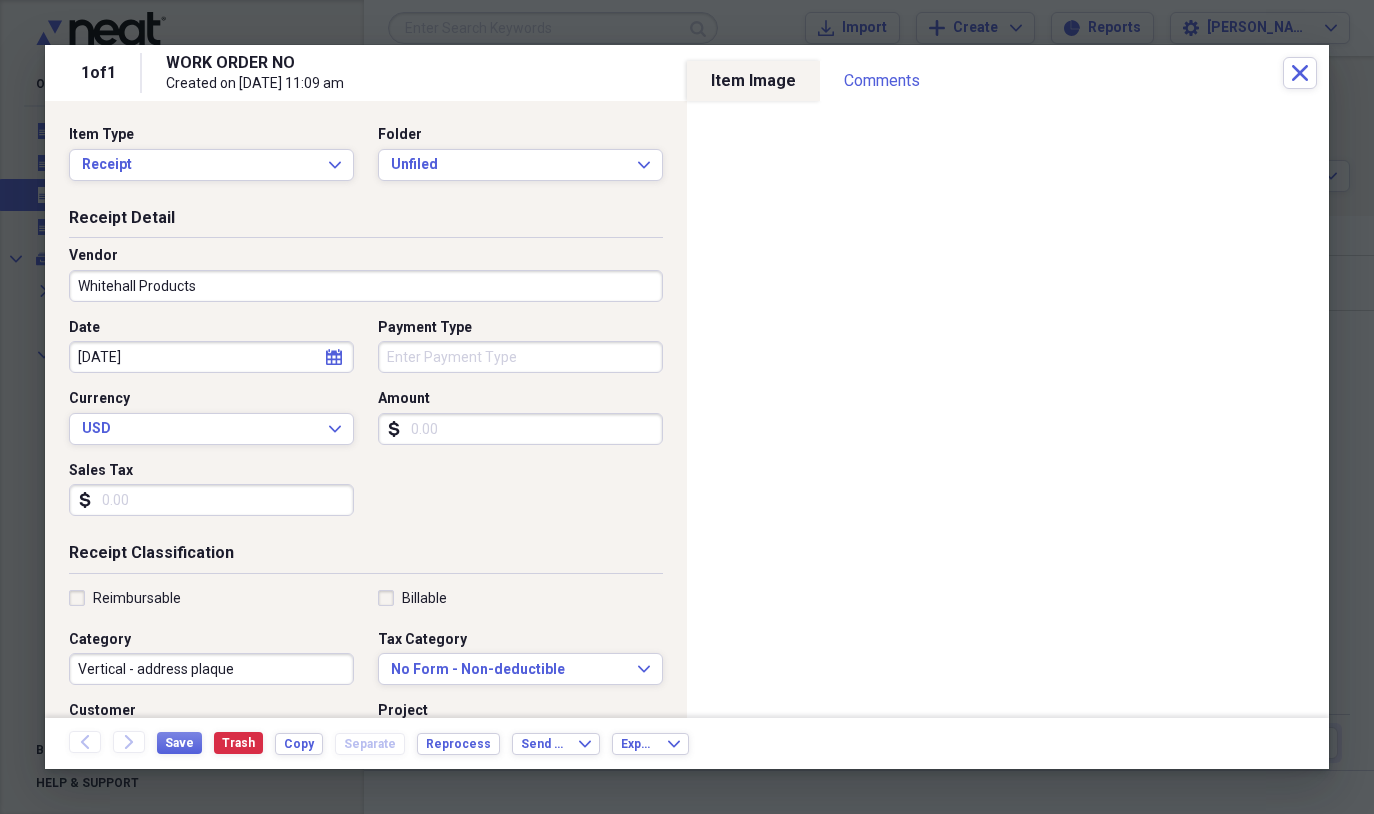type on "Vertical - address plaque" 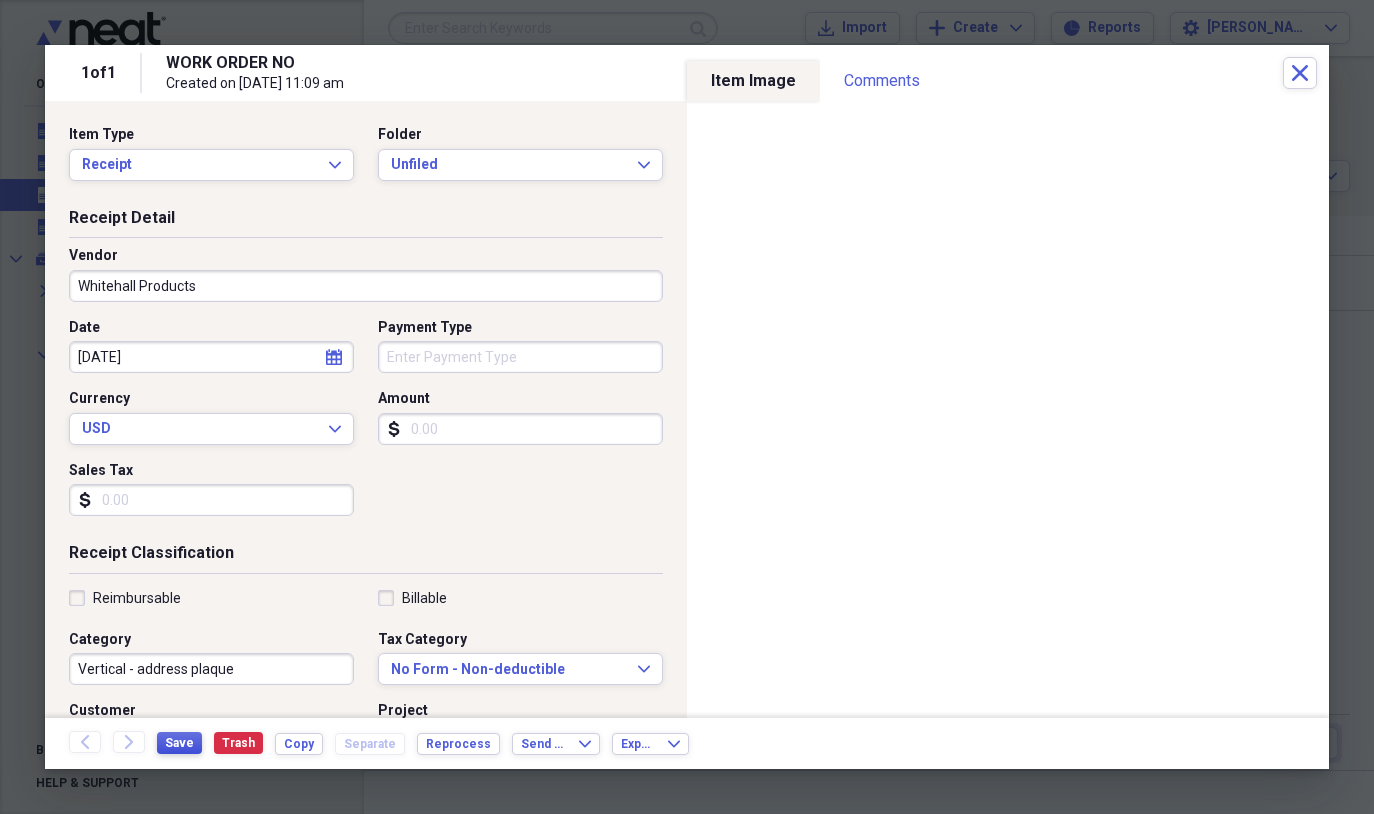 click on "Save" at bounding box center [179, 743] 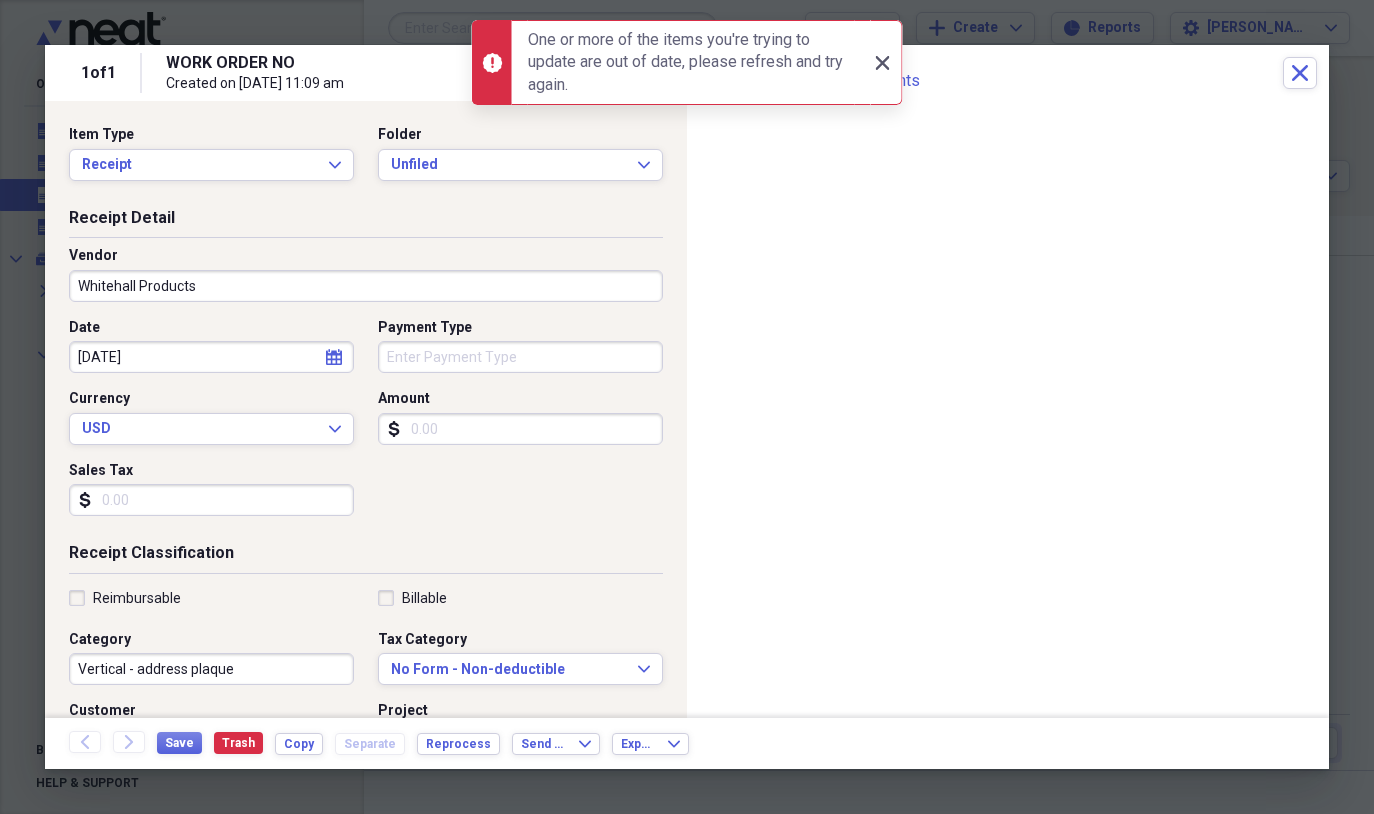 click on "Close Close" at bounding box center (882, 63) 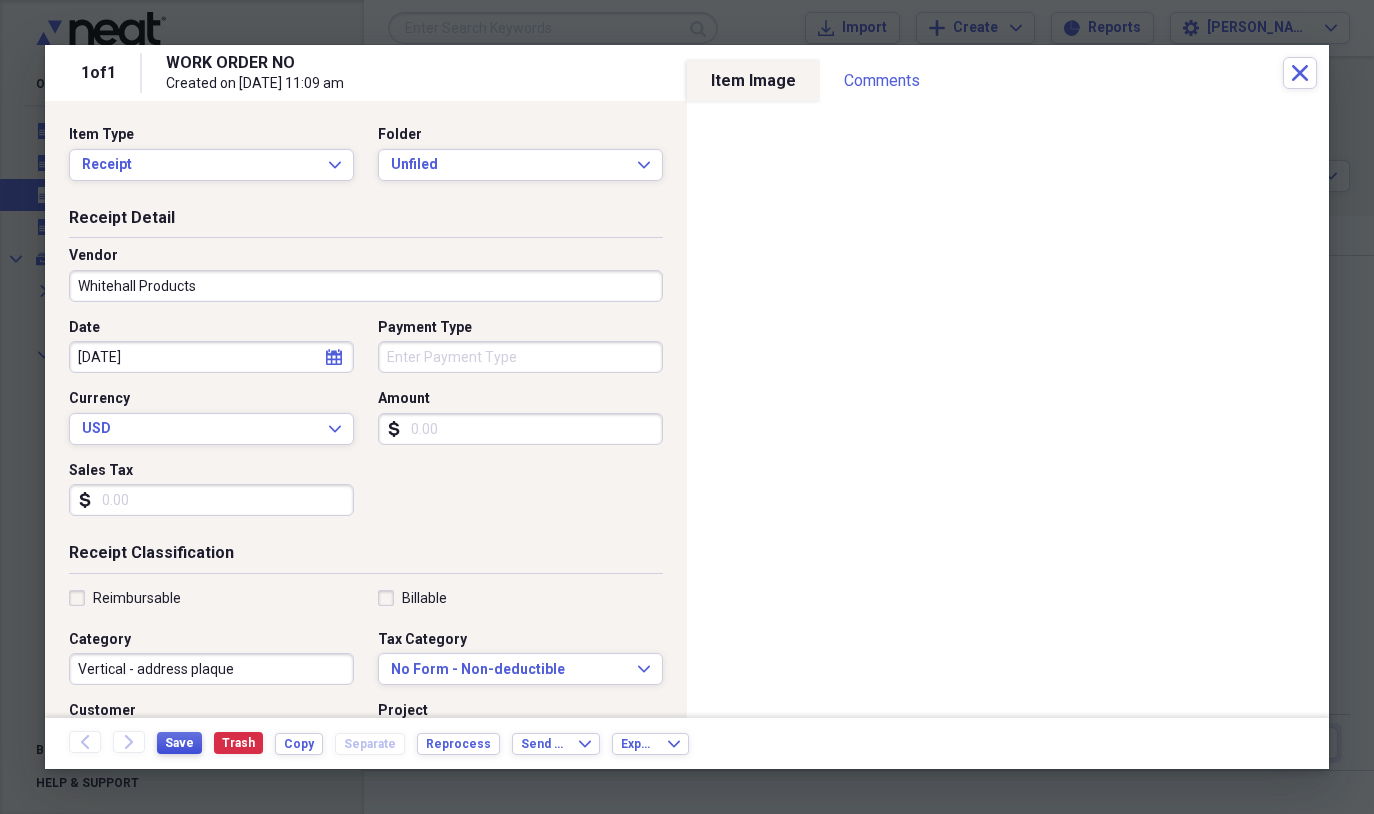 click on "Save" at bounding box center (179, 743) 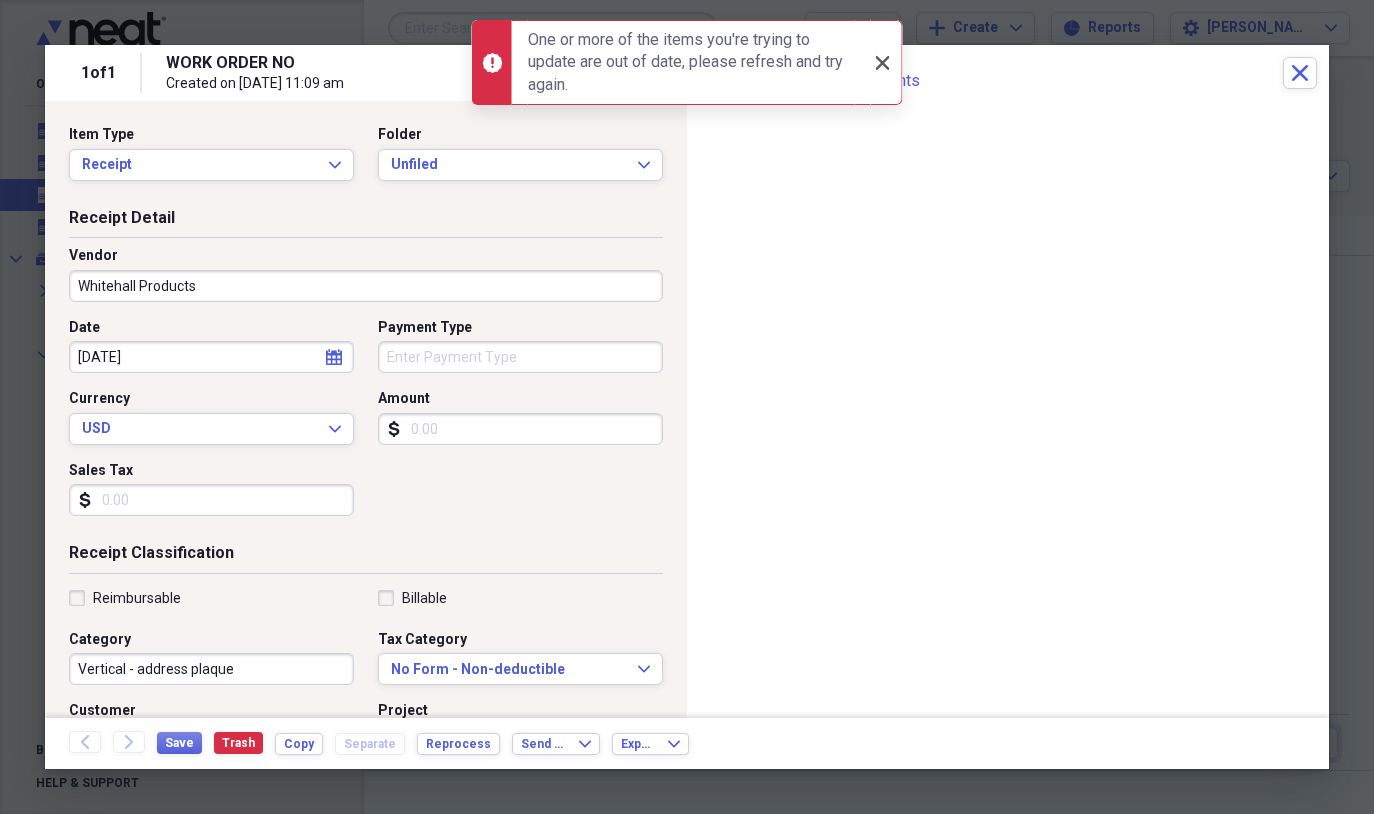 click 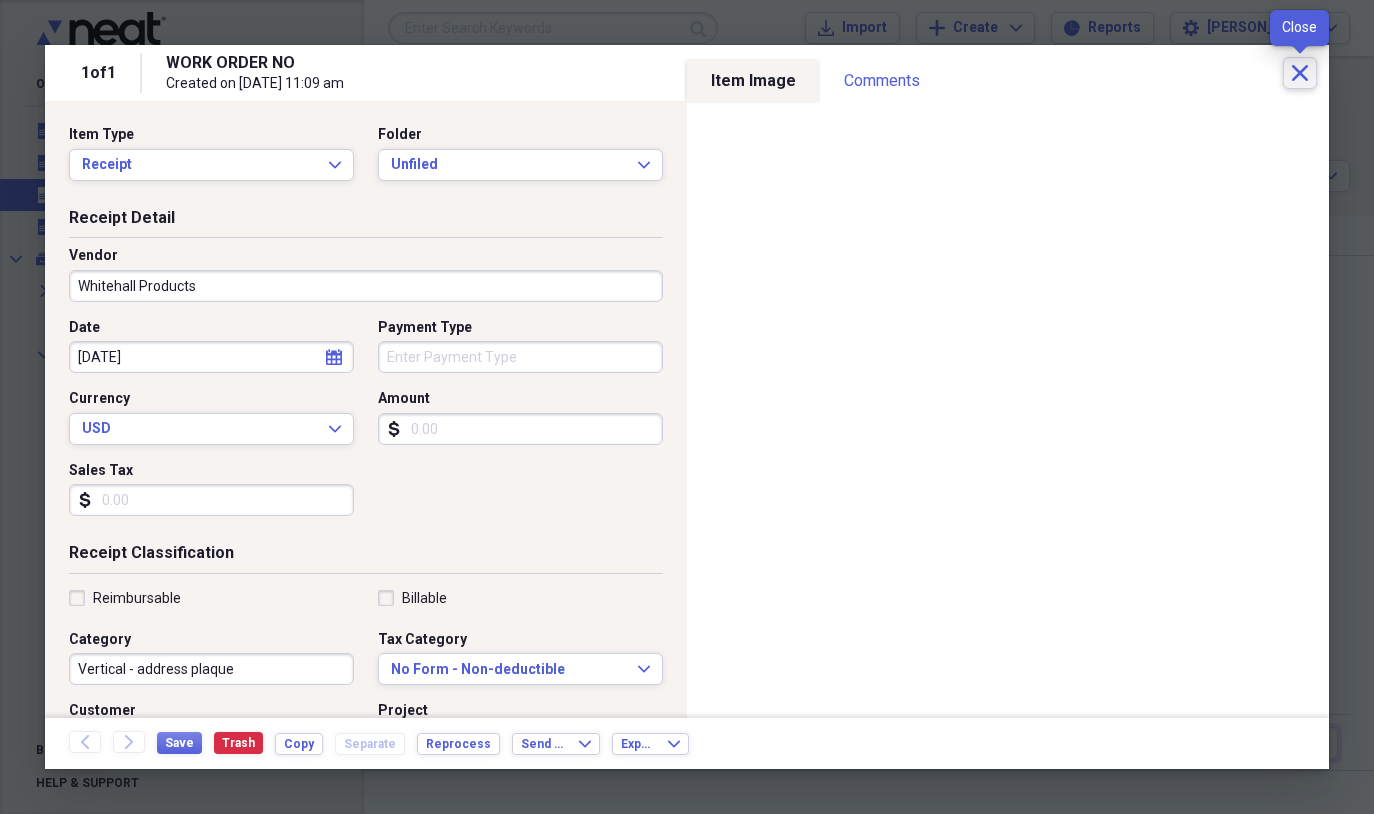 click on "Close" at bounding box center (1300, 73) 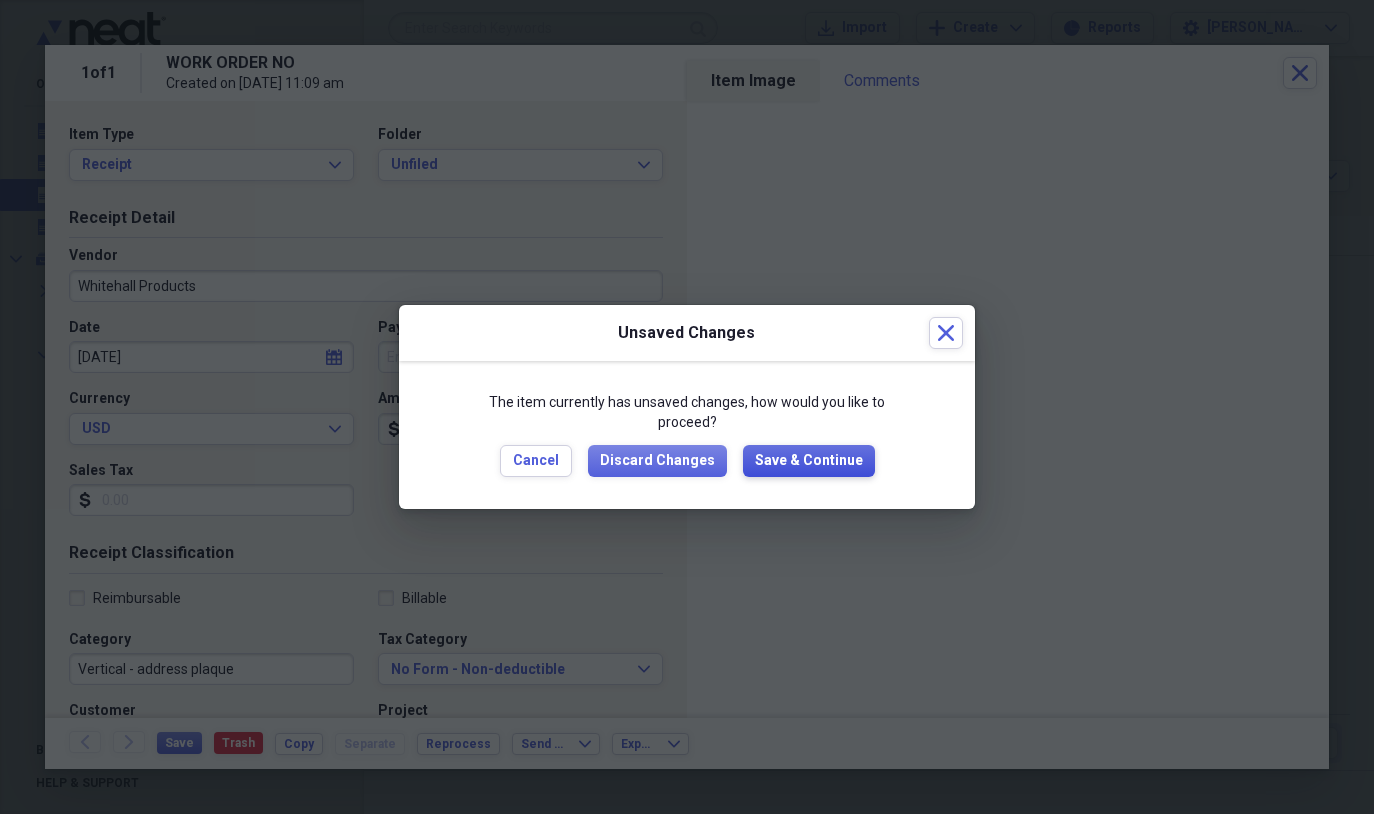 click on "Save & Continue" at bounding box center (809, 461) 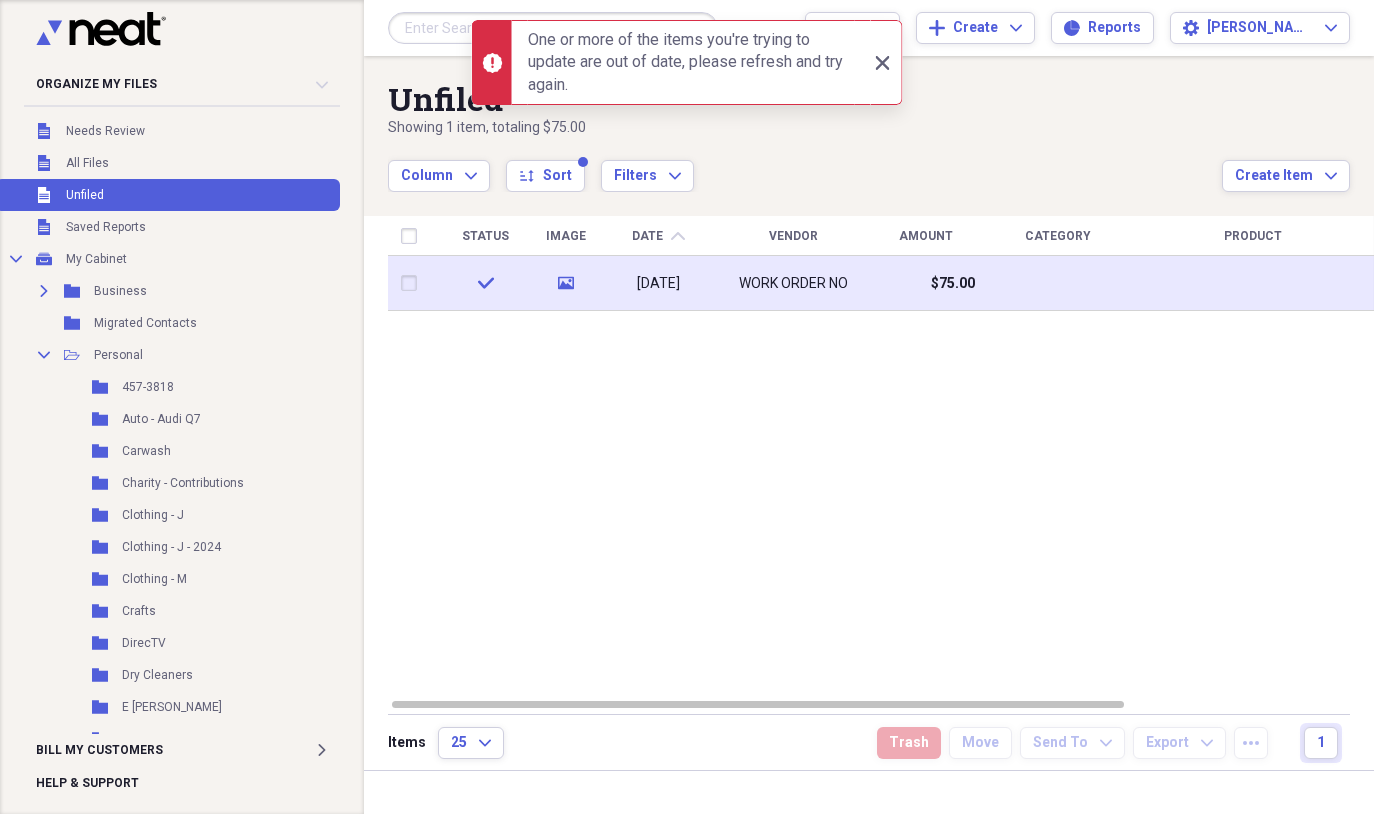 click on "WORK  ORDER  NO" at bounding box center [793, 284] 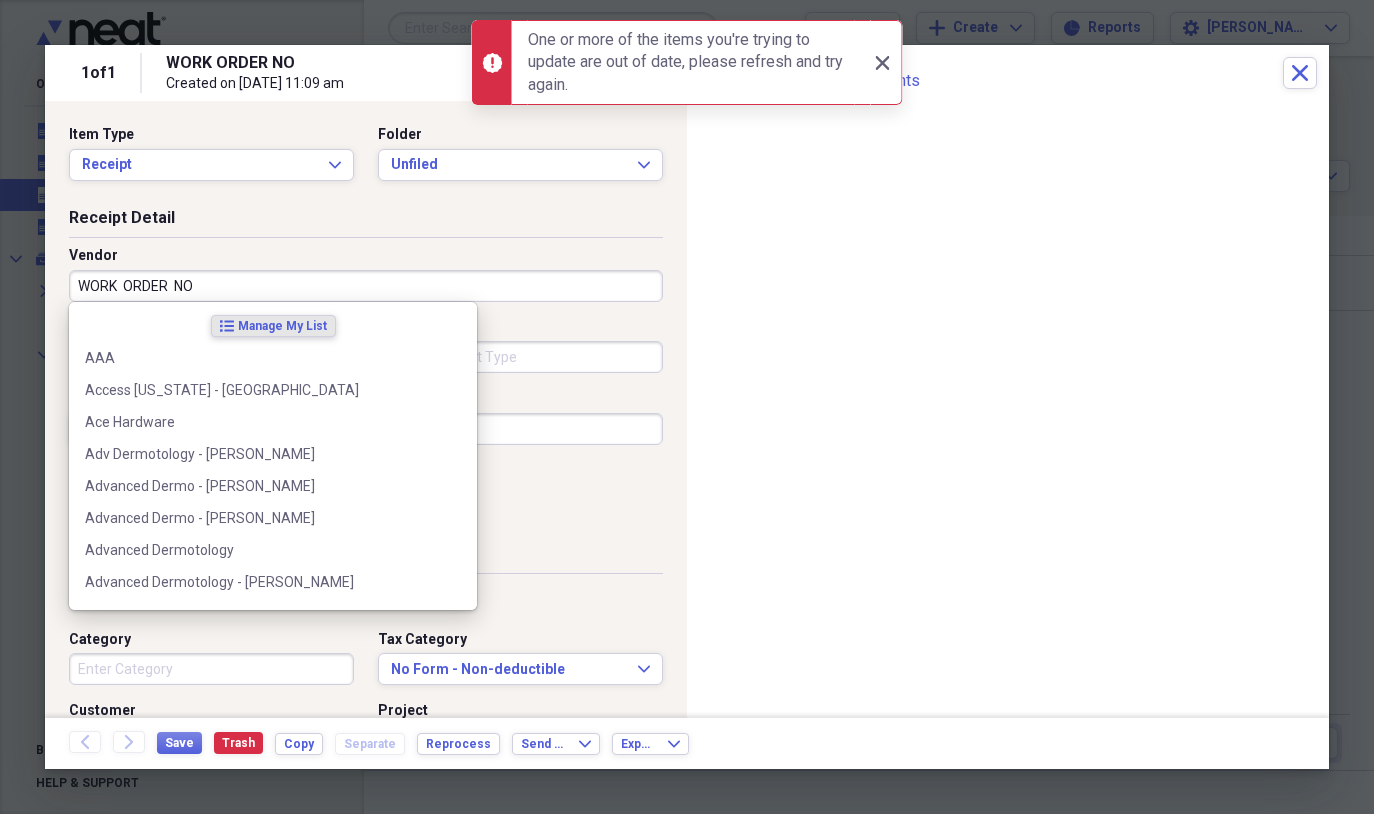 click on "WORK  ORDER  NO" at bounding box center (366, 286) 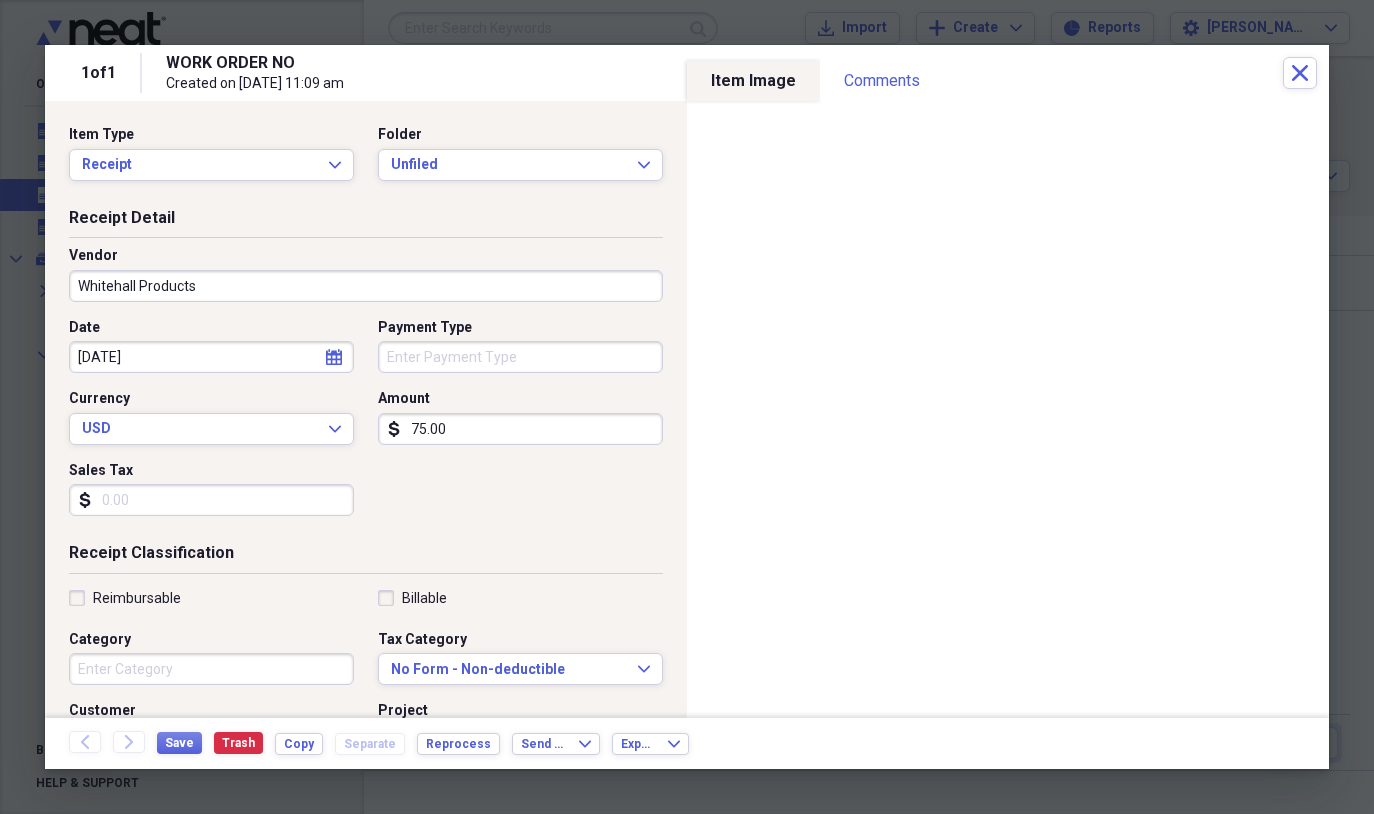 type on "Whitehall Products" 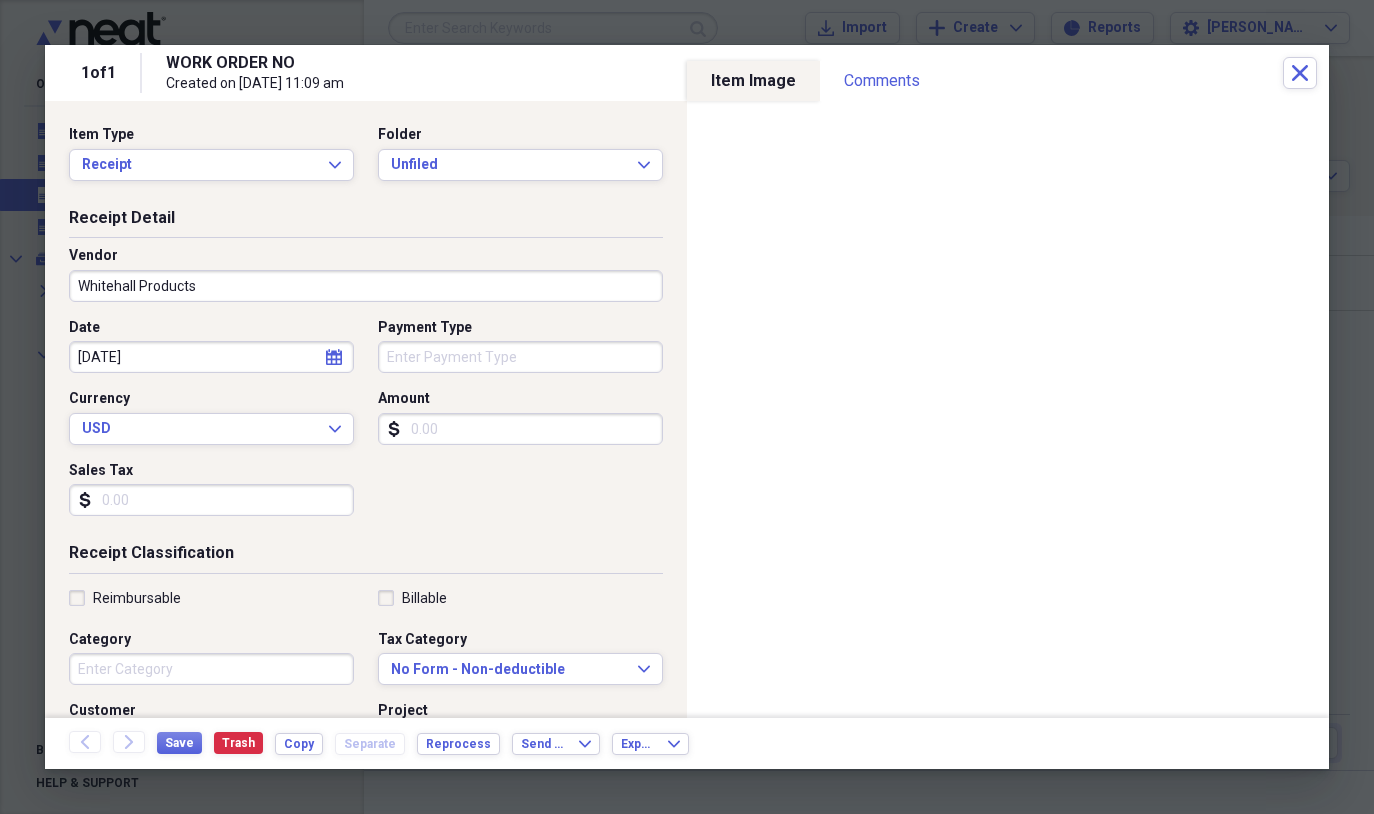 click on "Category" at bounding box center [211, 669] 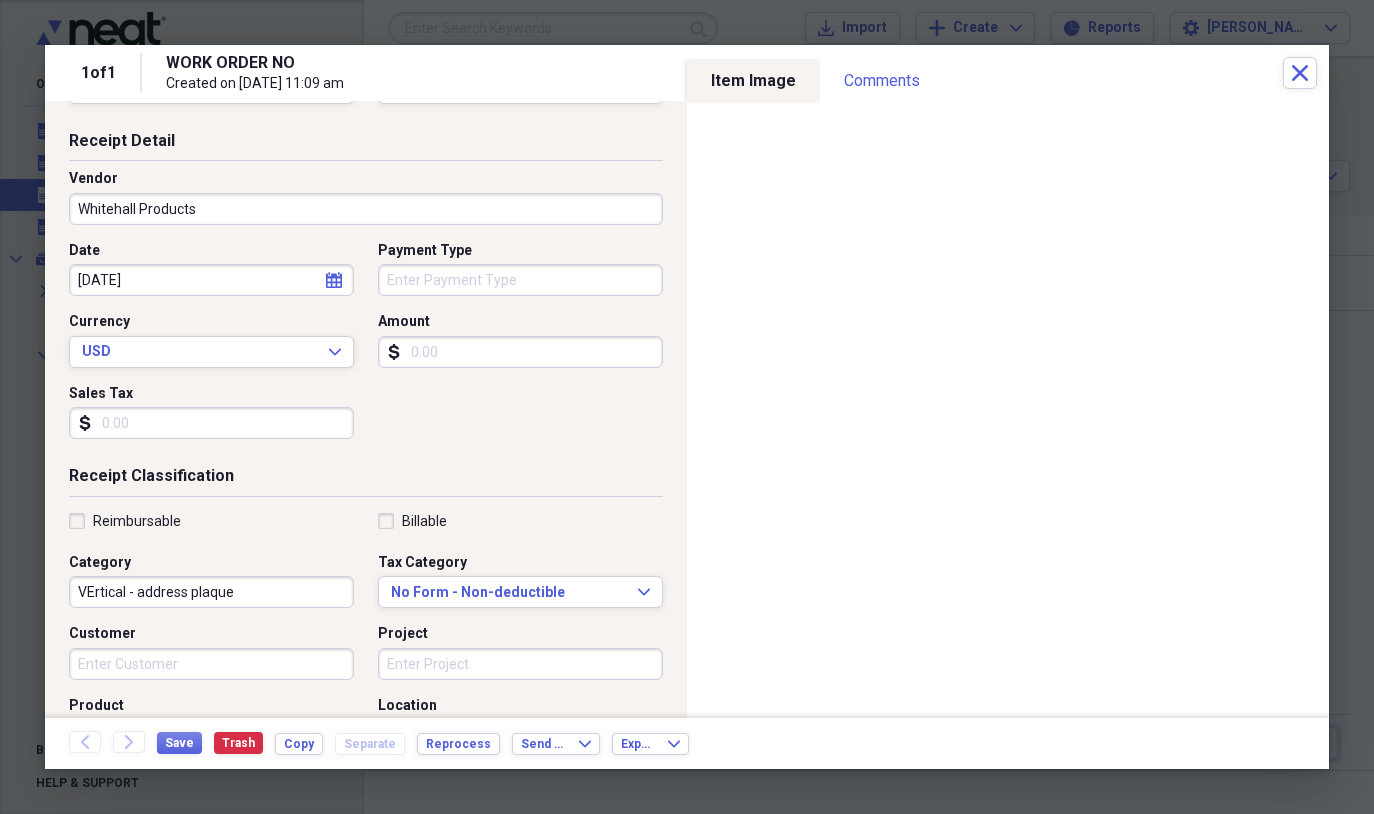 scroll, scrollTop: 114, scrollLeft: 0, axis: vertical 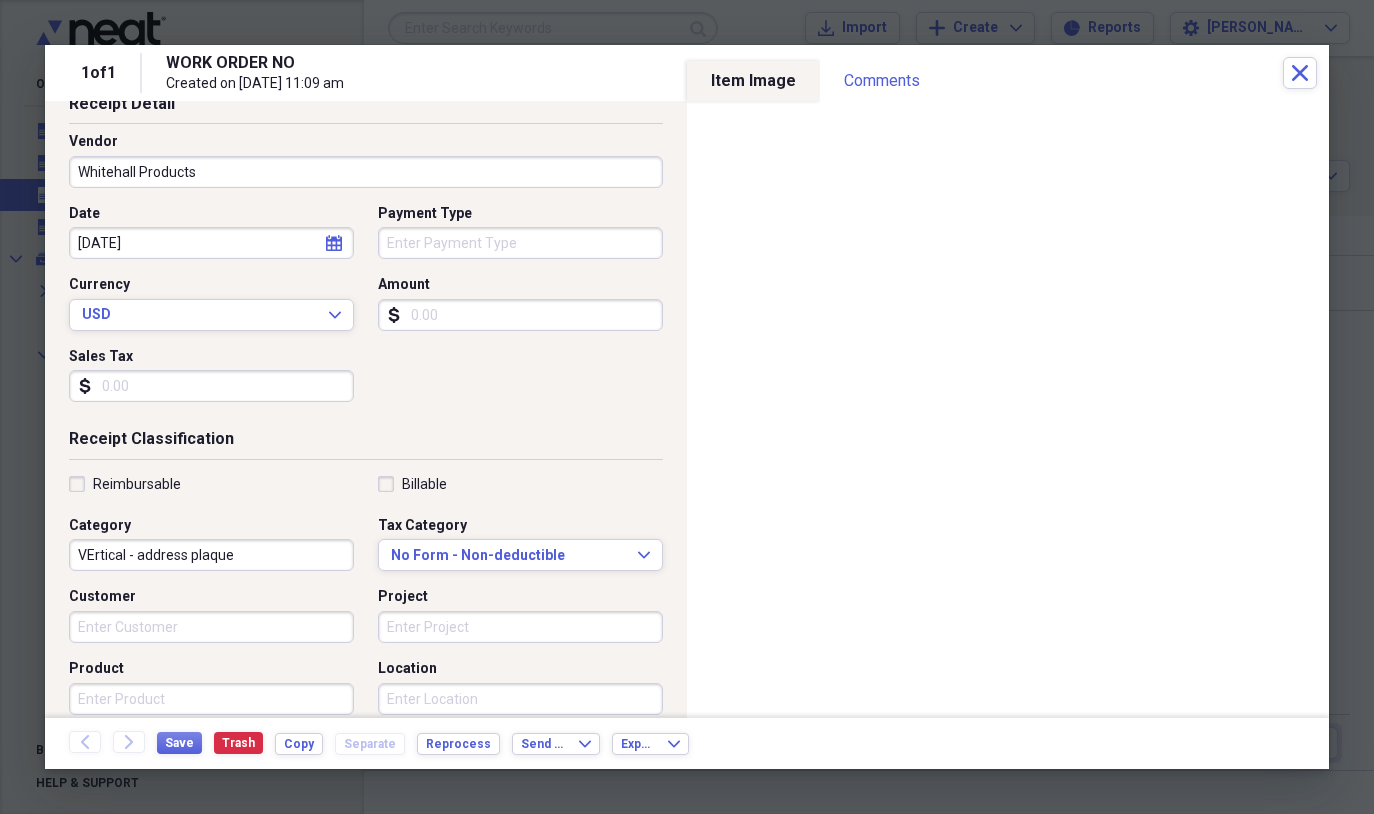 click on "VErtical - address plaque" at bounding box center [211, 555] 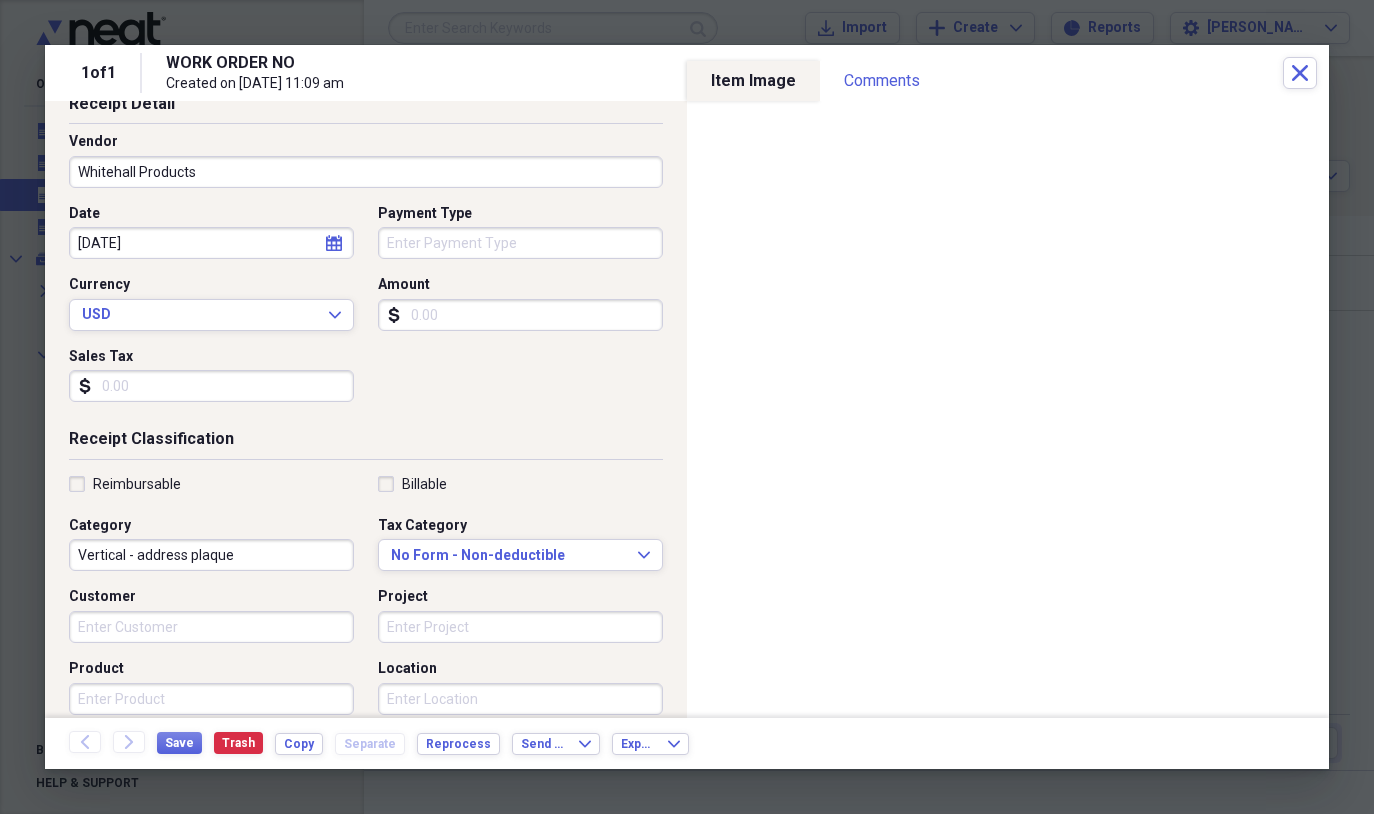 type on "Vertical - address plaque" 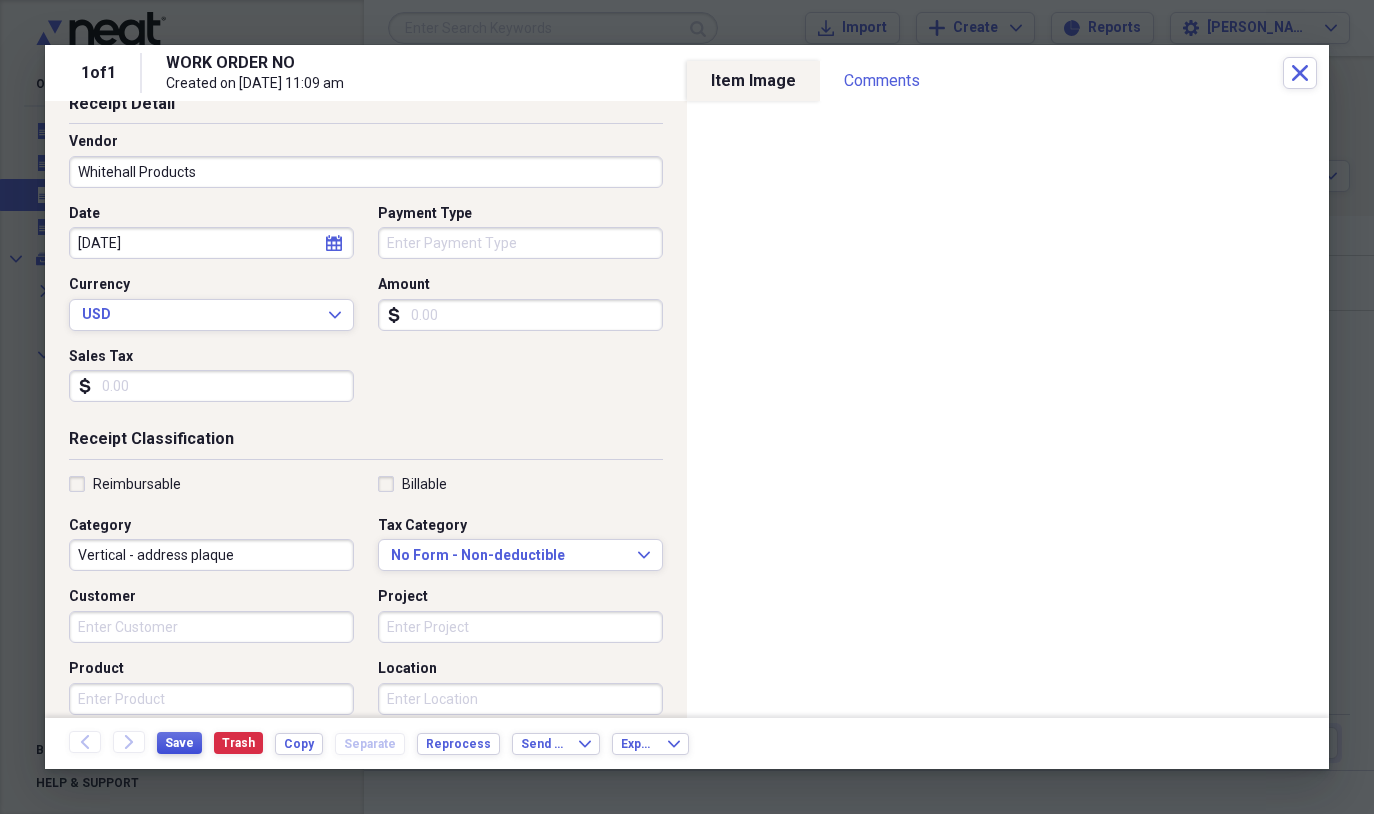 click on "Save" at bounding box center (179, 743) 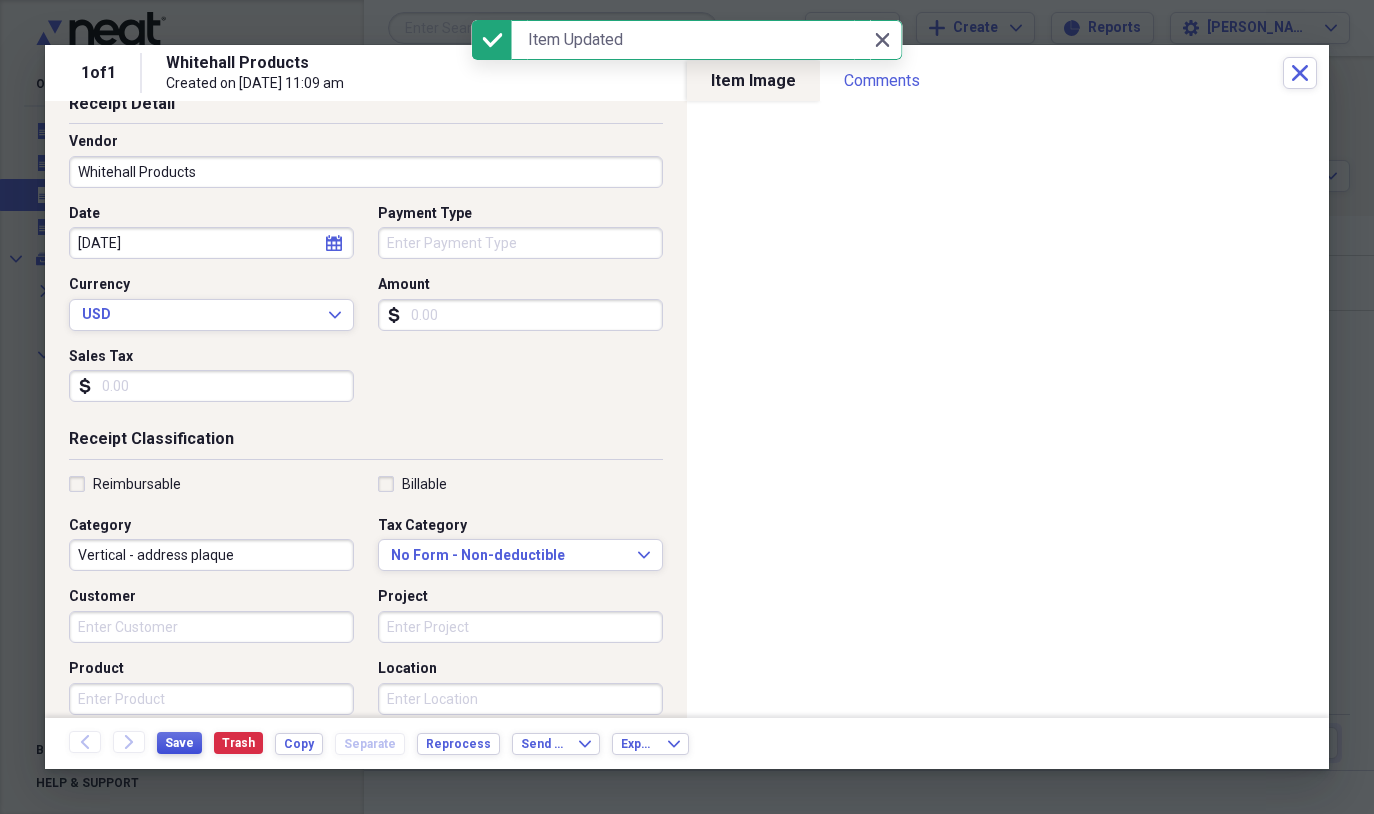scroll, scrollTop: 0, scrollLeft: 0, axis: both 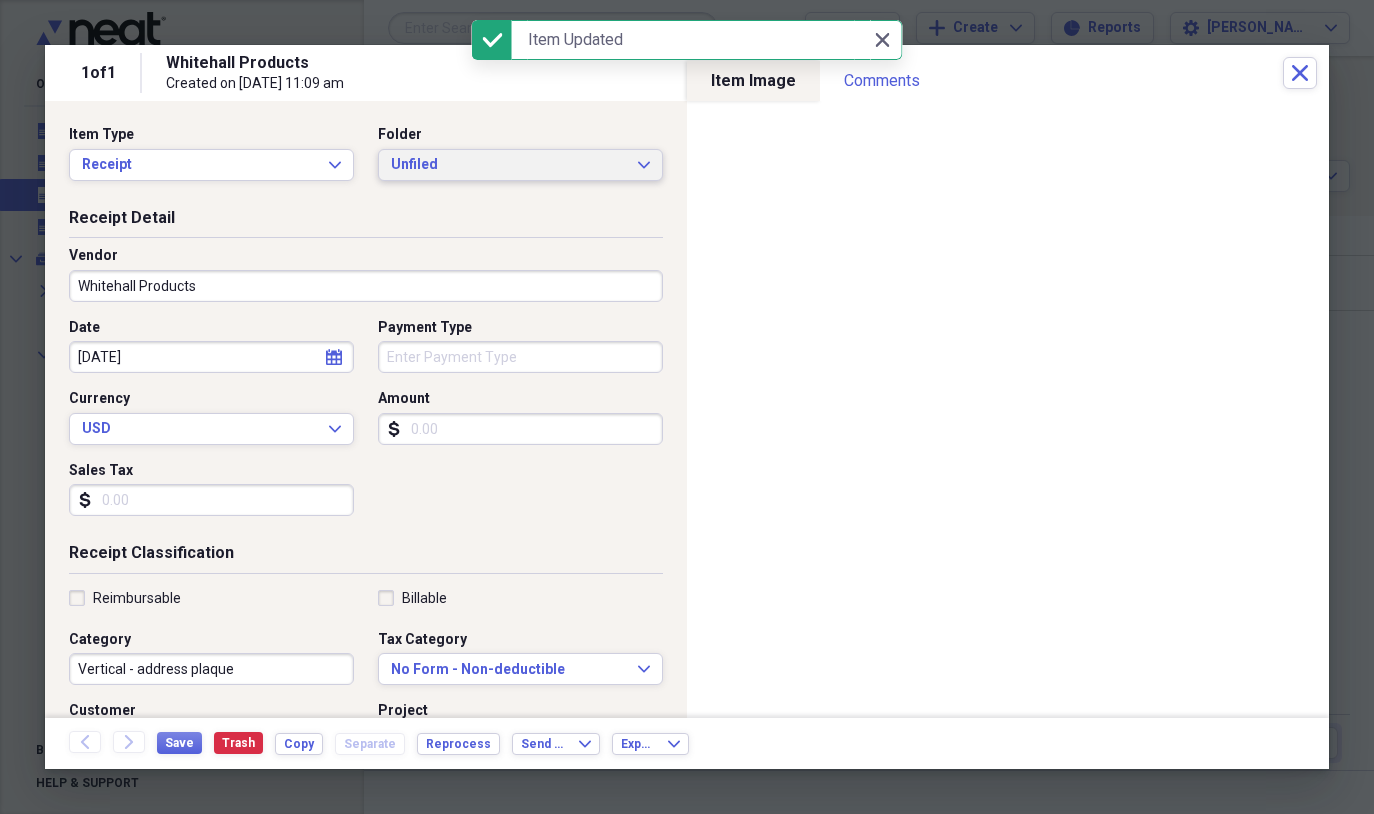 click on "Expand" 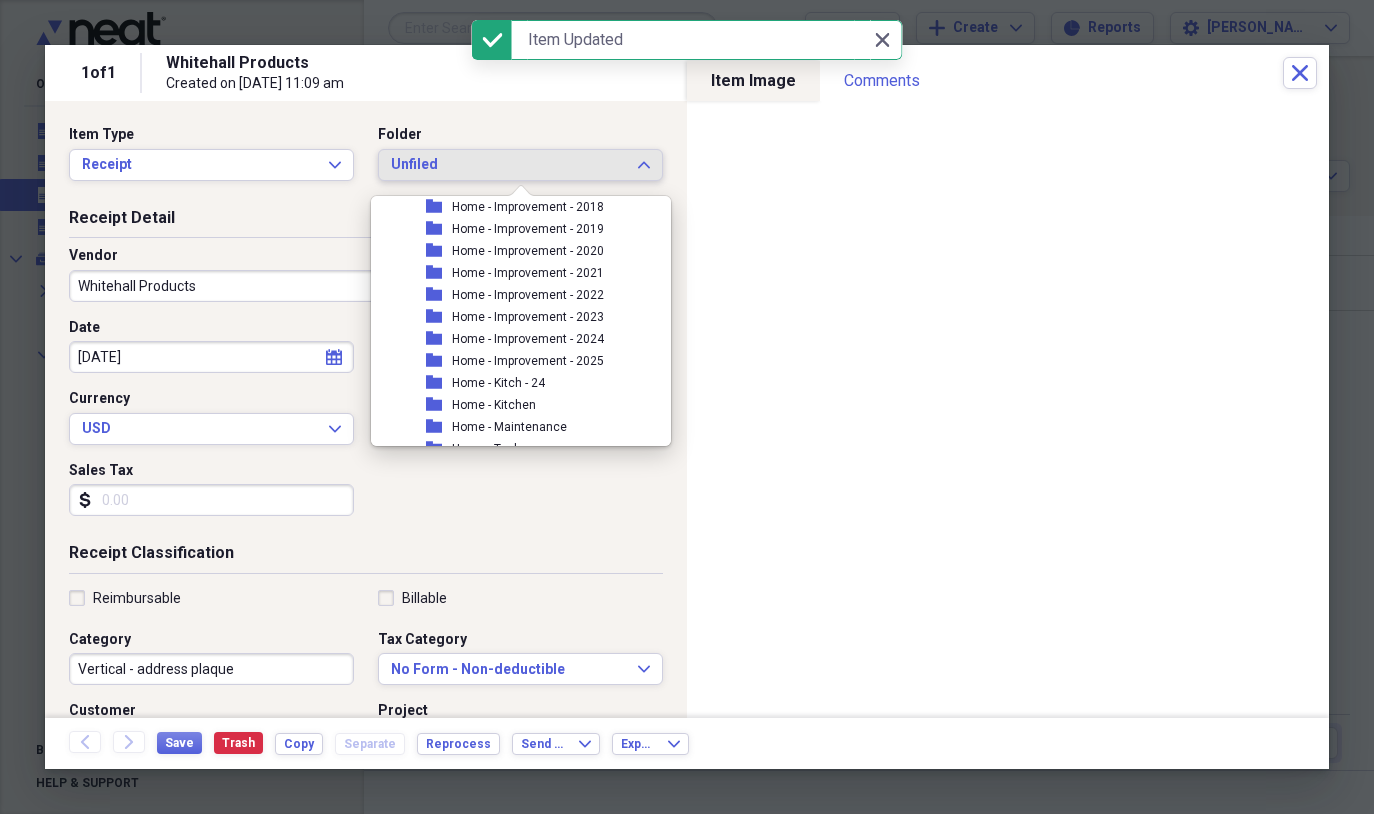 scroll, scrollTop: 570, scrollLeft: 0, axis: vertical 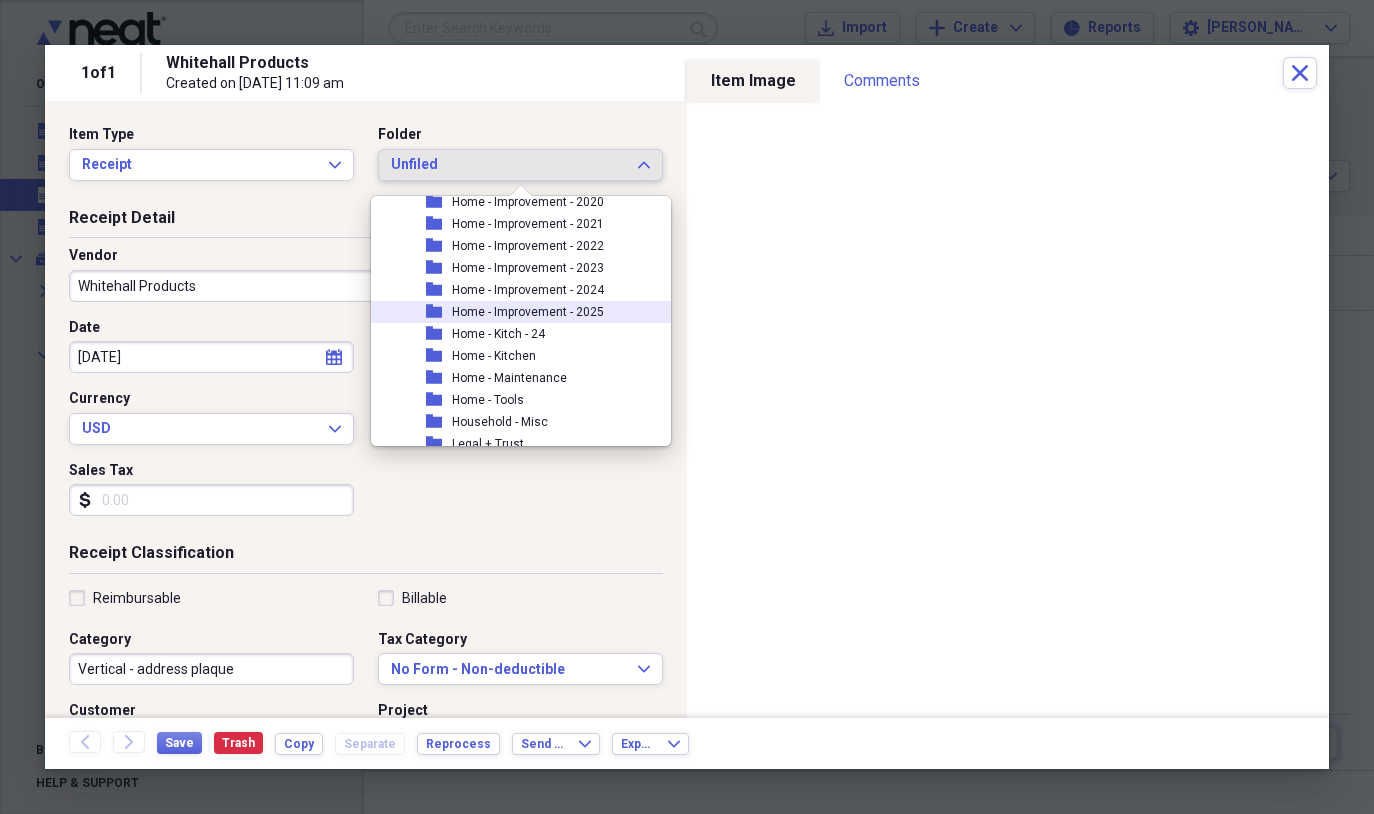 click on "Home - Improvement - 2025" at bounding box center [528, 312] 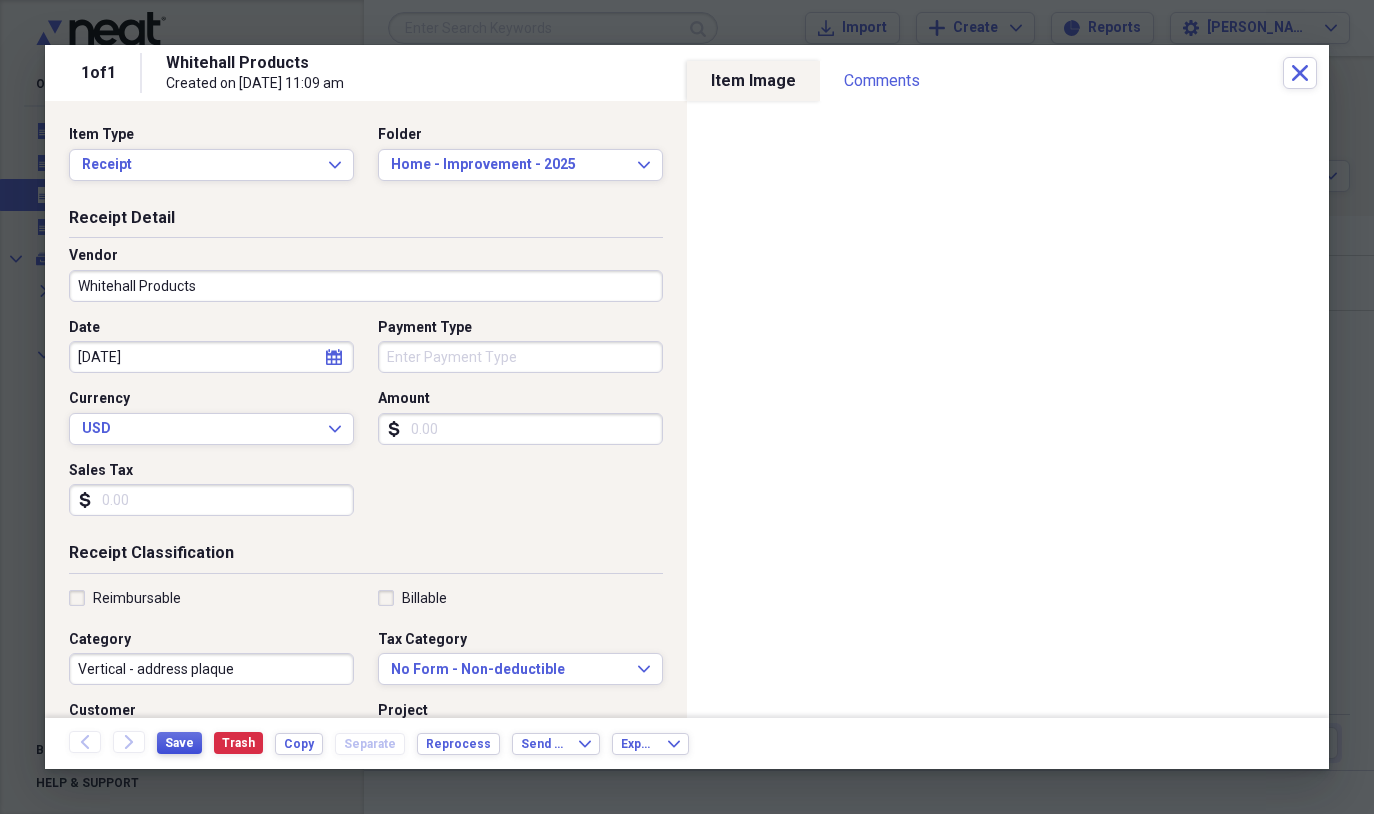 click on "Save" at bounding box center (179, 743) 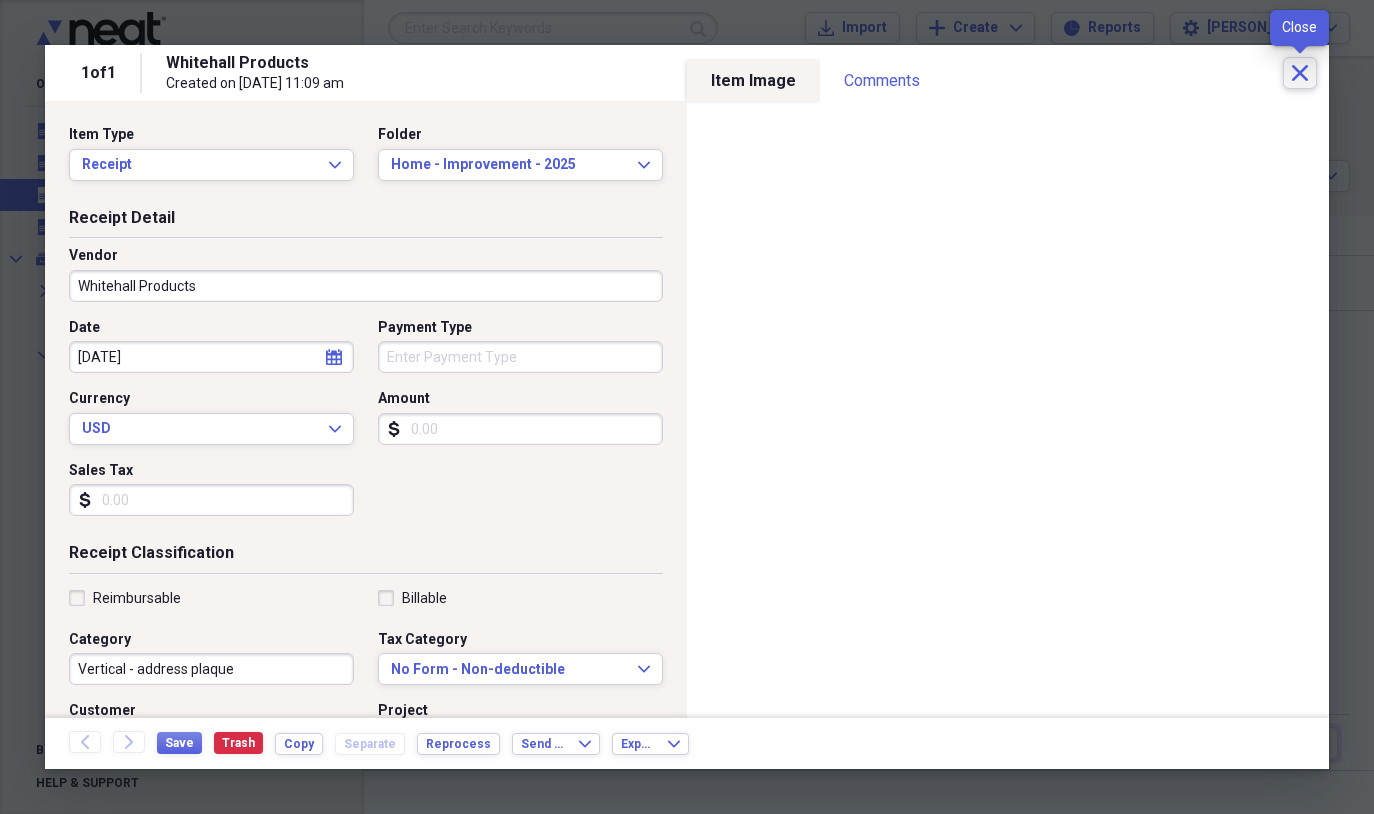 click on "Close" at bounding box center (1300, 73) 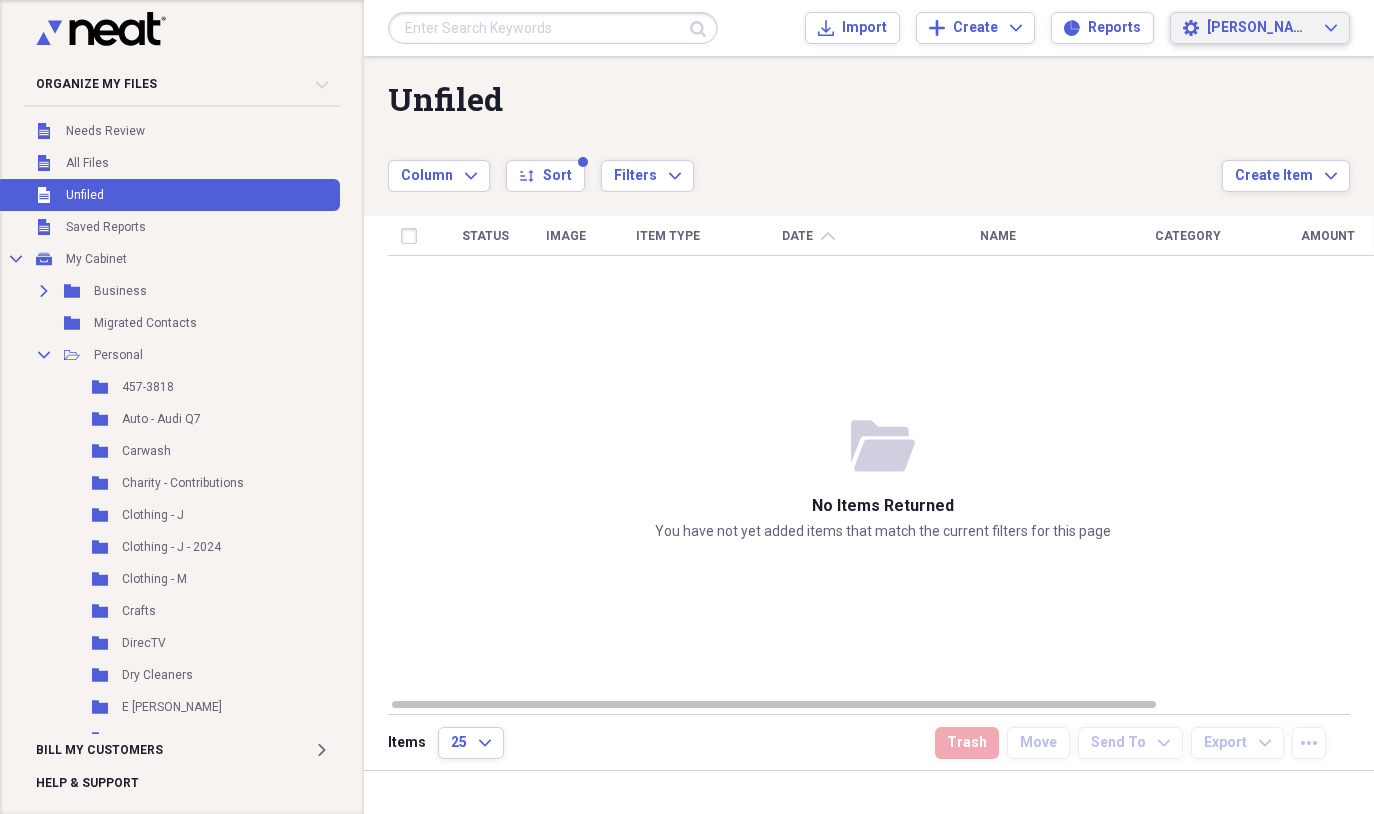 click on "[PERSON_NAME]" at bounding box center [1260, 28] 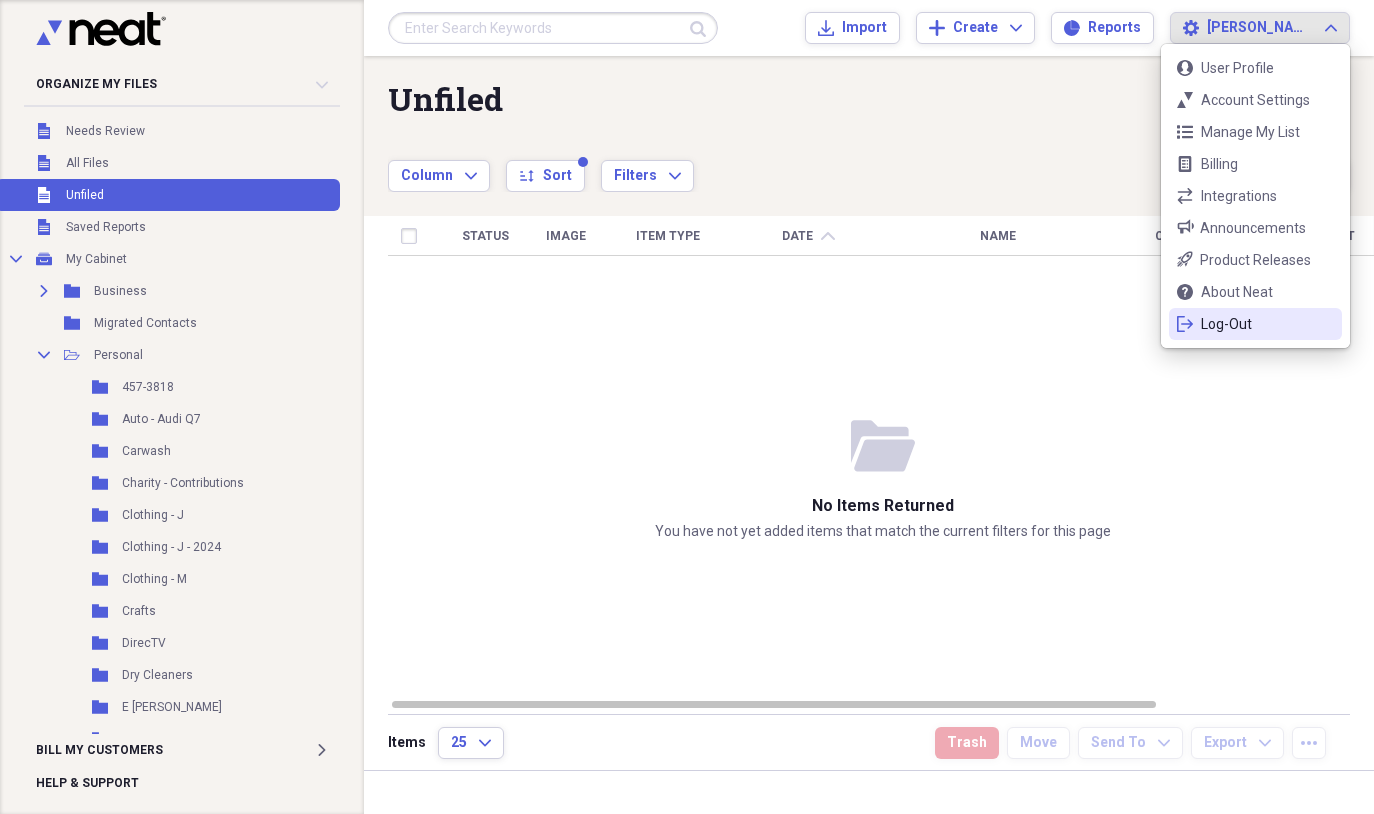 click on "Log-Out" at bounding box center [1255, 324] 